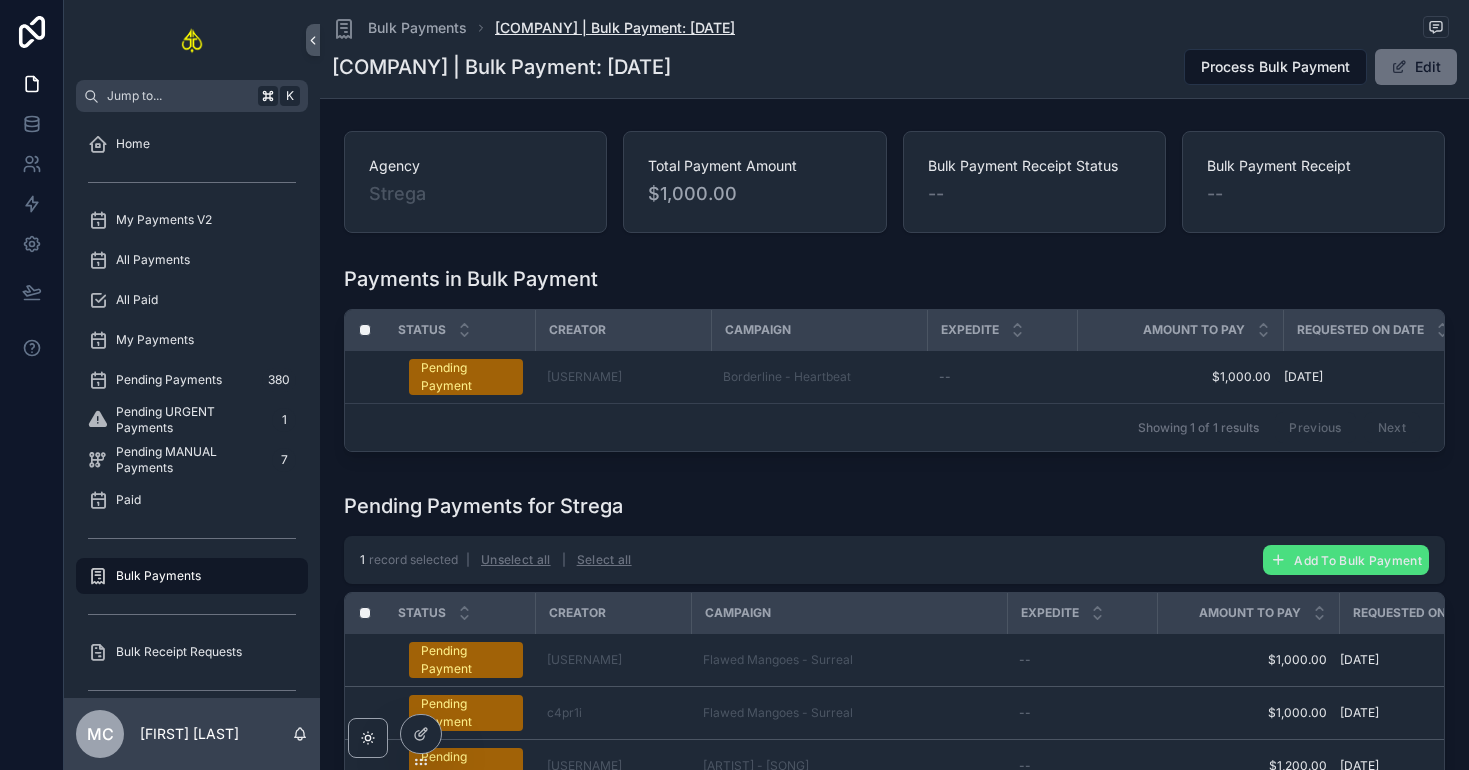 scroll, scrollTop: 0, scrollLeft: 0, axis: both 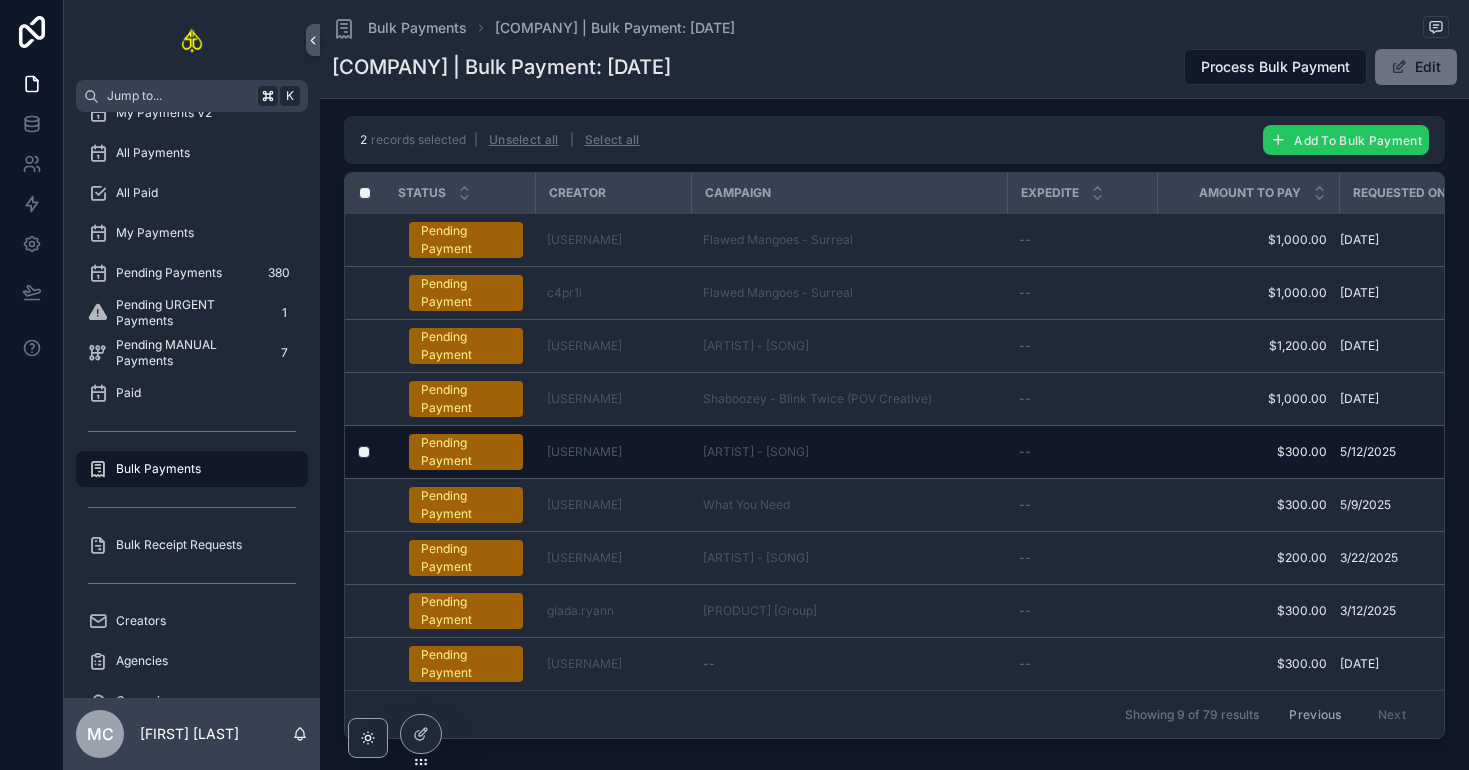 click on "Add To Bulk Payment" at bounding box center [1358, 140] 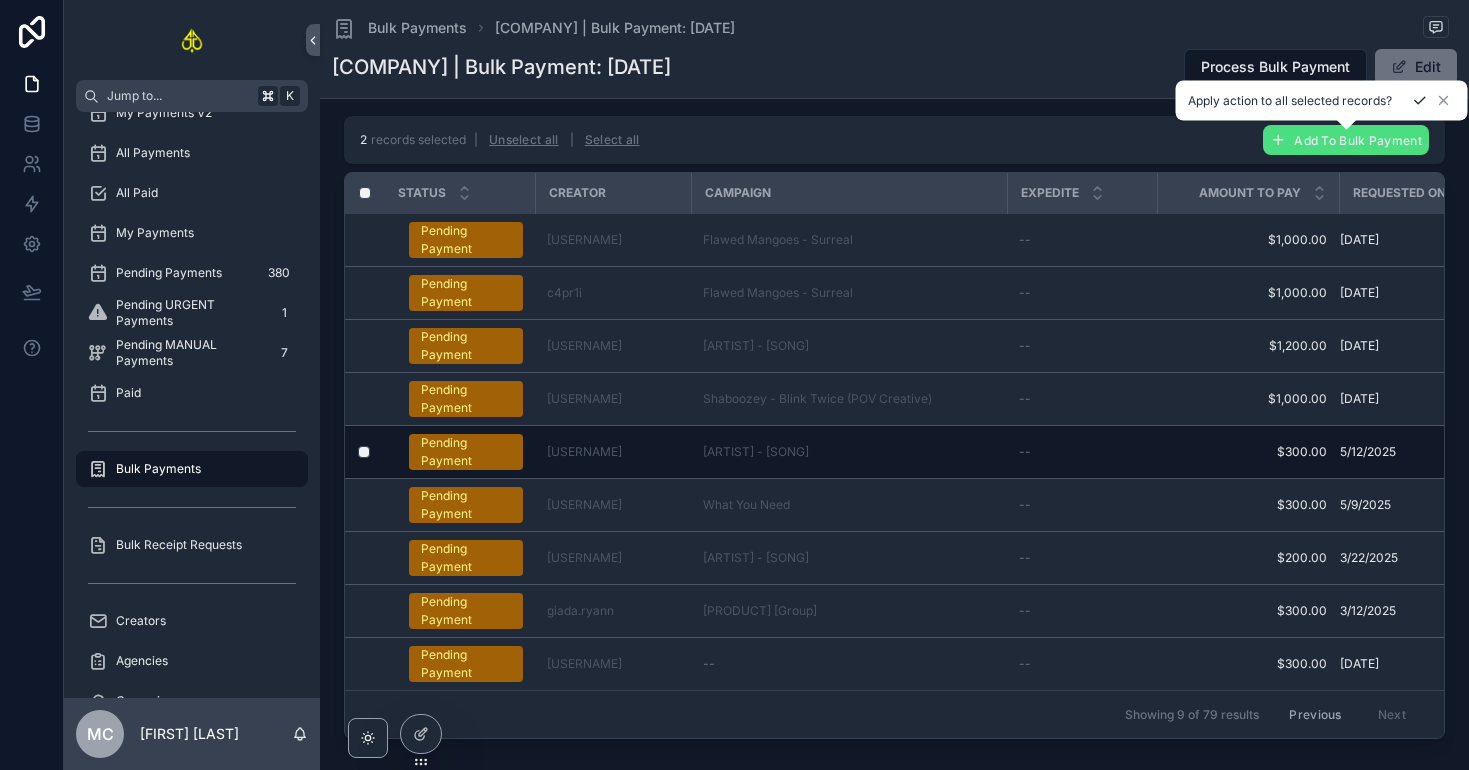 click 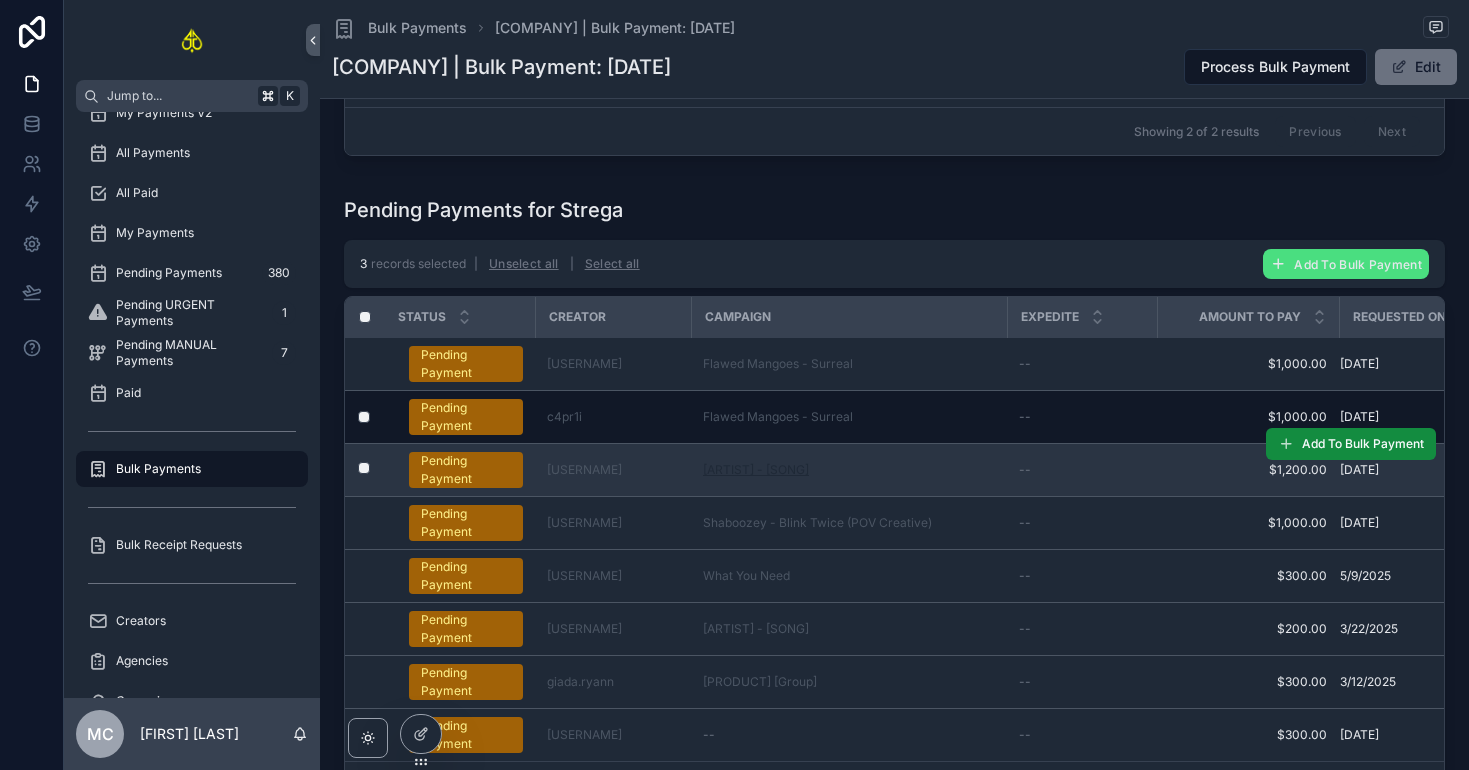 scroll, scrollTop: 366, scrollLeft: 0, axis: vertical 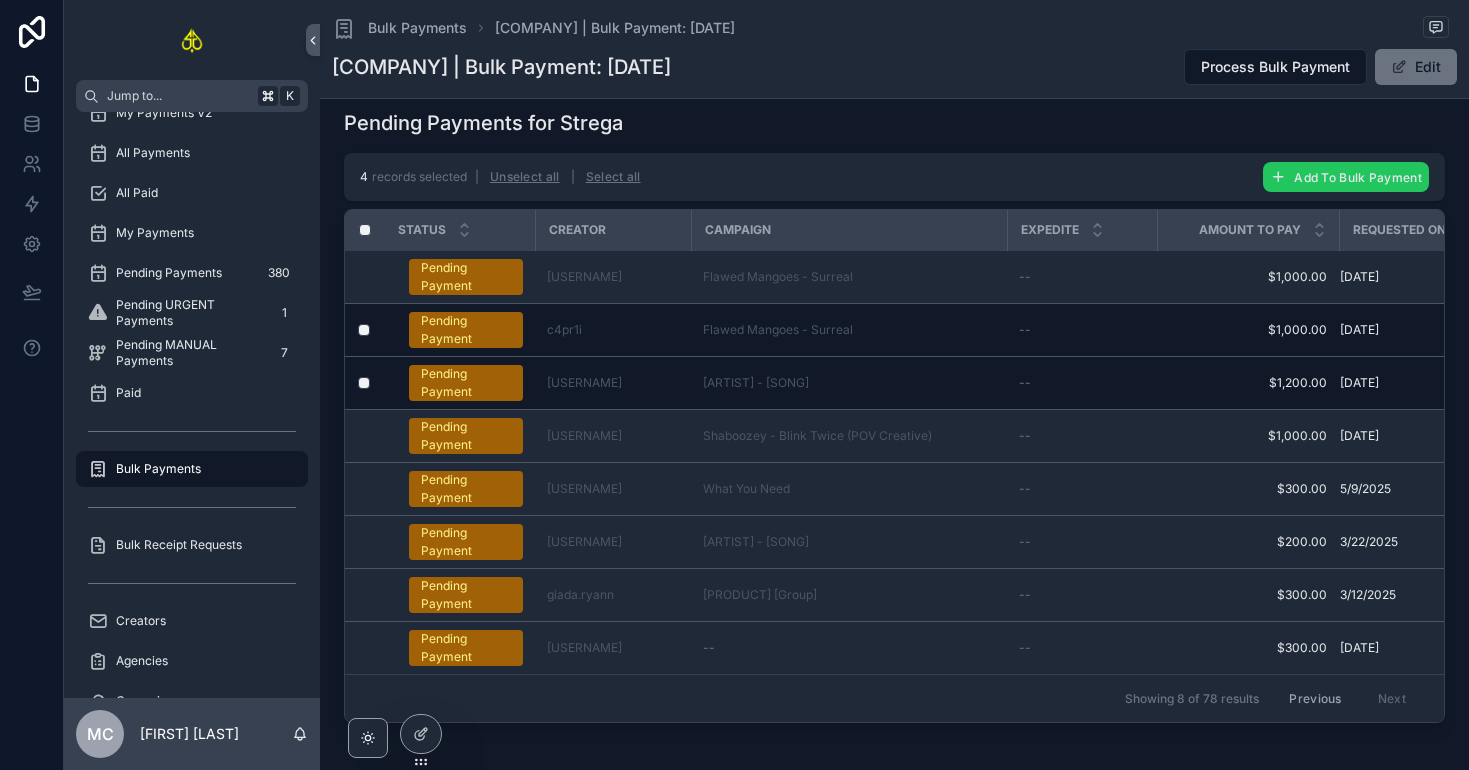 click on "Add To Bulk Payment" at bounding box center (1358, 177) 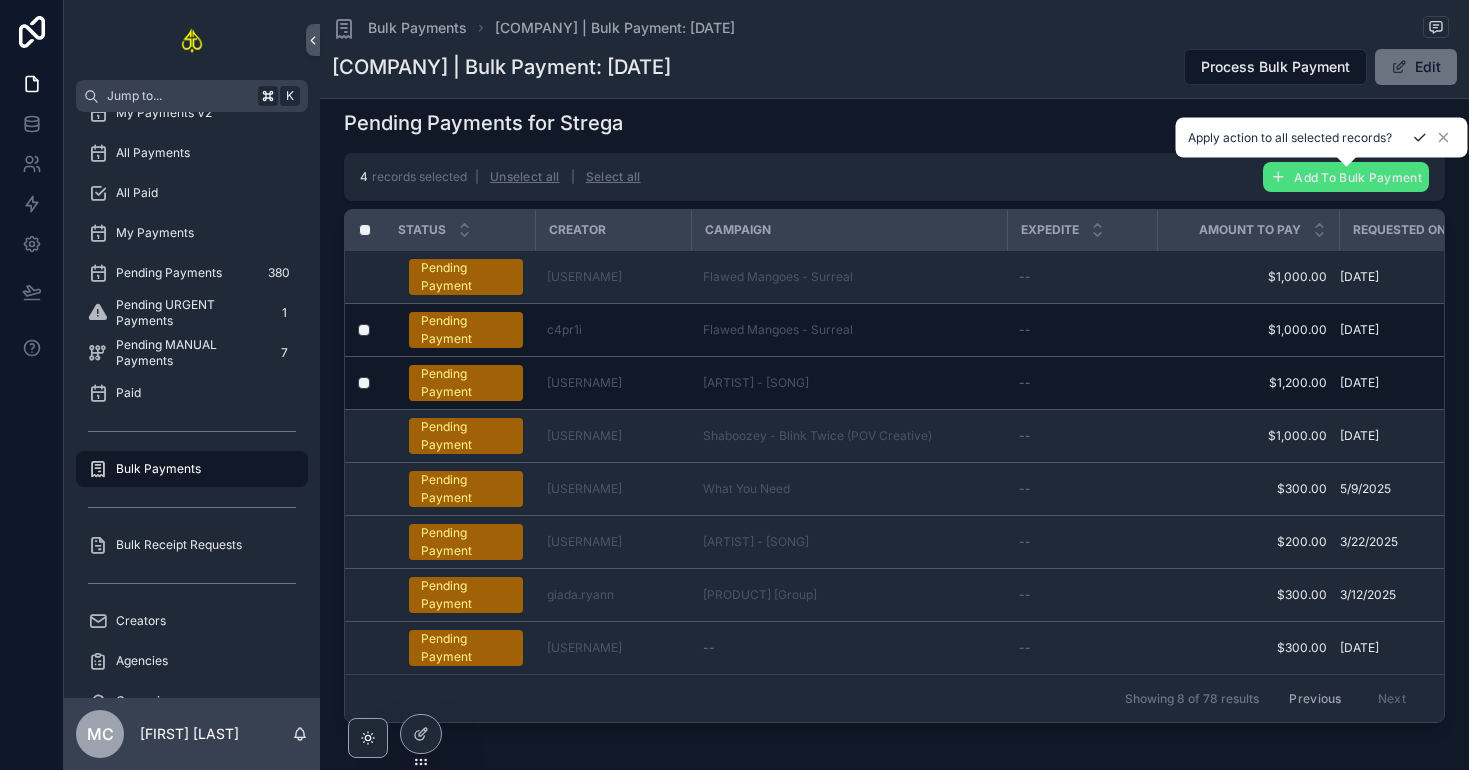 click 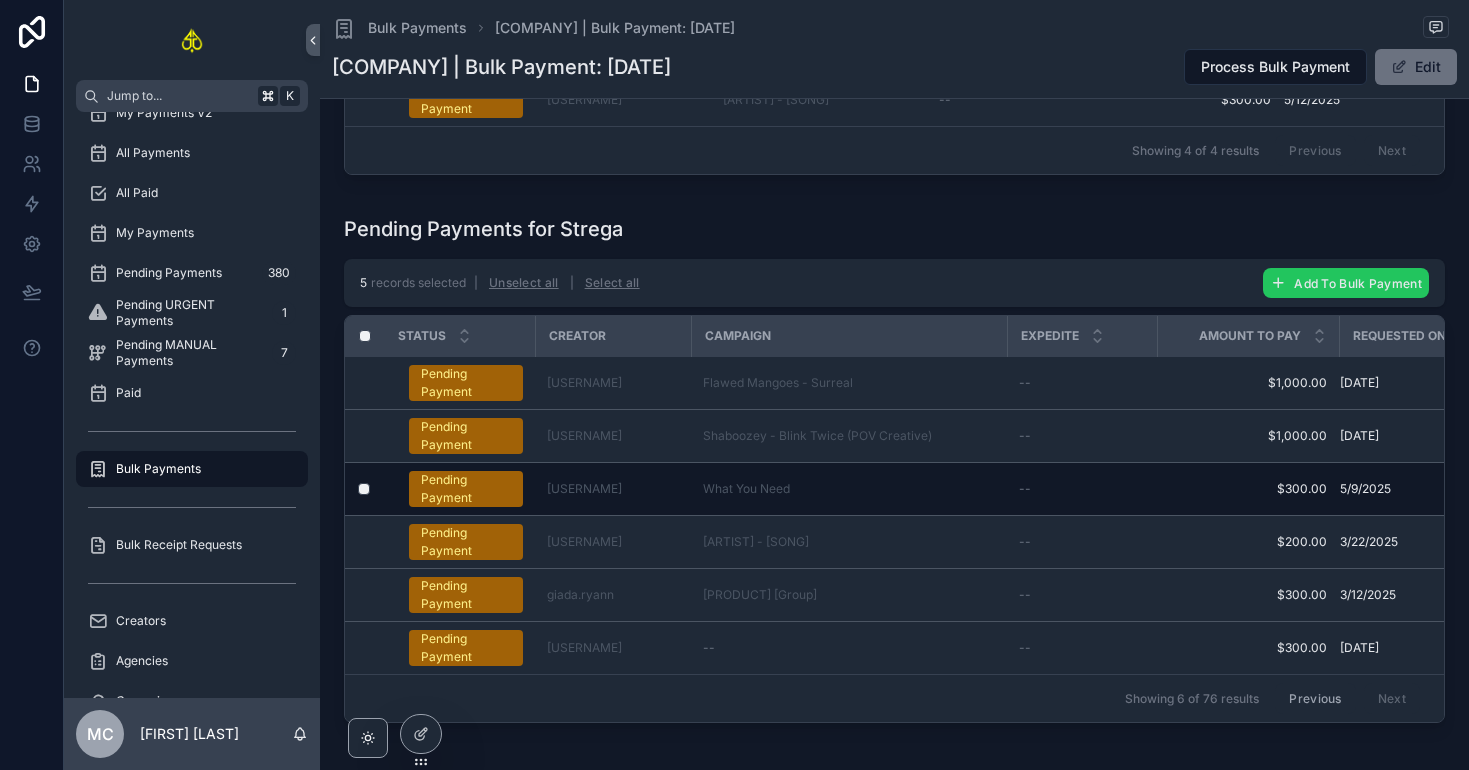 click on "Add To Bulk Payment" at bounding box center [1346, 283] 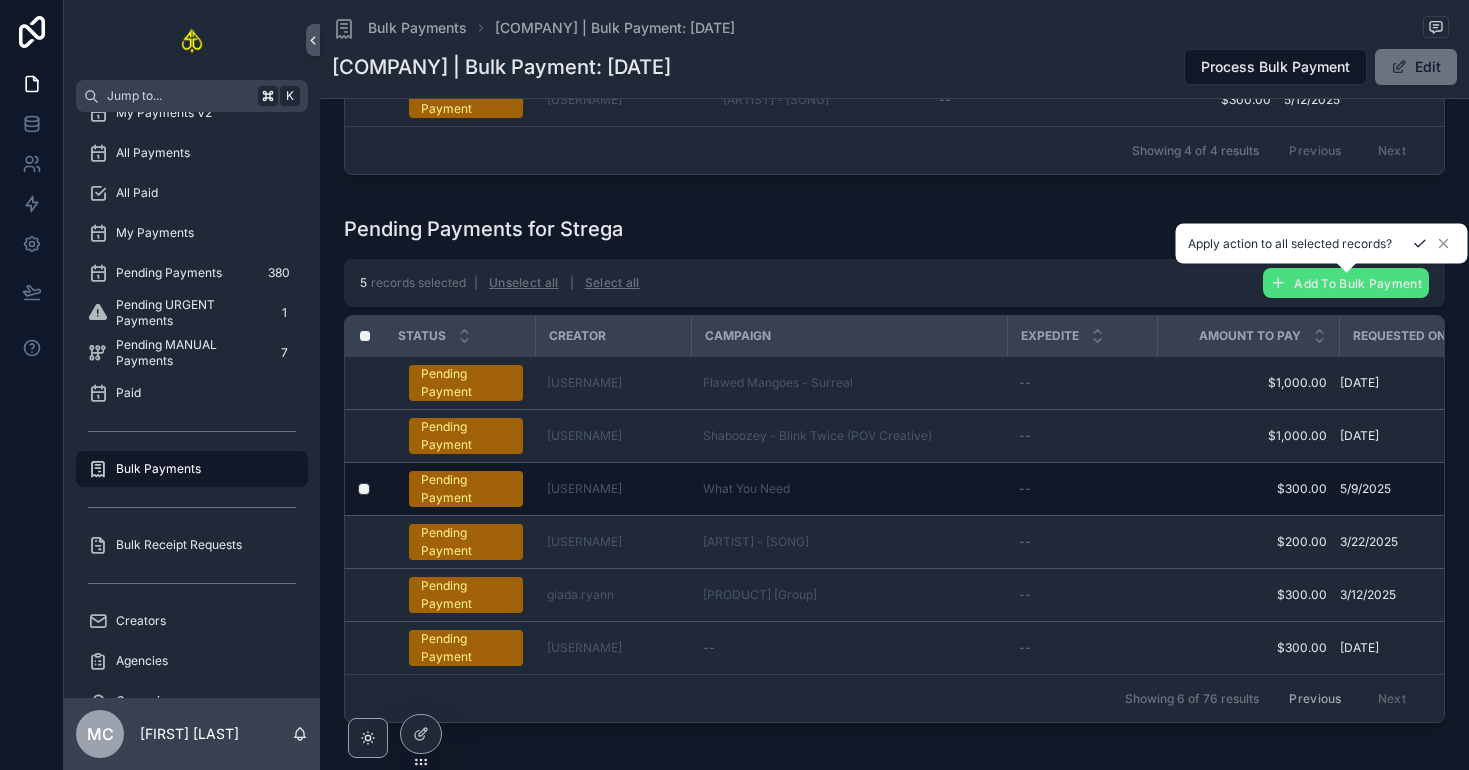 click 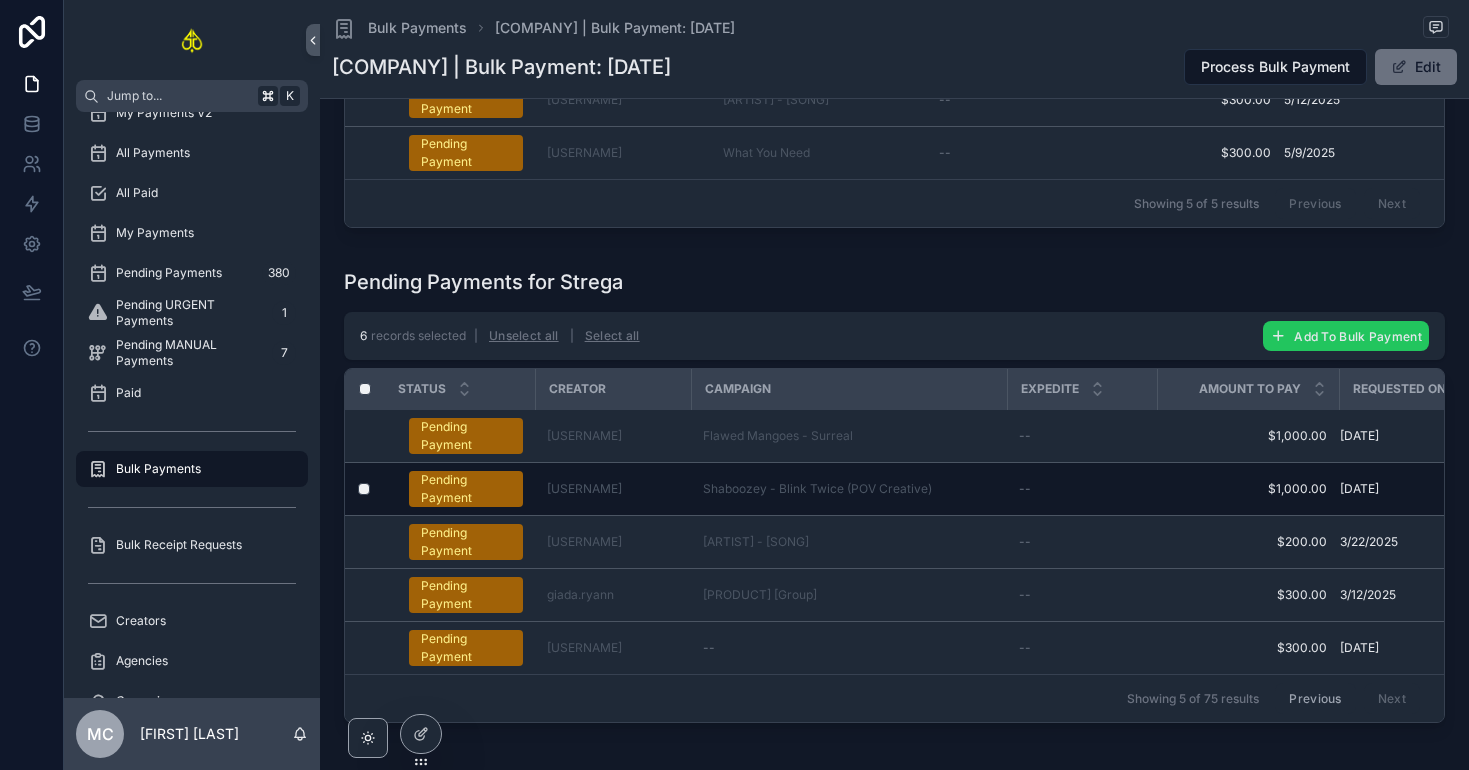 click on "Add To Bulk Payment" at bounding box center (1346, 336) 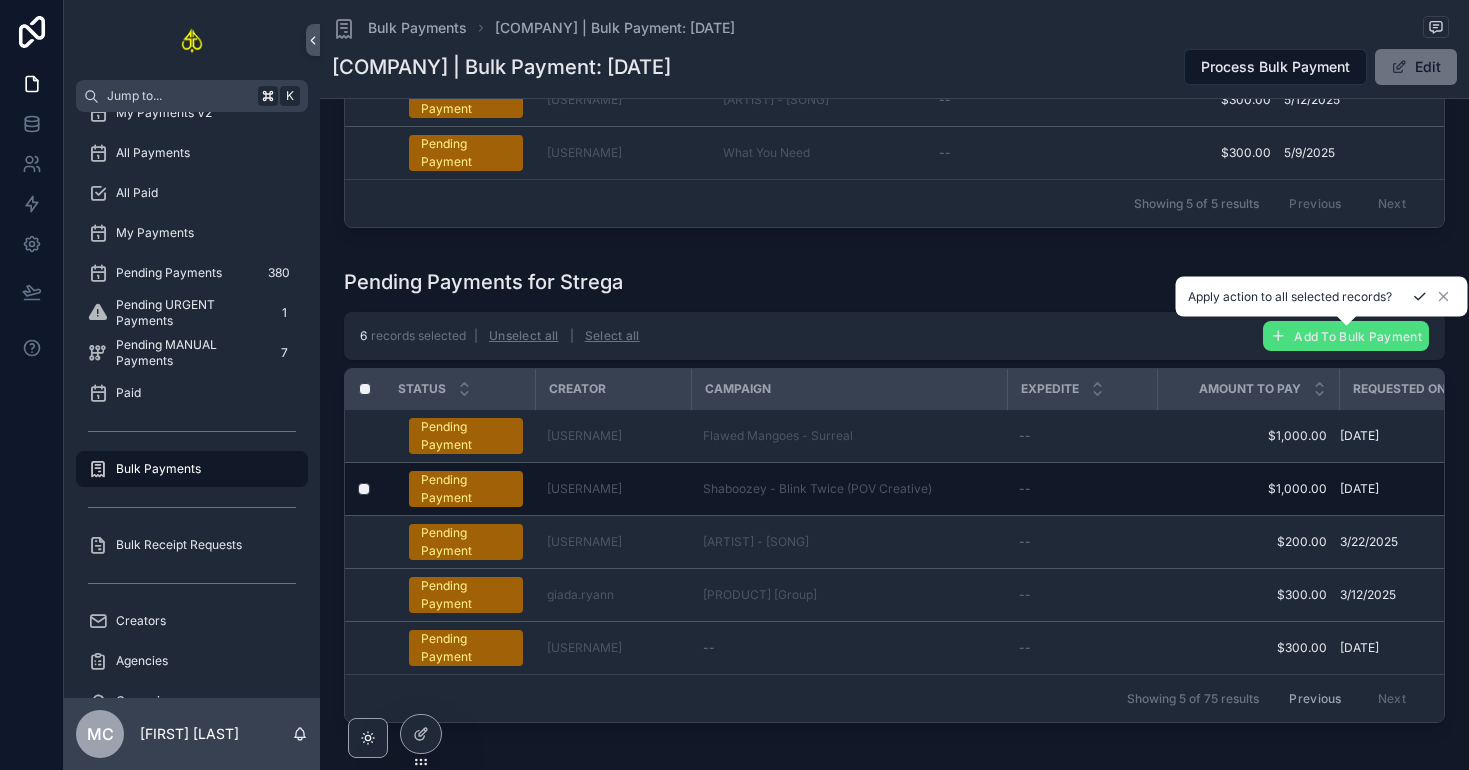 click 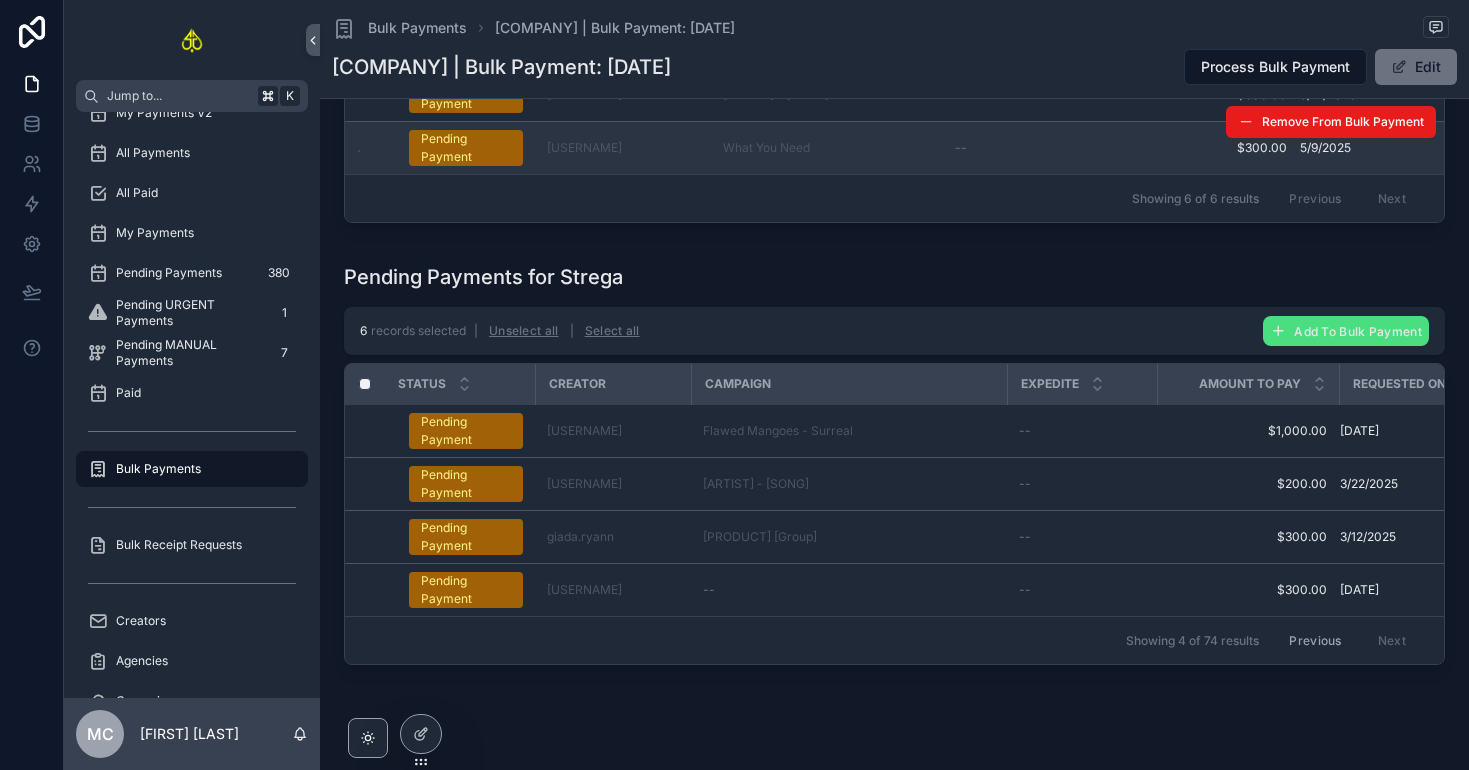 scroll, scrollTop: 533, scrollLeft: 0, axis: vertical 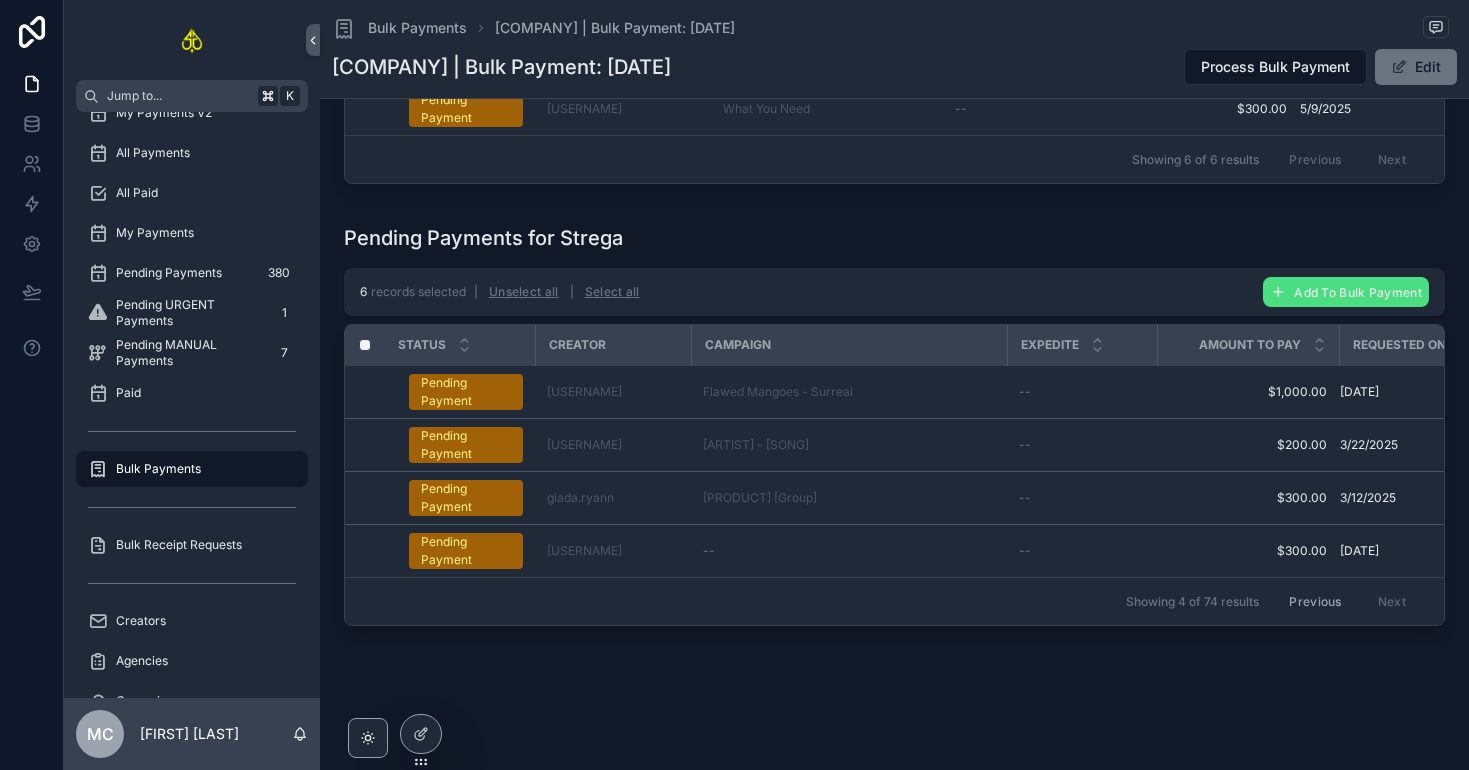 click on "Previous" at bounding box center [1315, 601] 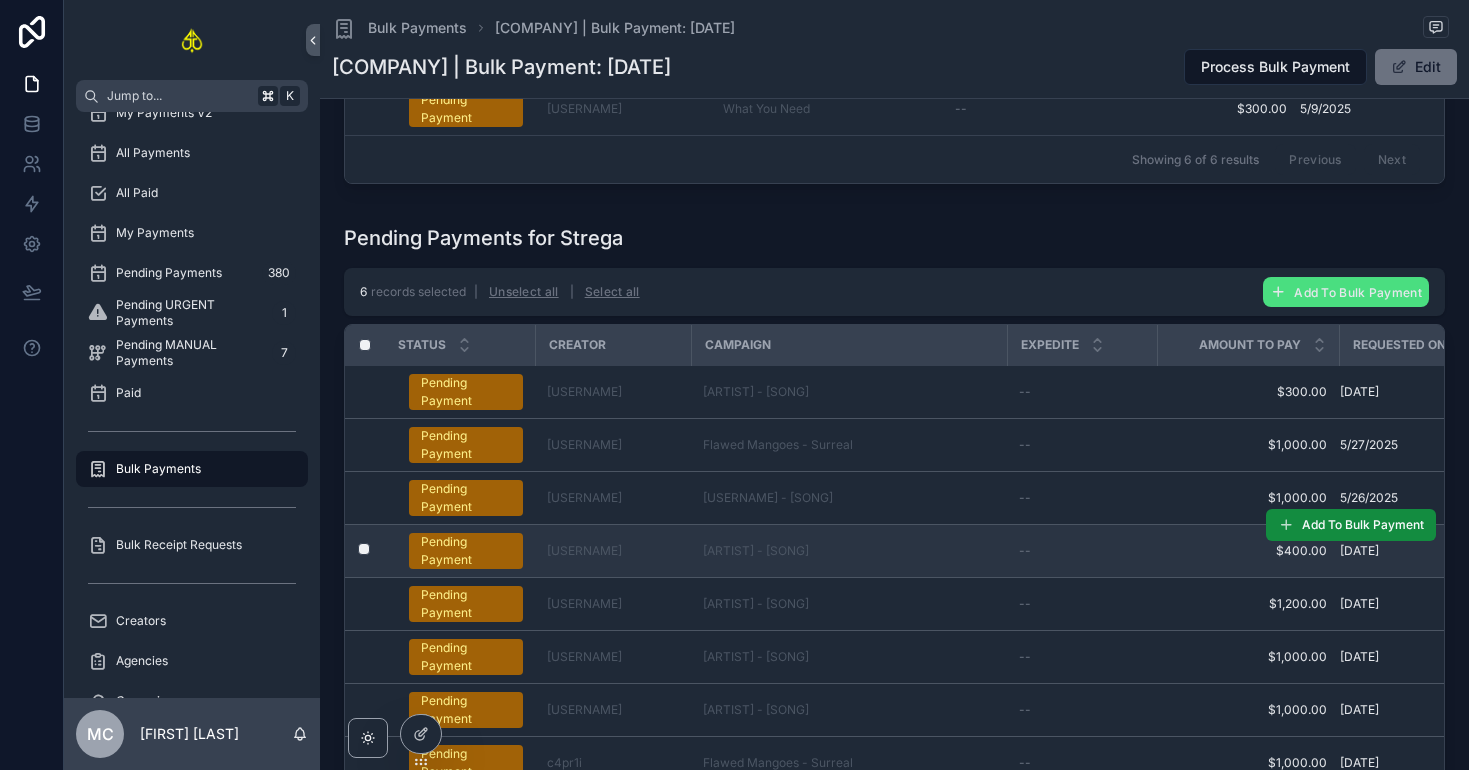 scroll, scrollTop: 40, scrollLeft: 0, axis: vertical 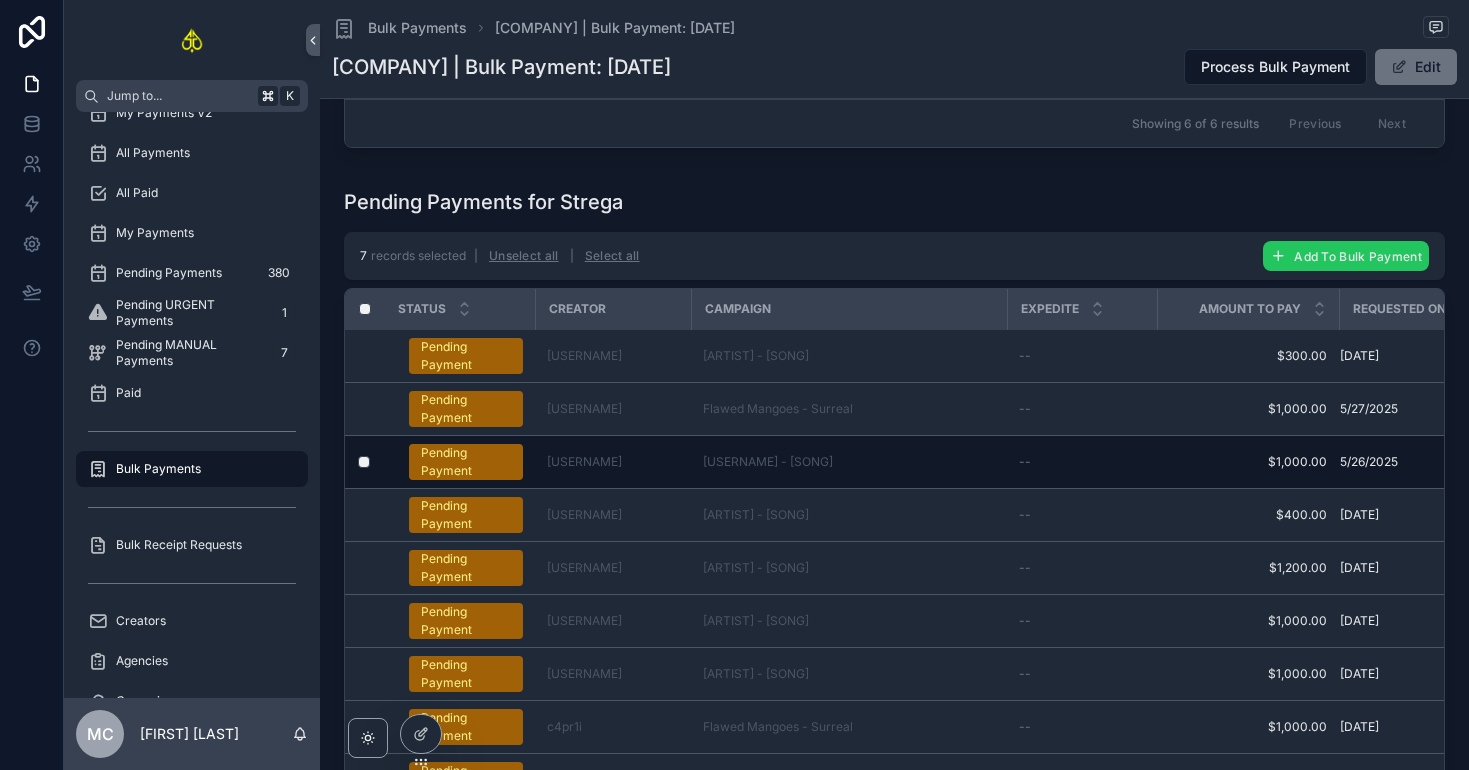 click on "Add To Bulk Payment" at bounding box center [1346, 256] 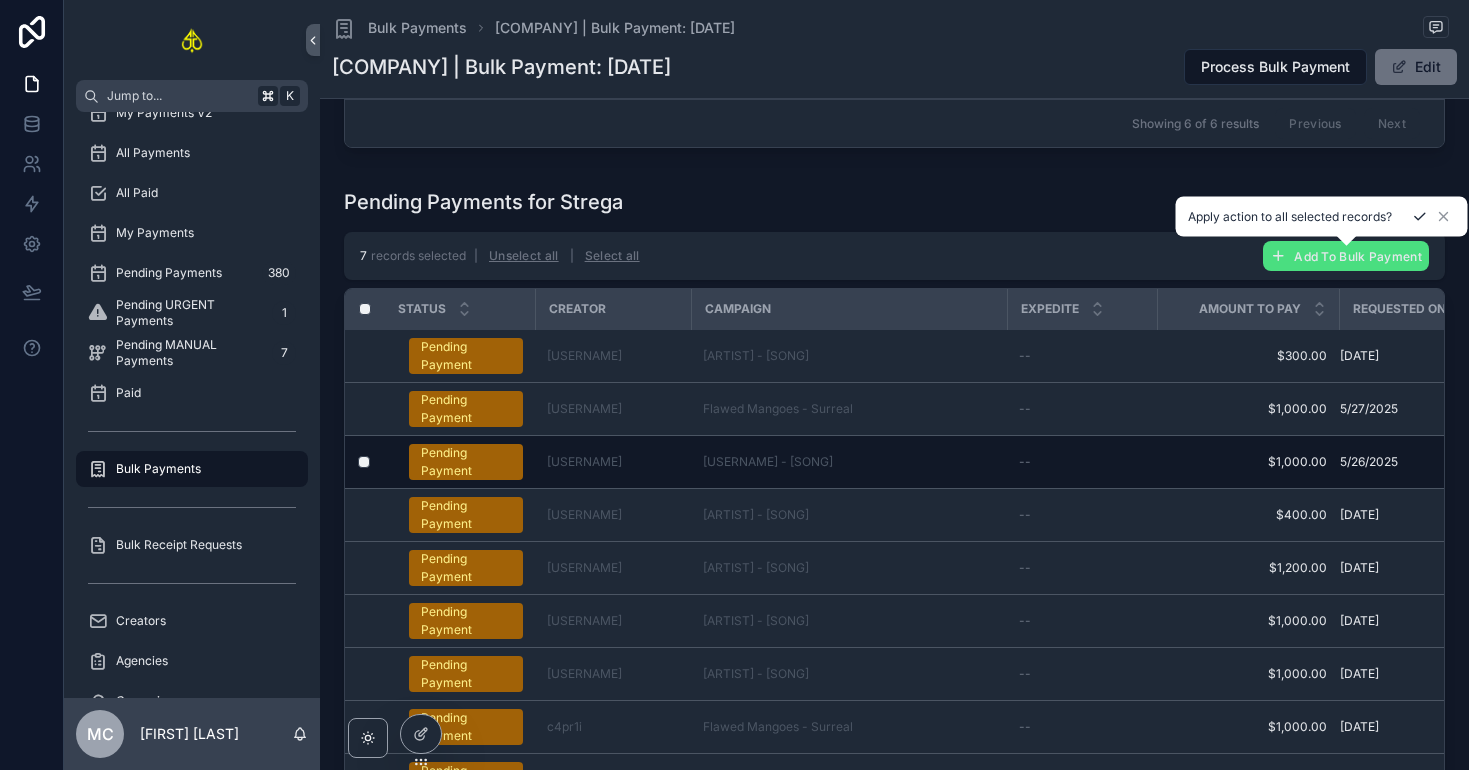 click 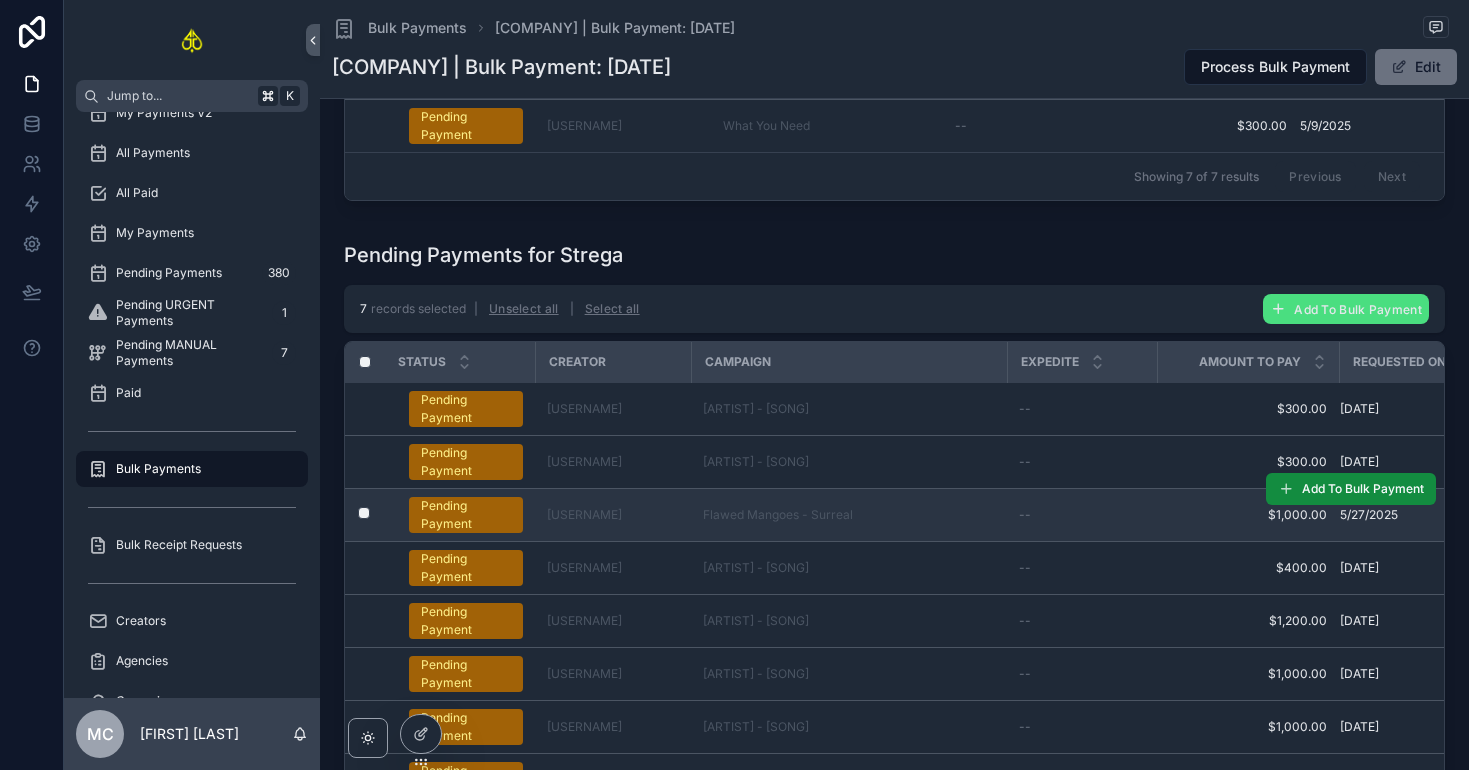 scroll, scrollTop: 40, scrollLeft: 0, axis: vertical 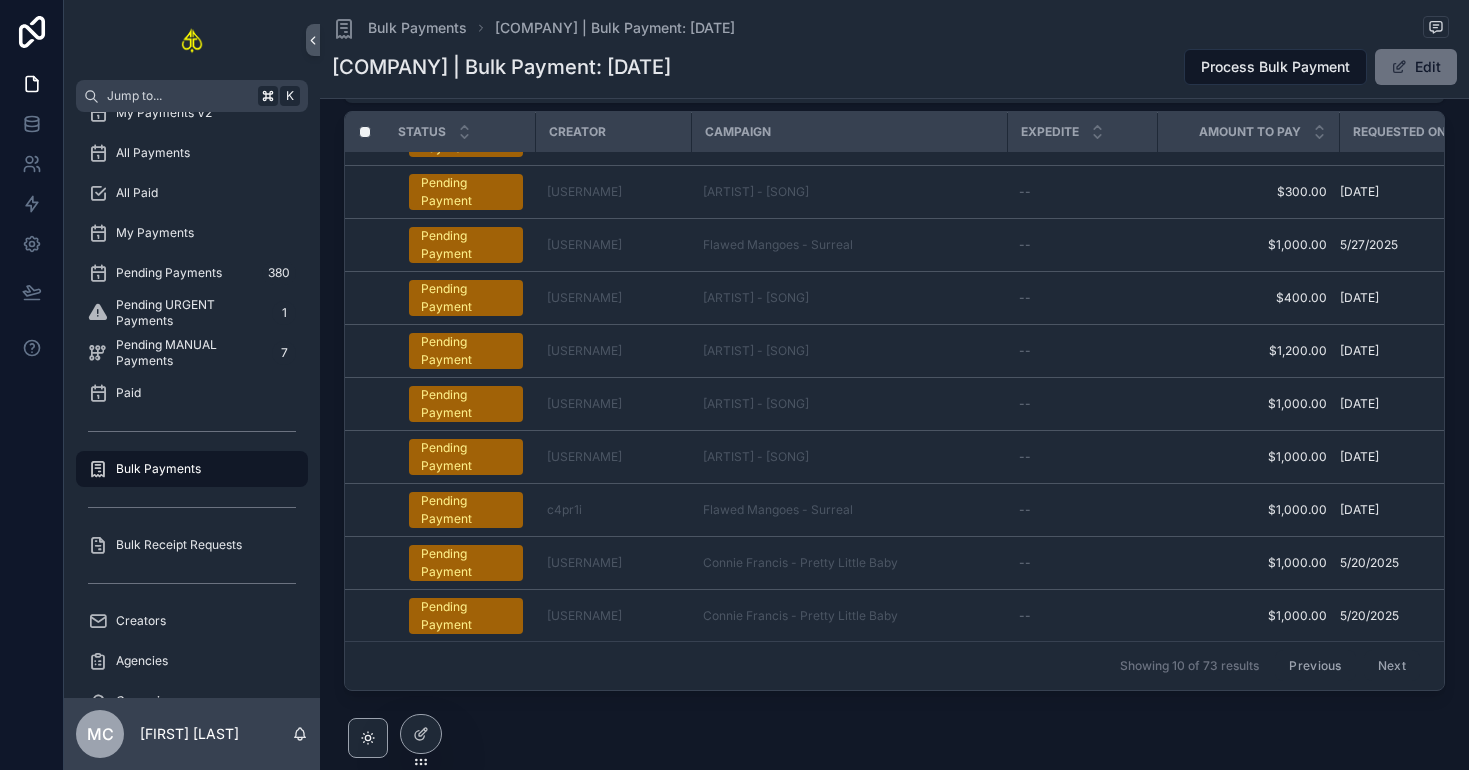 click on "Previous" at bounding box center [1315, 666] 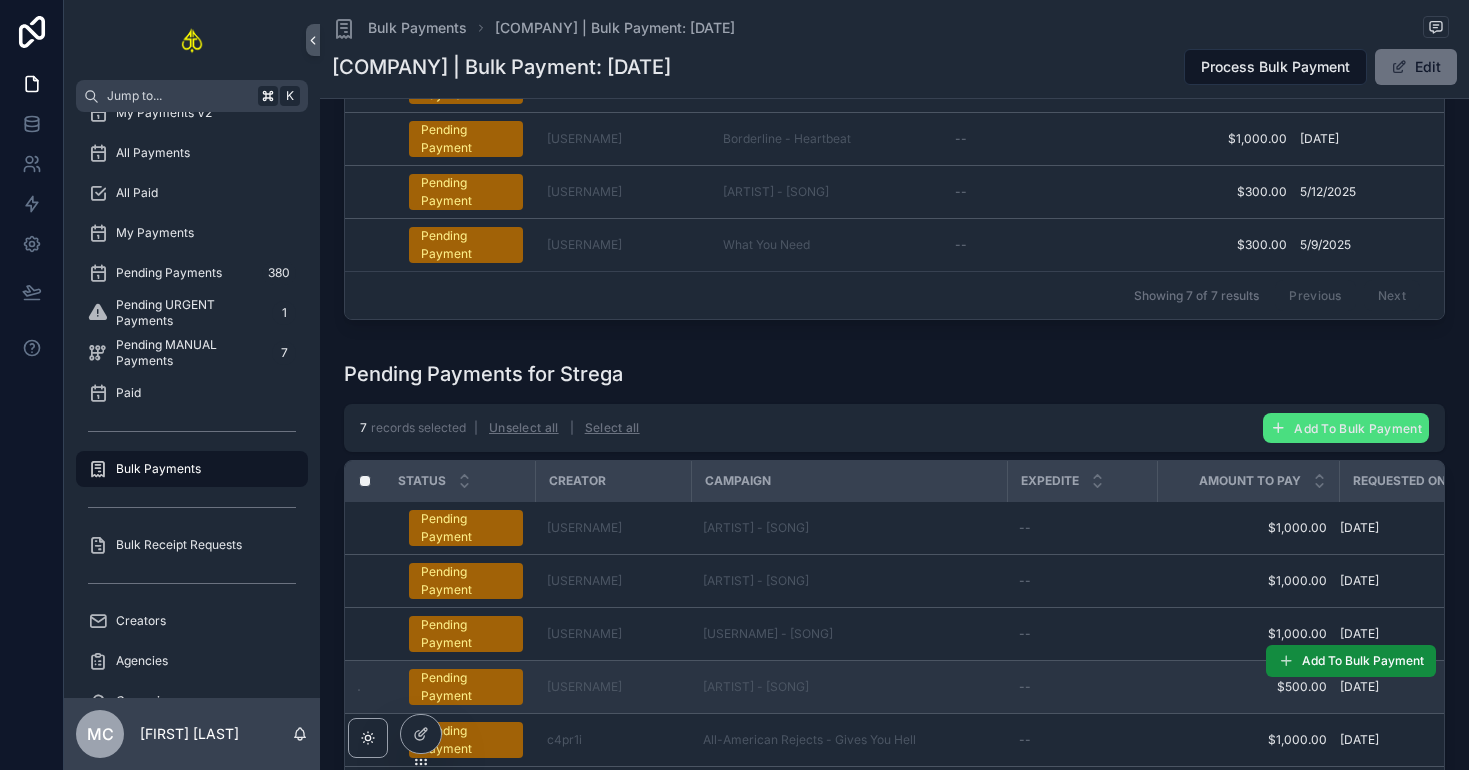 scroll, scrollTop: 839, scrollLeft: 0, axis: vertical 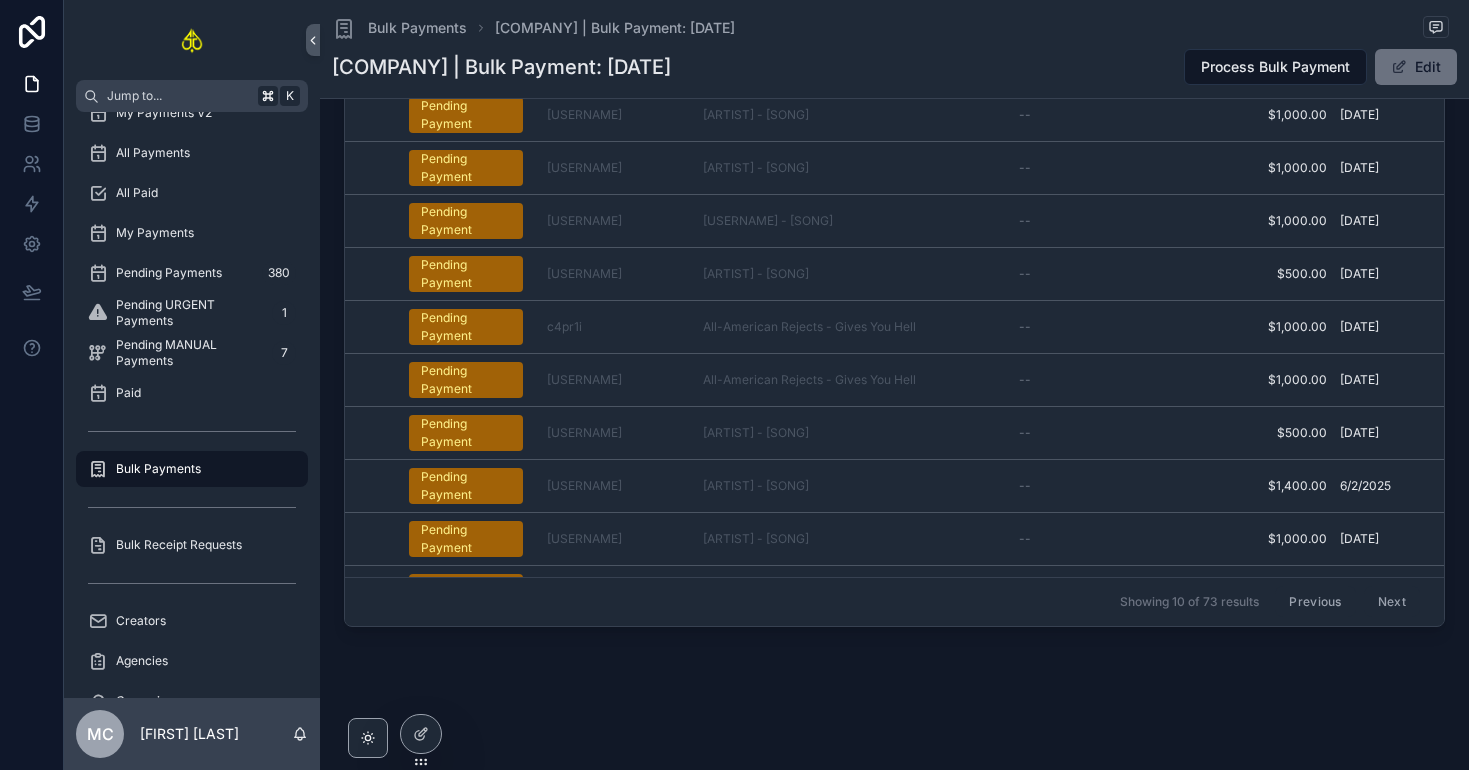 click on "Next" at bounding box center (1392, 602) 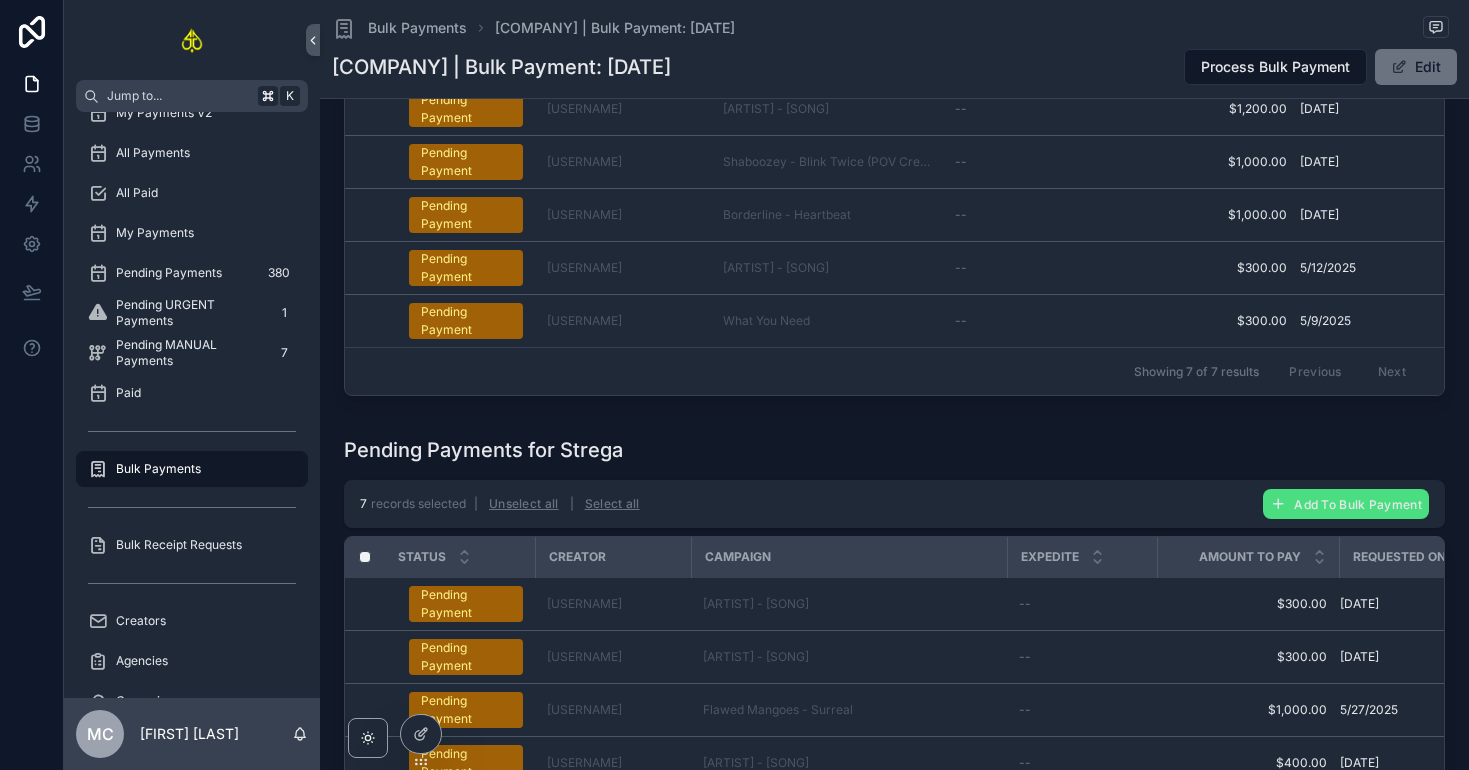 scroll, scrollTop: 863, scrollLeft: 0, axis: vertical 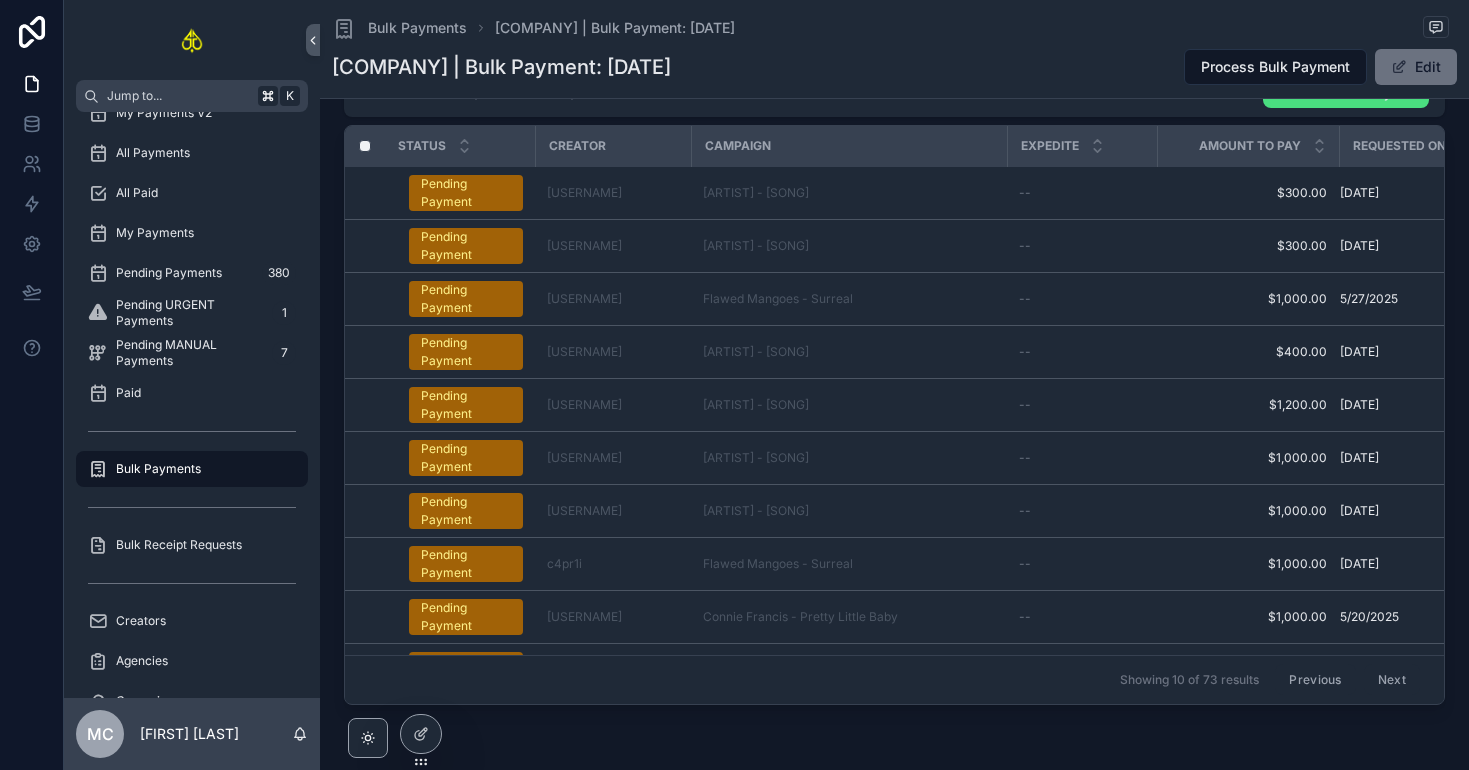 click on "Next" at bounding box center [1392, 680] 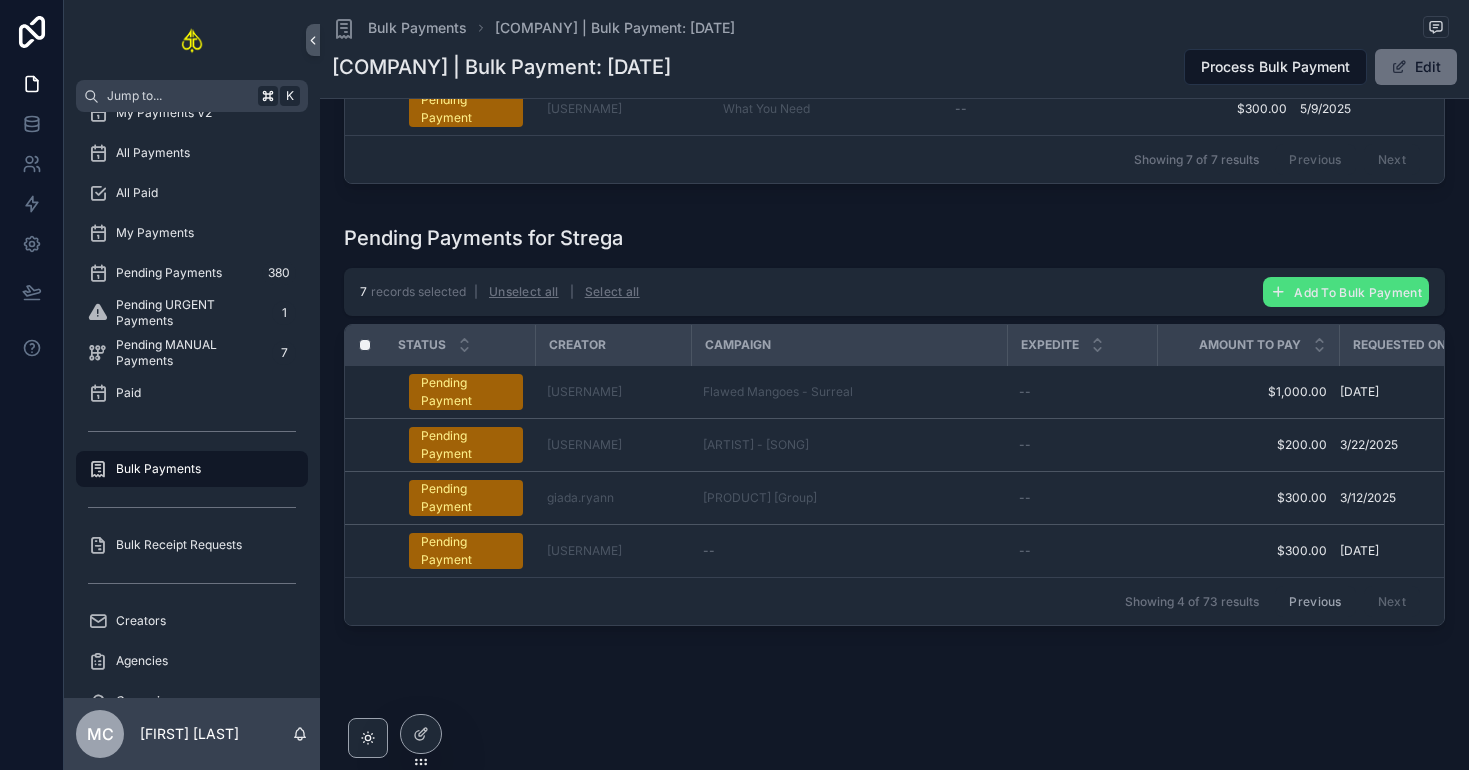 click on "Previous" at bounding box center [1315, 601] 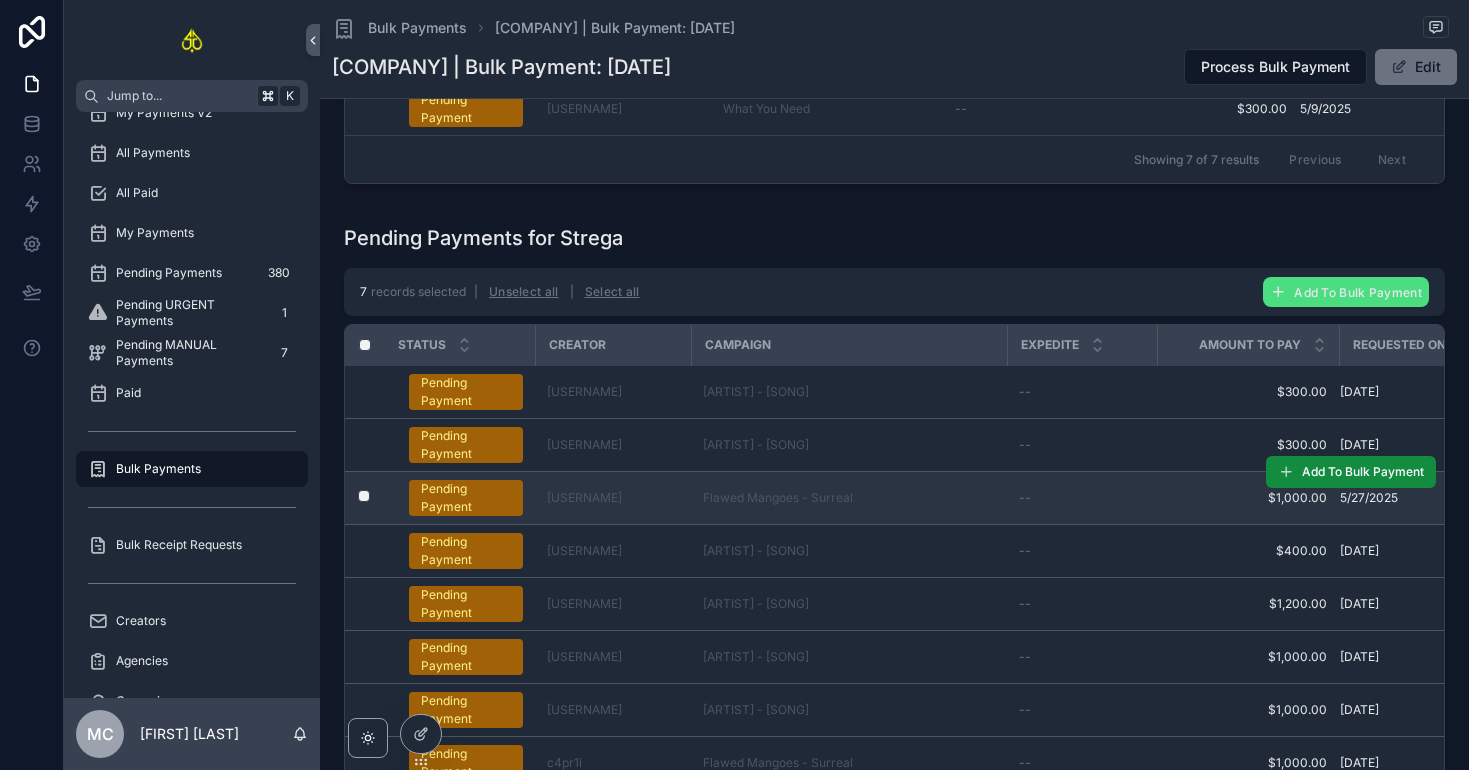 scroll, scrollTop: 40, scrollLeft: 0, axis: vertical 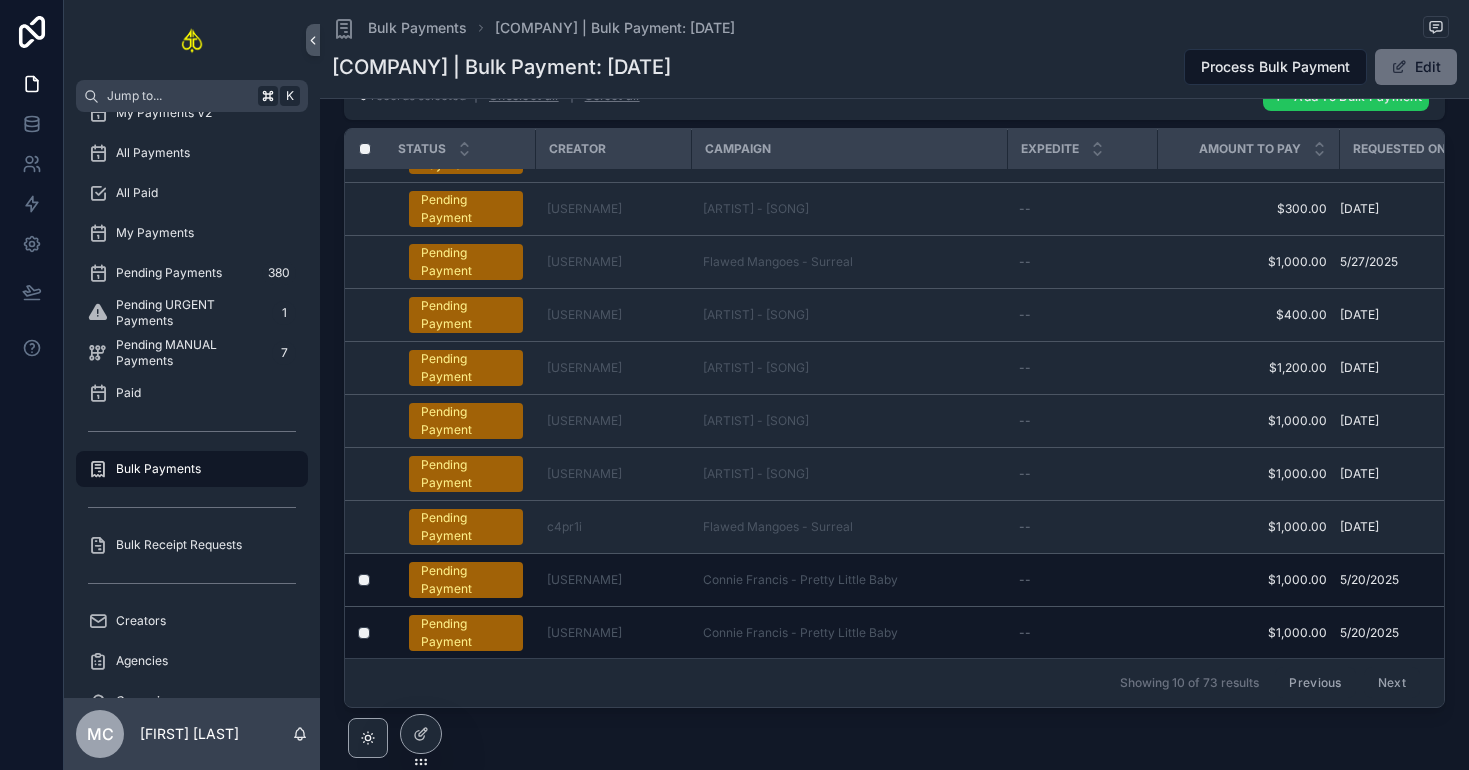 click on "Add To Bulk Payment" at bounding box center (1346, 96) 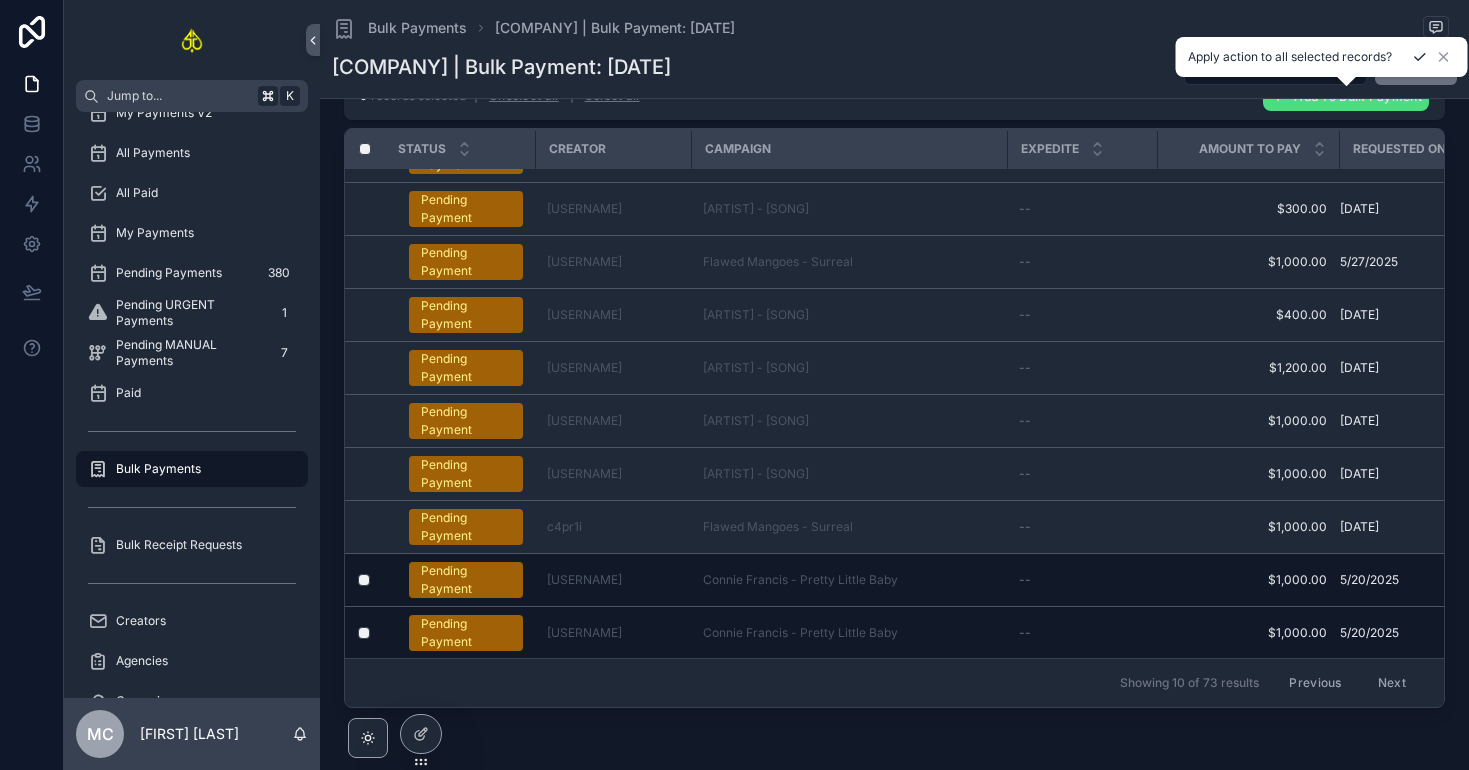 click 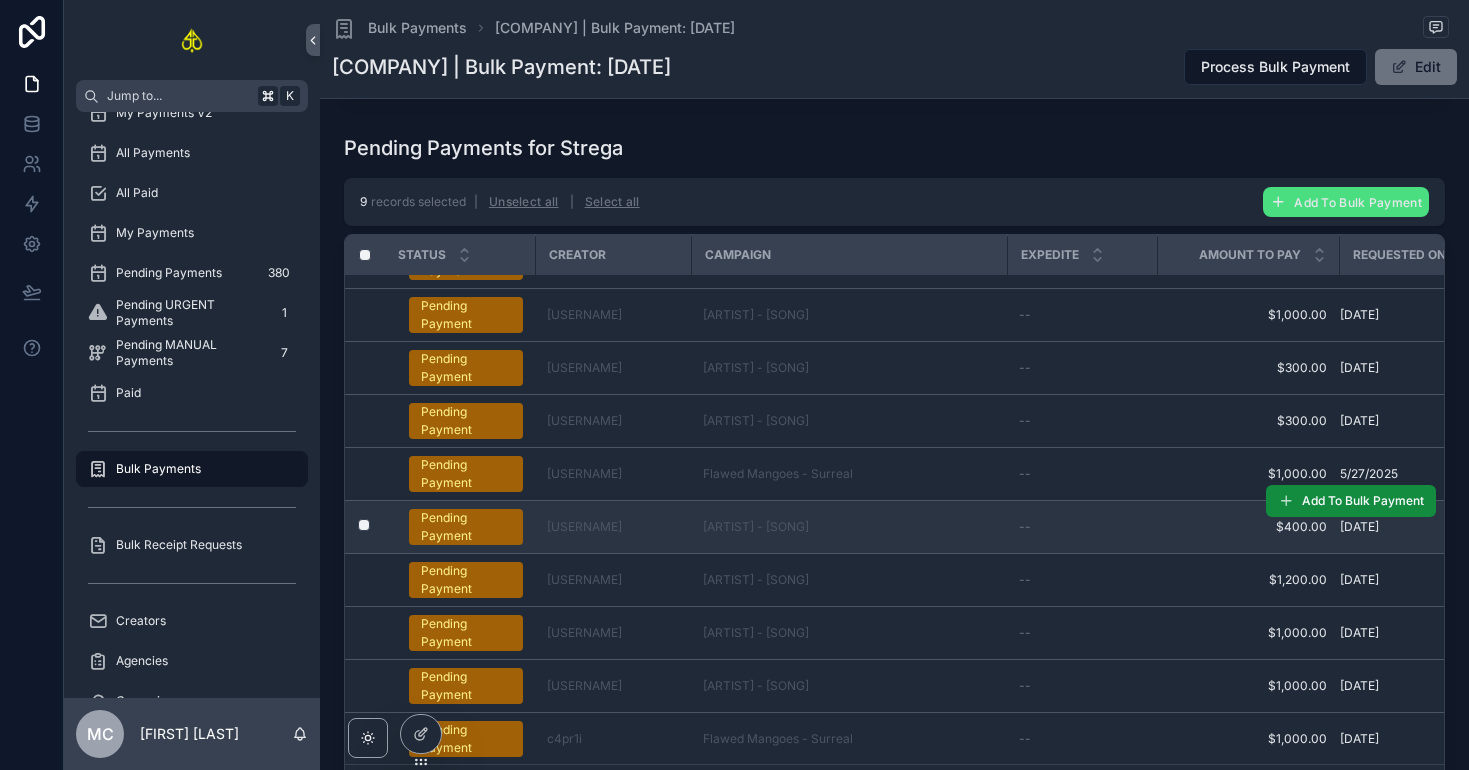 scroll, scrollTop: 811, scrollLeft: 0, axis: vertical 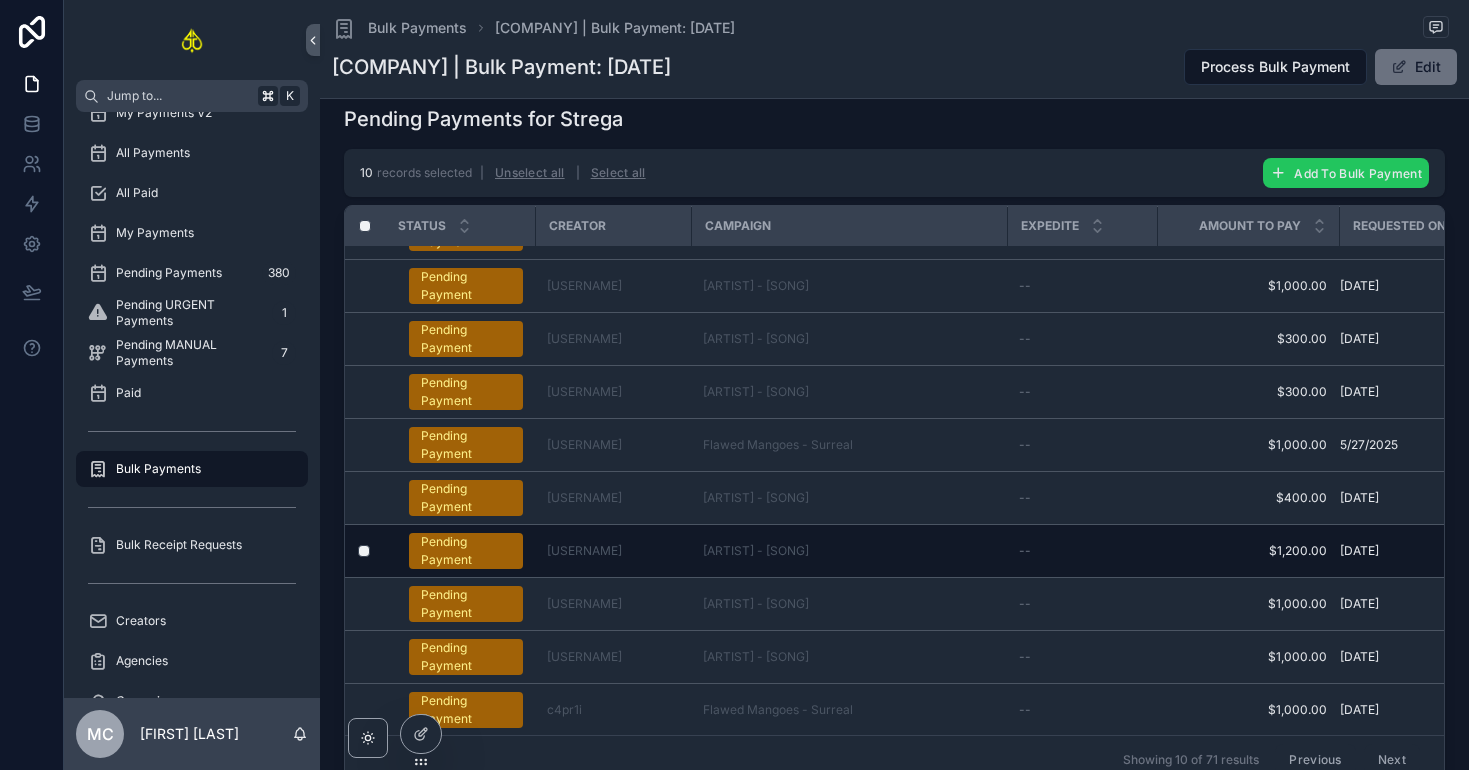 click on "Add To Bulk Payment" at bounding box center (1358, 173) 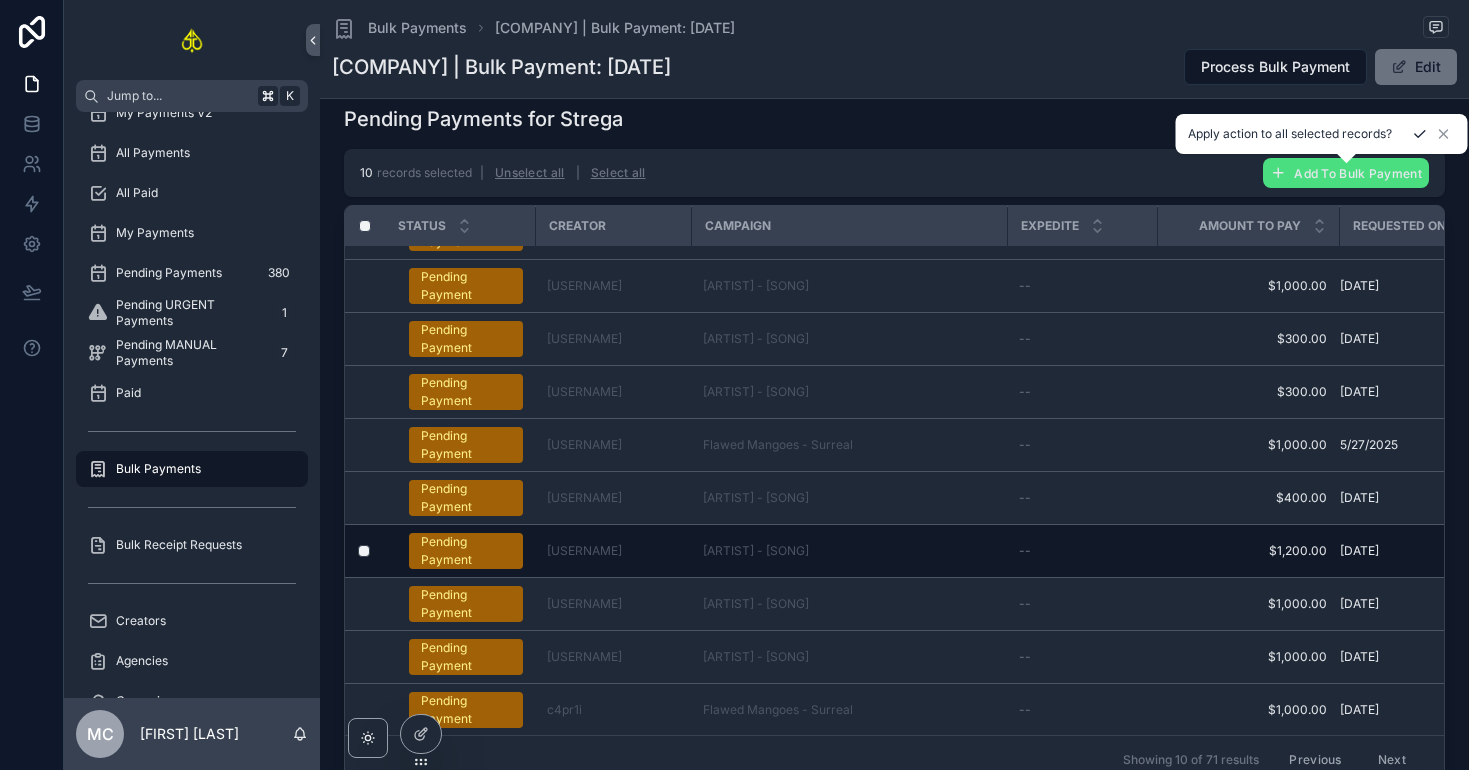 click at bounding box center (1420, 134) 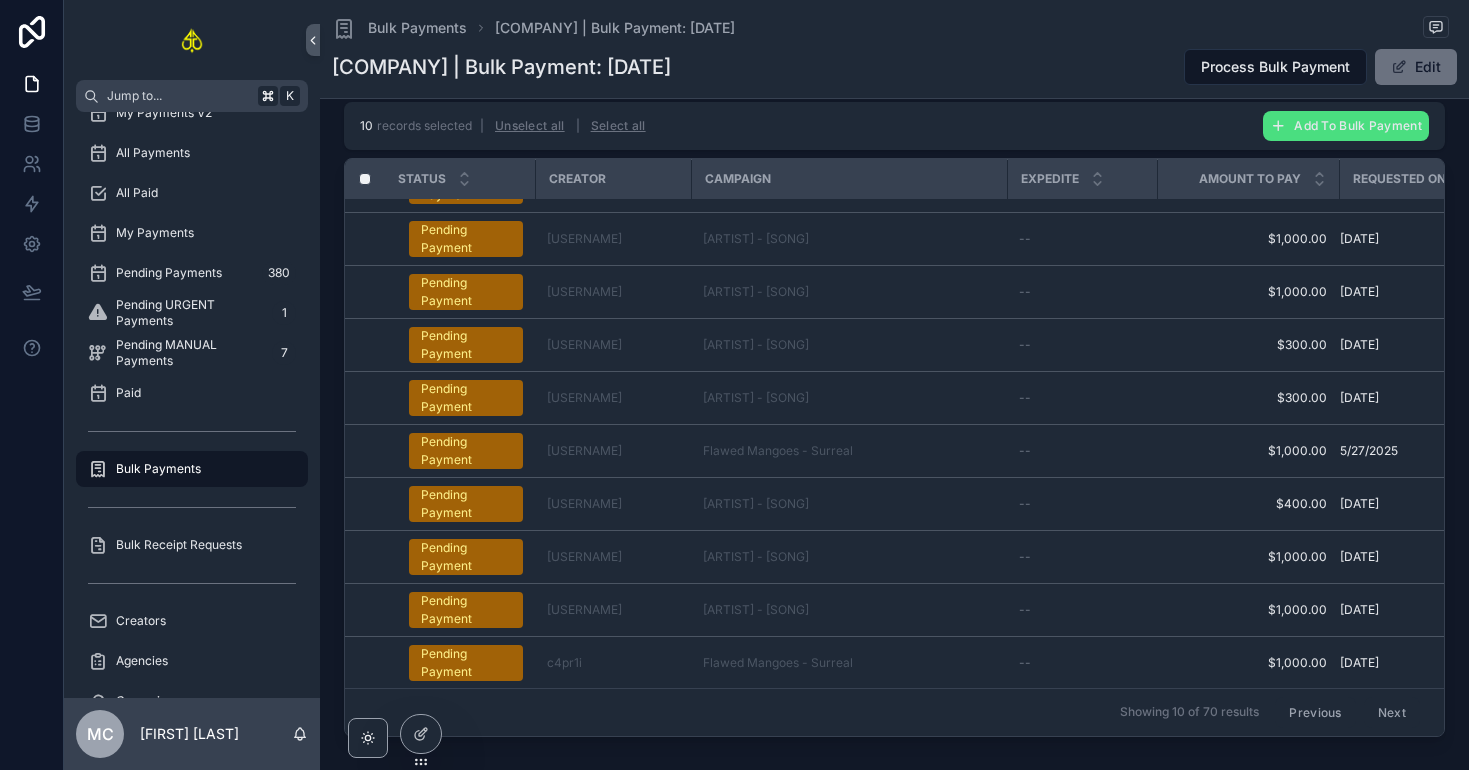 scroll, scrollTop: 884, scrollLeft: 0, axis: vertical 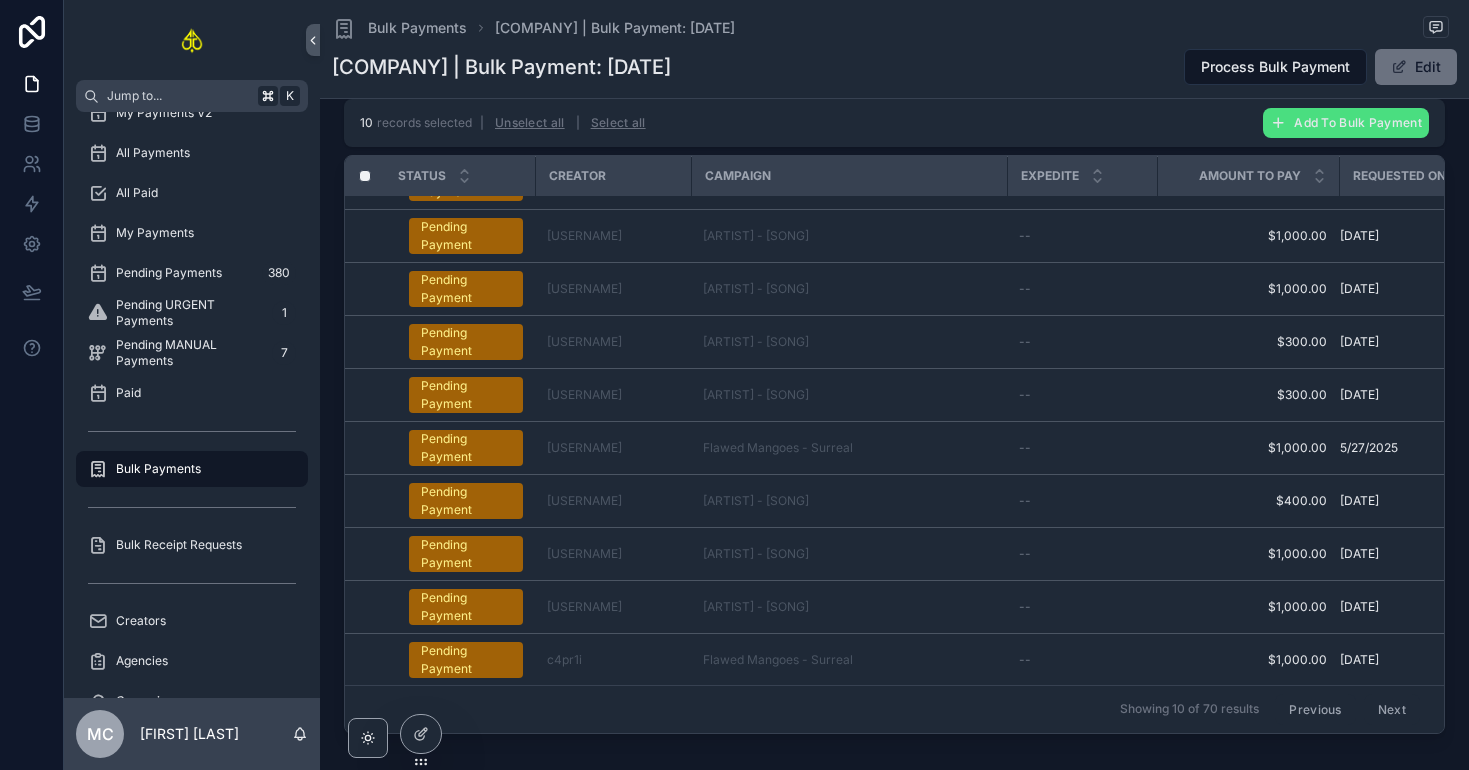 click on "Previous" at bounding box center (1315, 709) 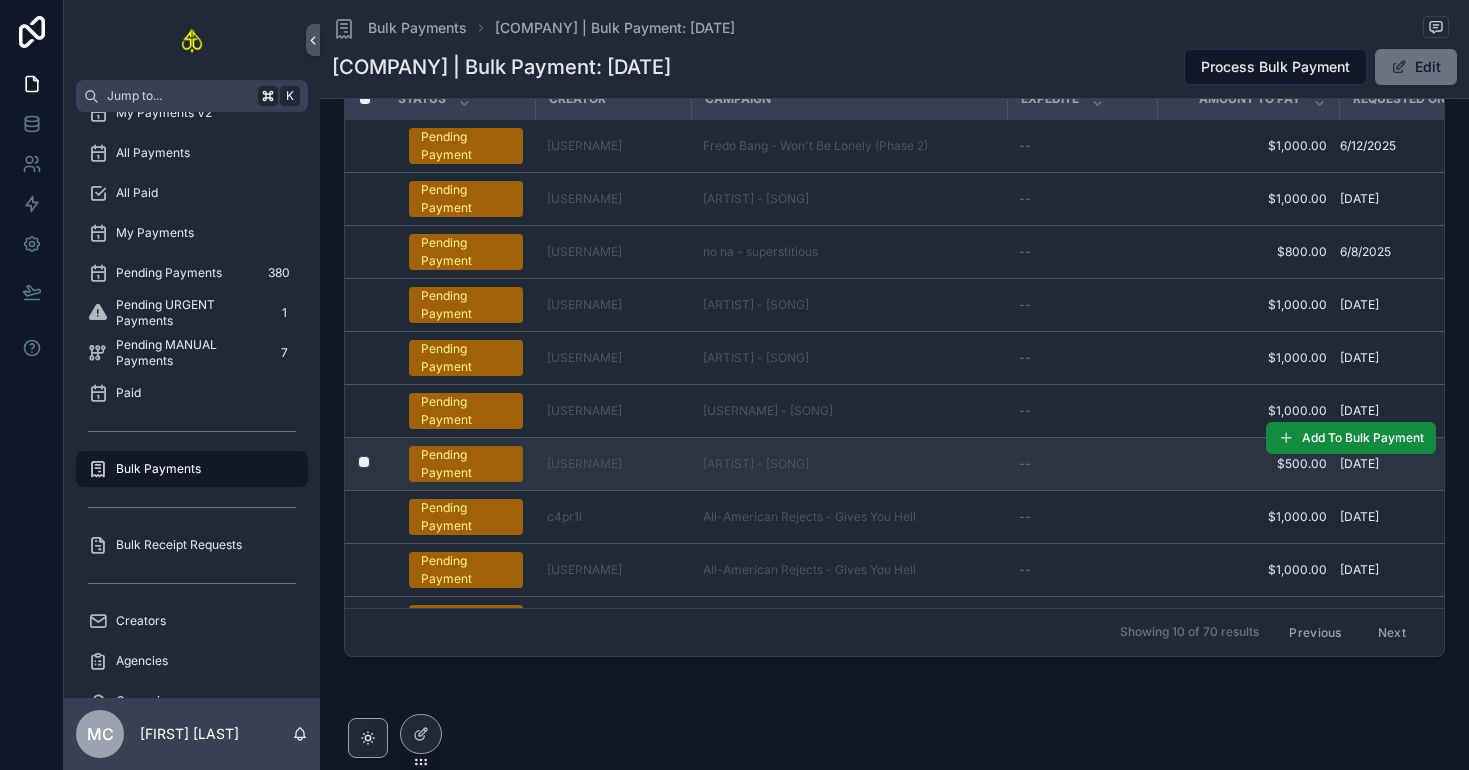 scroll, scrollTop: 981, scrollLeft: 0, axis: vertical 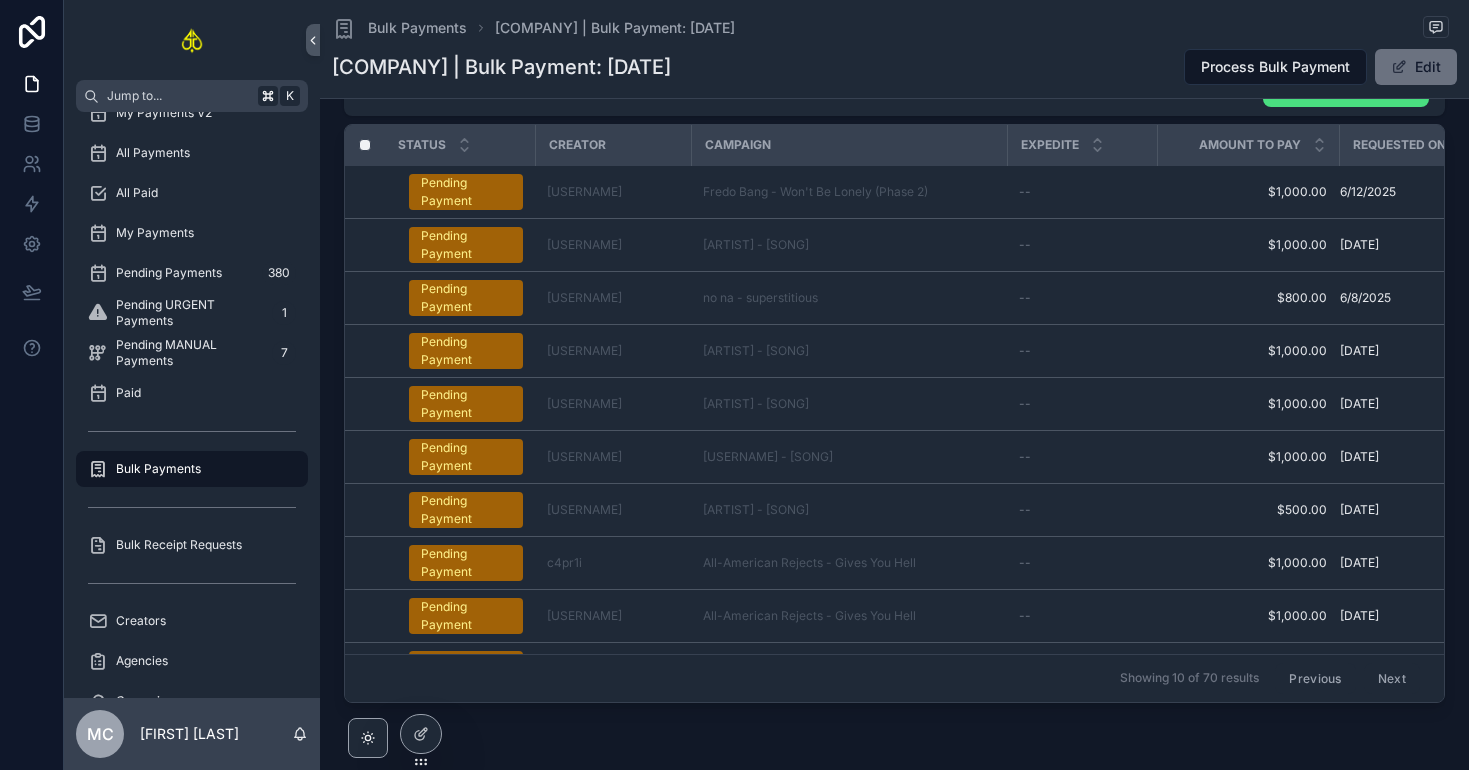 click on "Previous" at bounding box center (1315, 678) 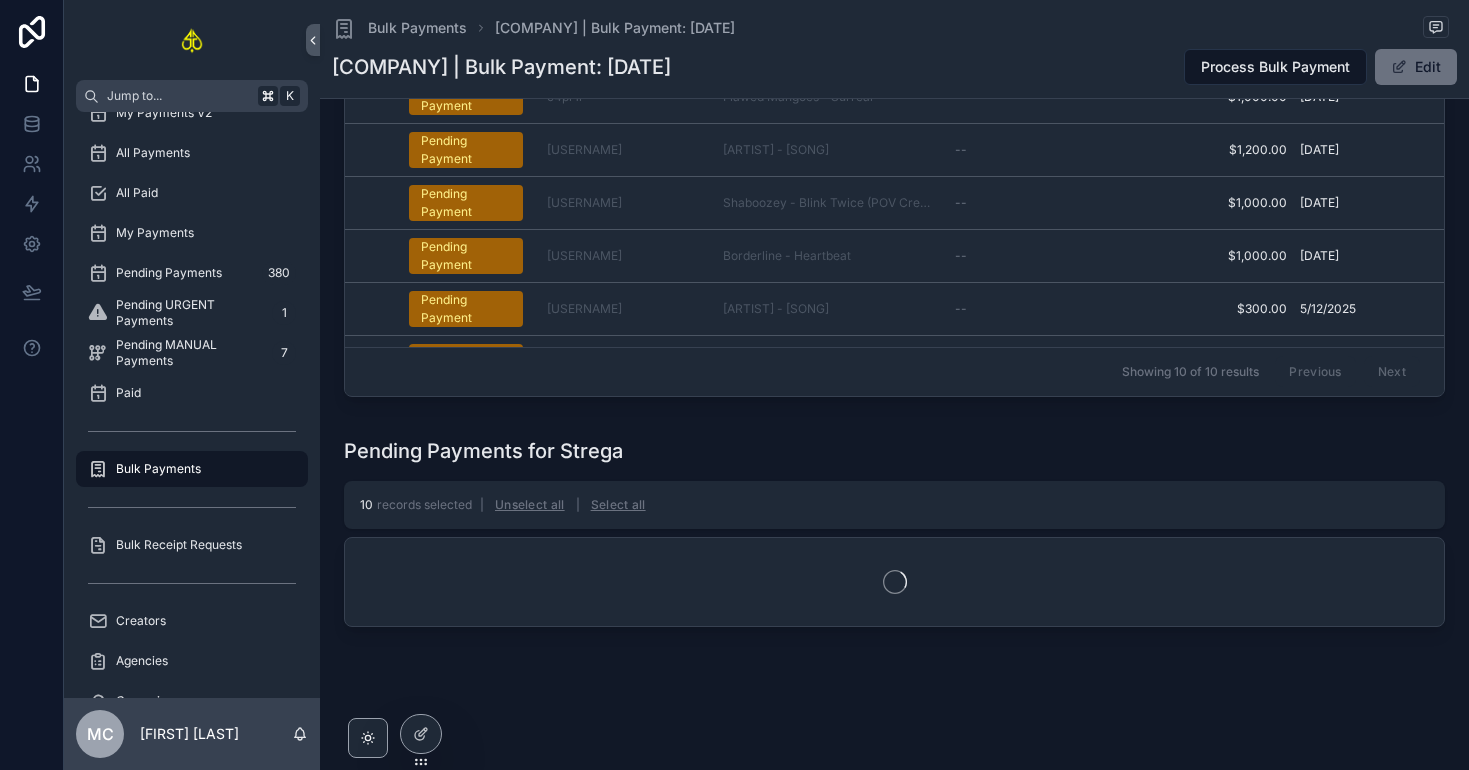 scroll, scrollTop: 905, scrollLeft: 0, axis: vertical 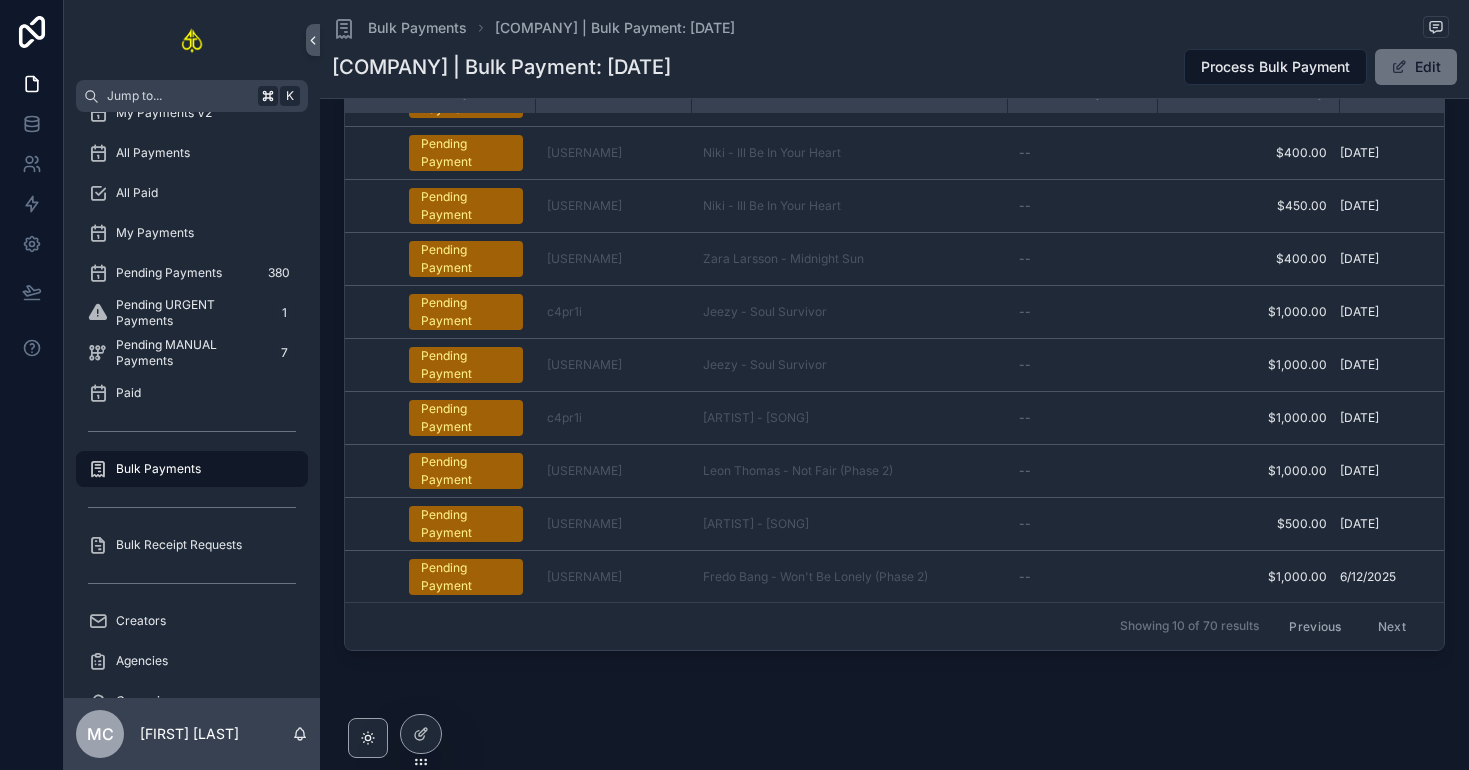 click on "Previous" at bounding box center (1315, 626) 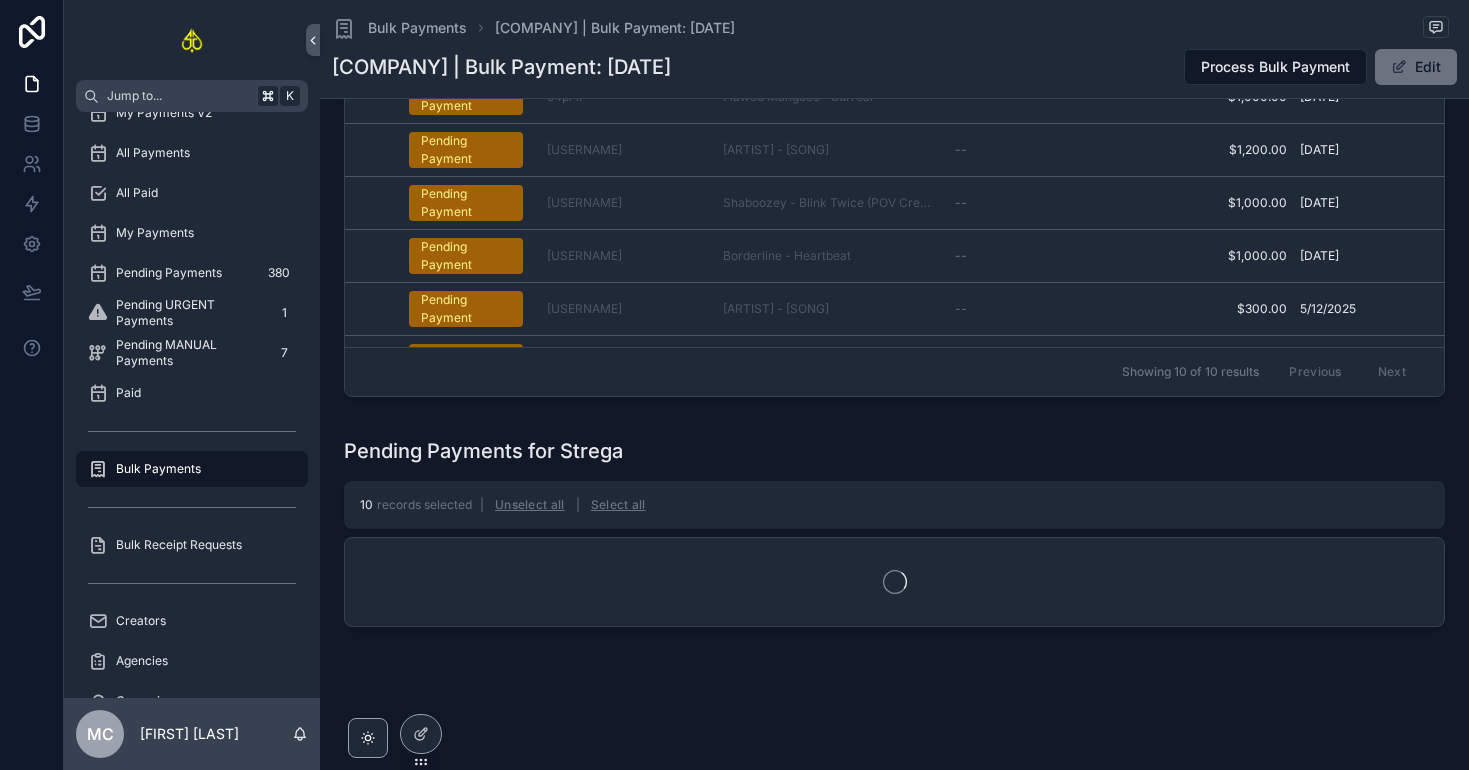 scroll, scrollTop: 957, scrollLeft: 0, axis: vertical 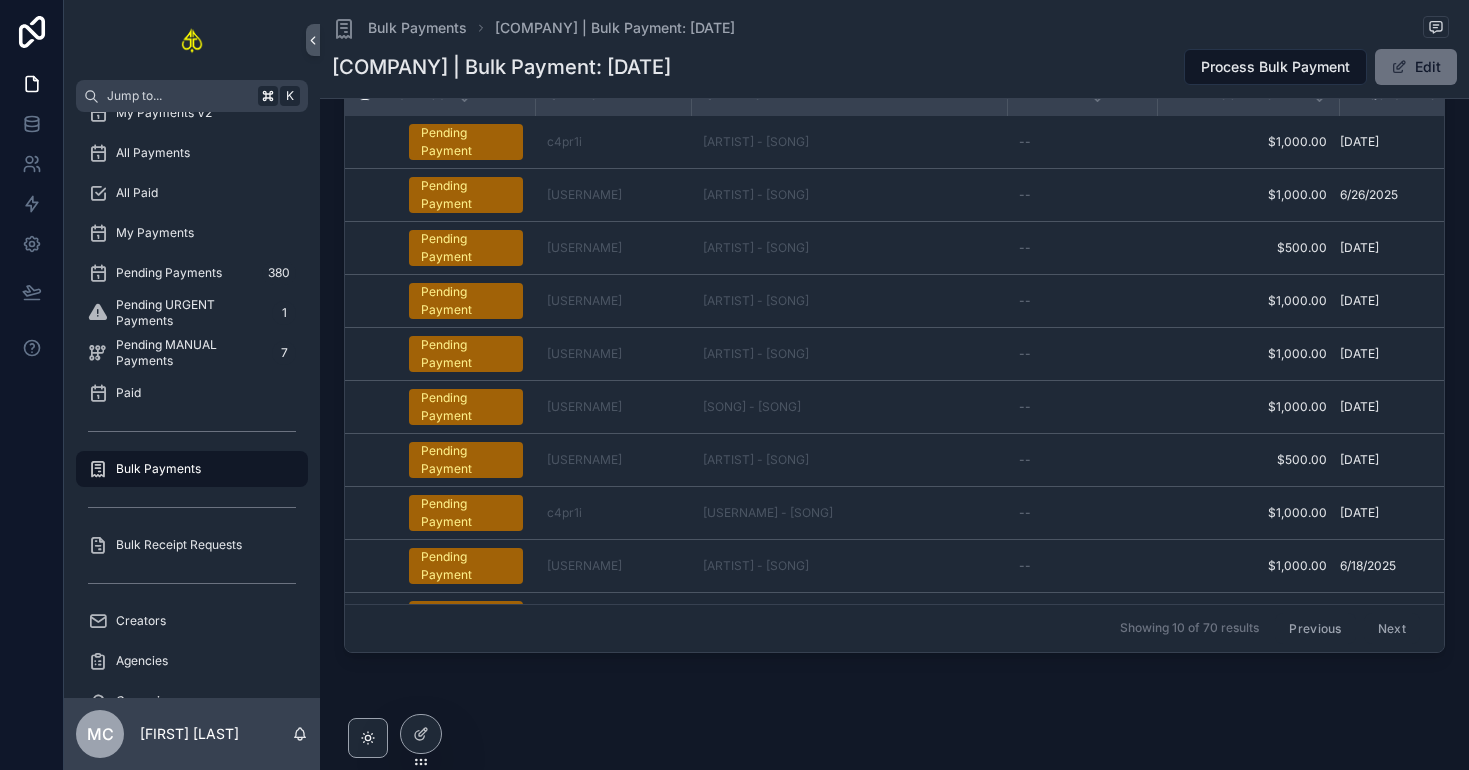 click on "Next" at bounding box center (1392, 628) 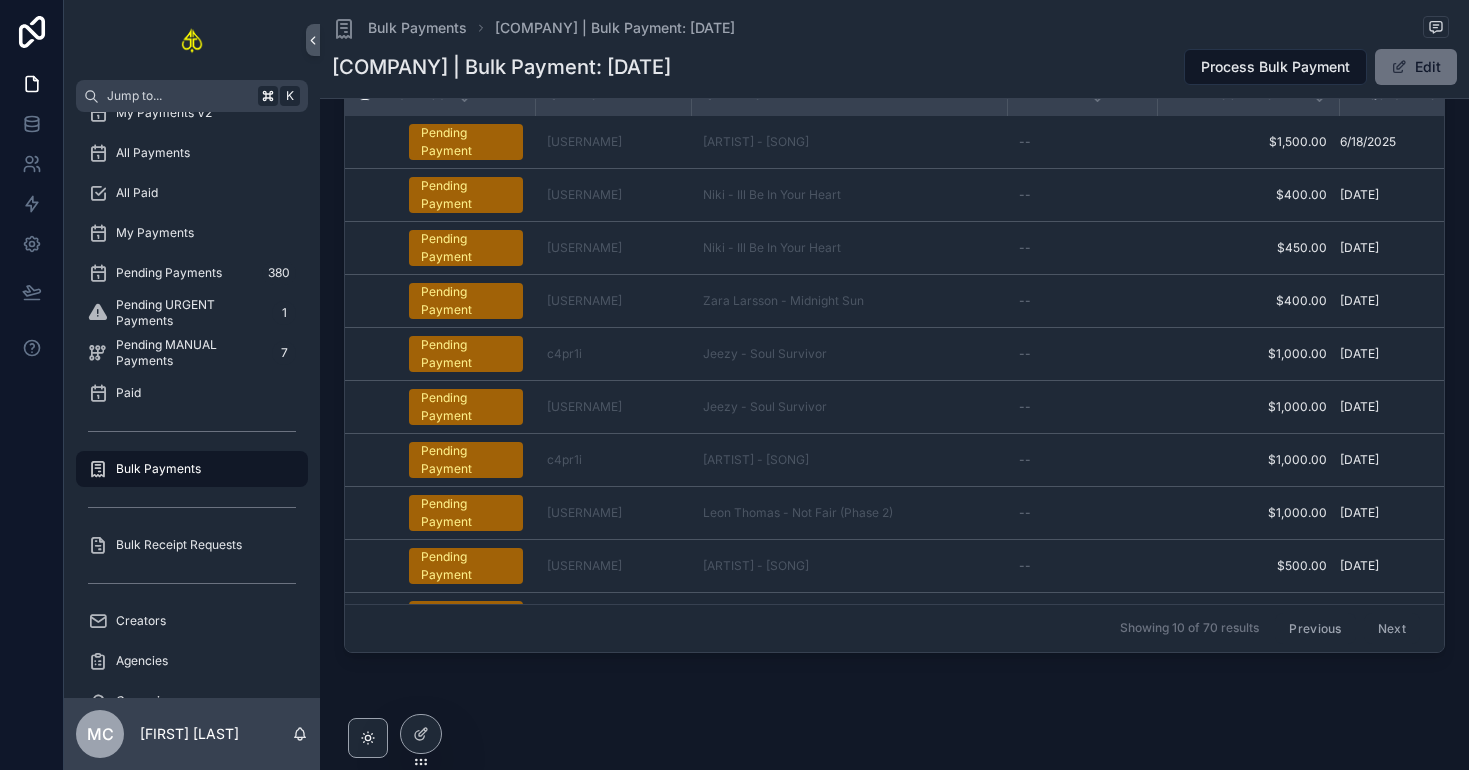 click on "Next" at bounding box center (1392, 628) 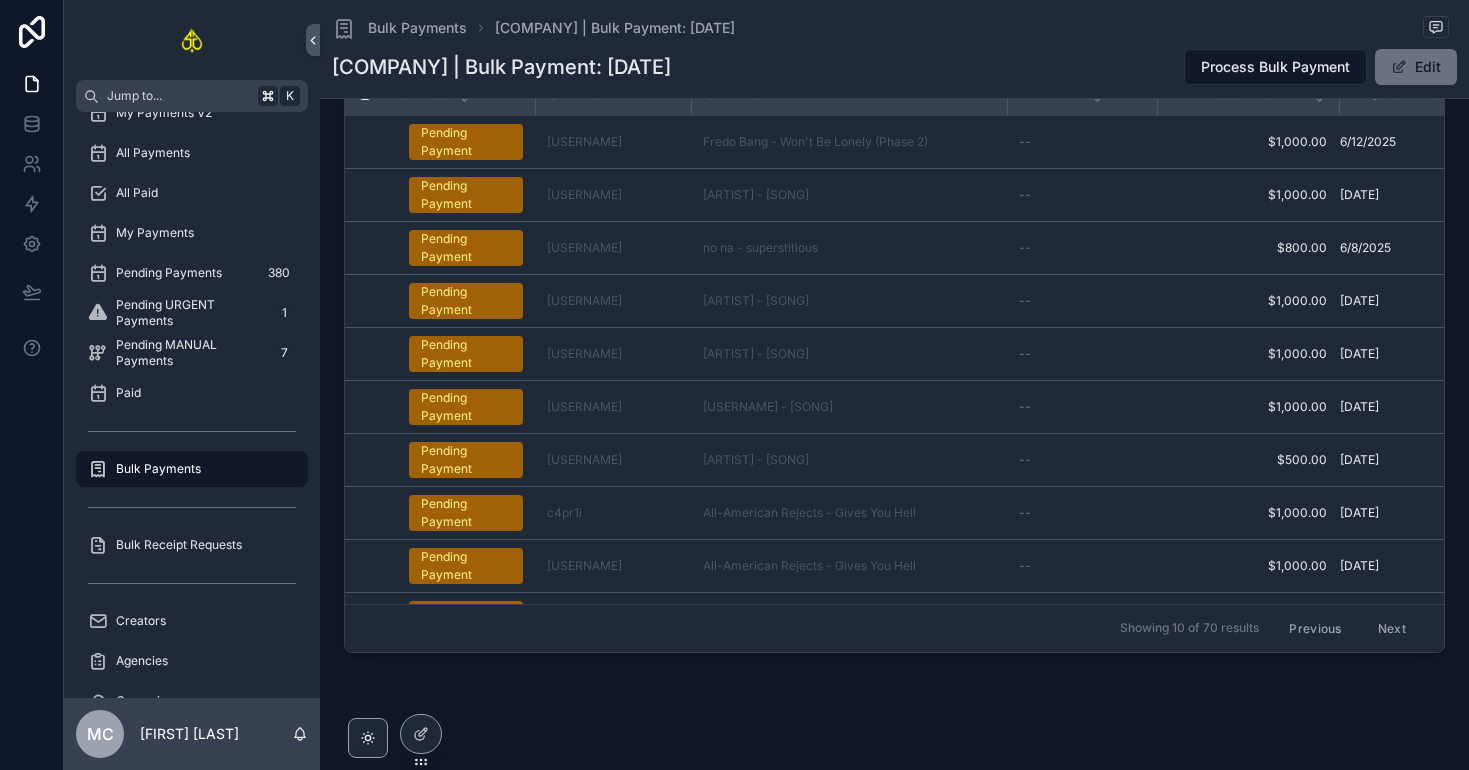 click on "Next" at bounding box center [1392, 628] 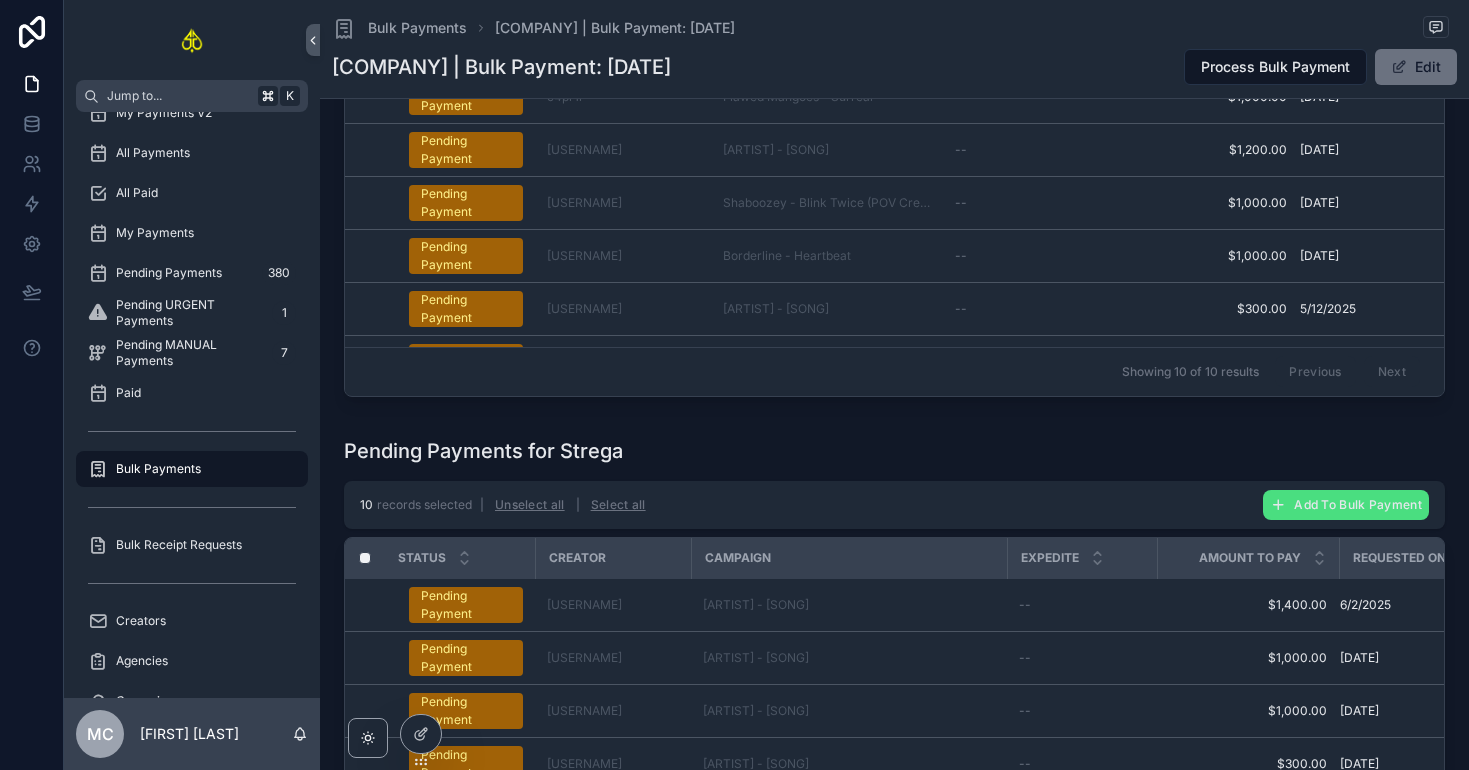 scroll, scrollTop: 955, scrollLeft: 0, axis: vertical 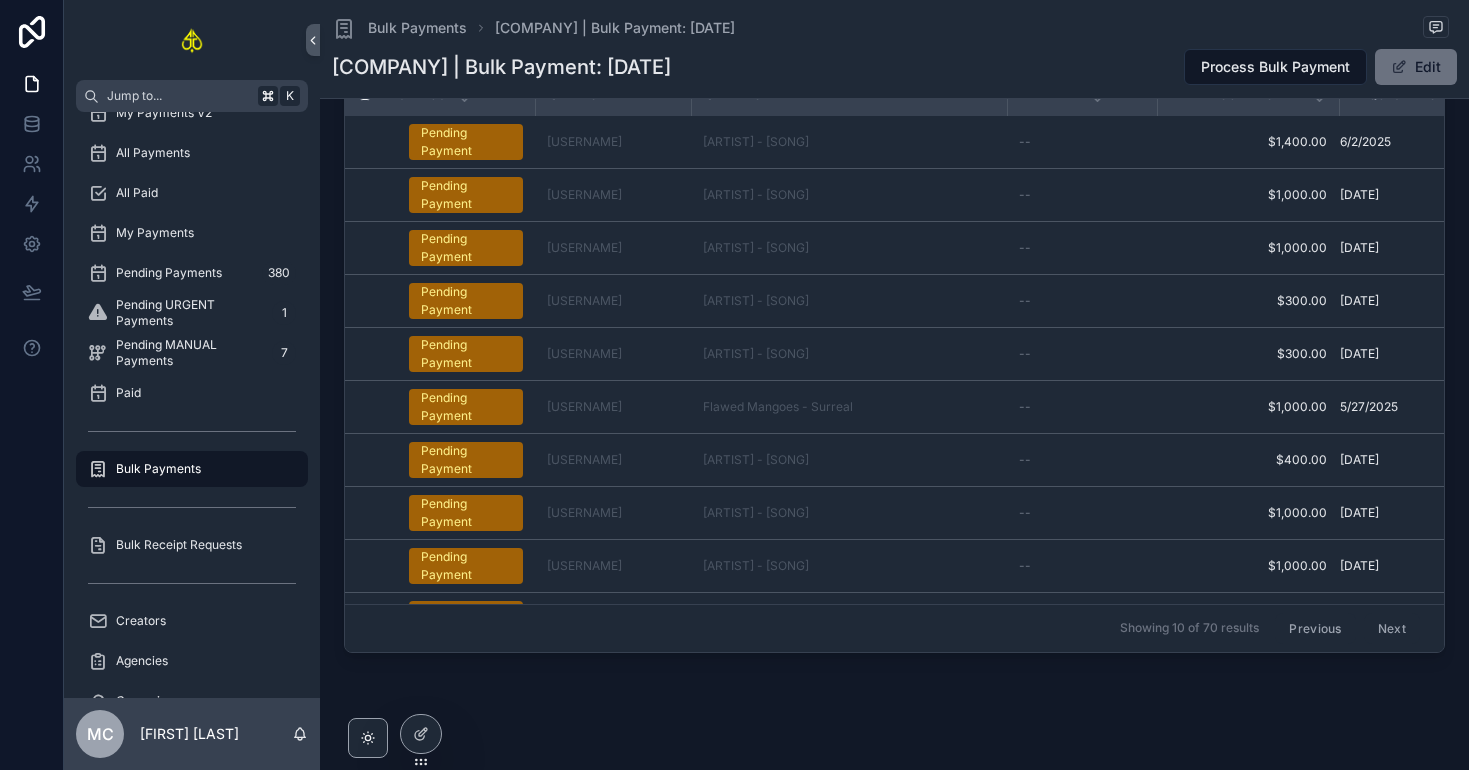 click on "Next" at bounding box center (1392, 628) 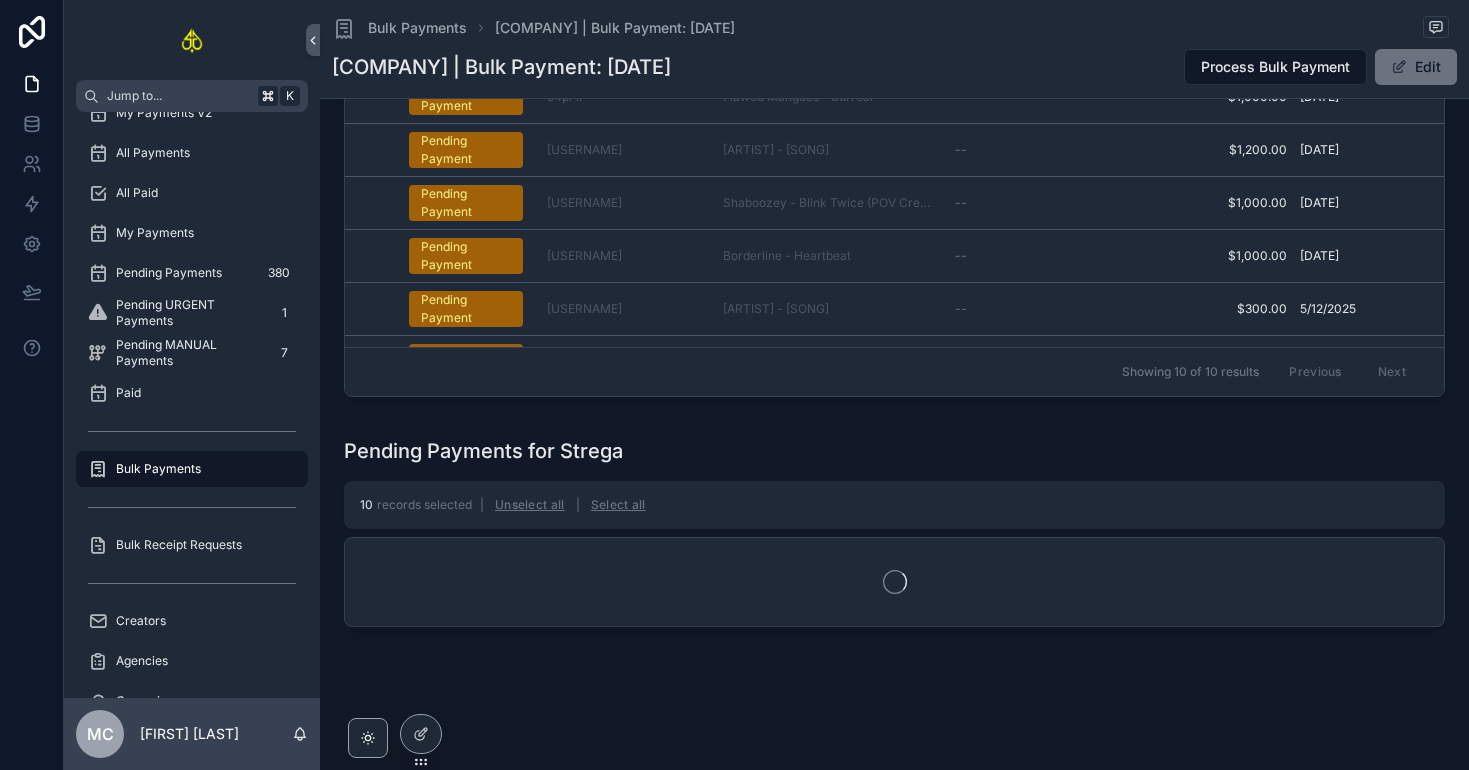 scroll, scrollTop: 704, scrollLeft: 0, axis: vertical 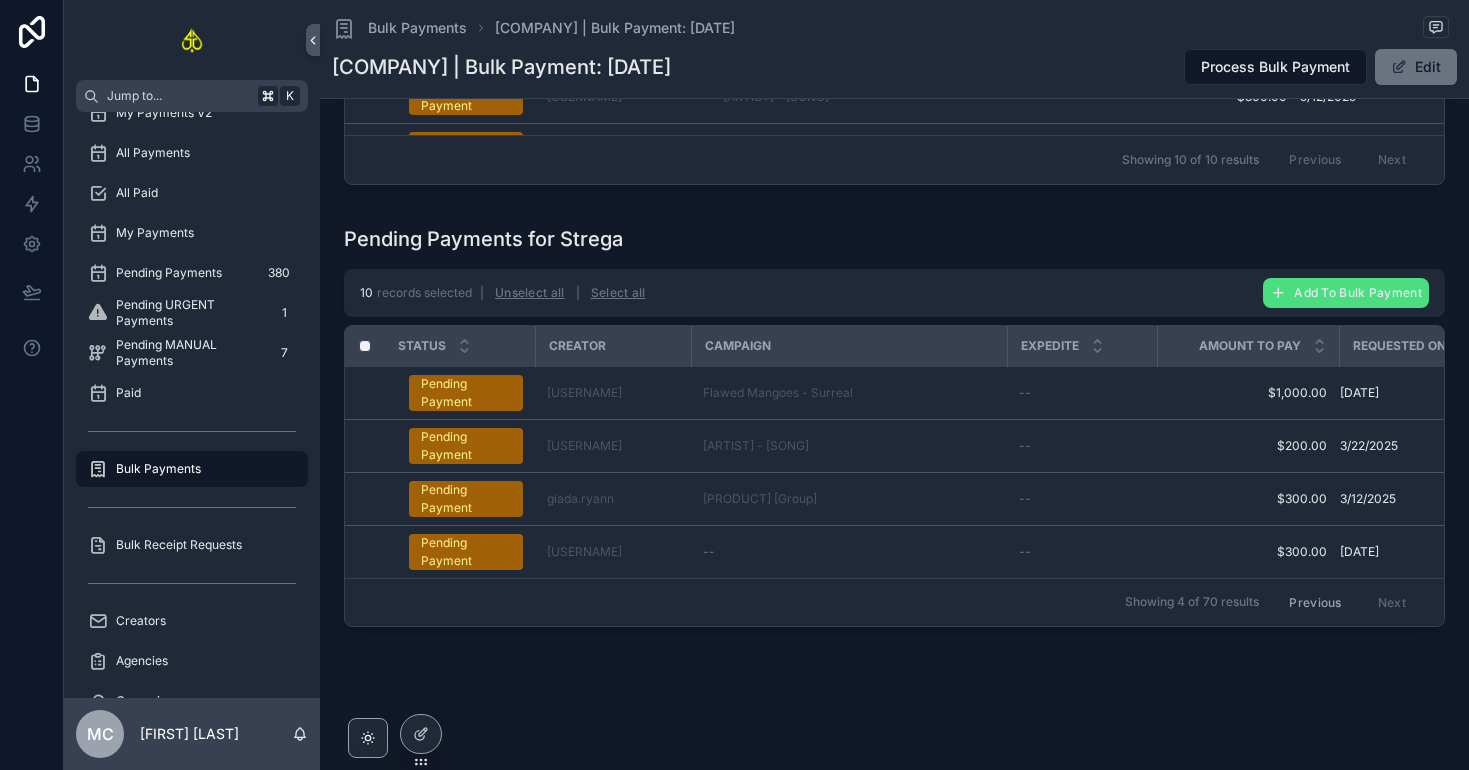 click on "Previous" at bounding box center [1315, 602] 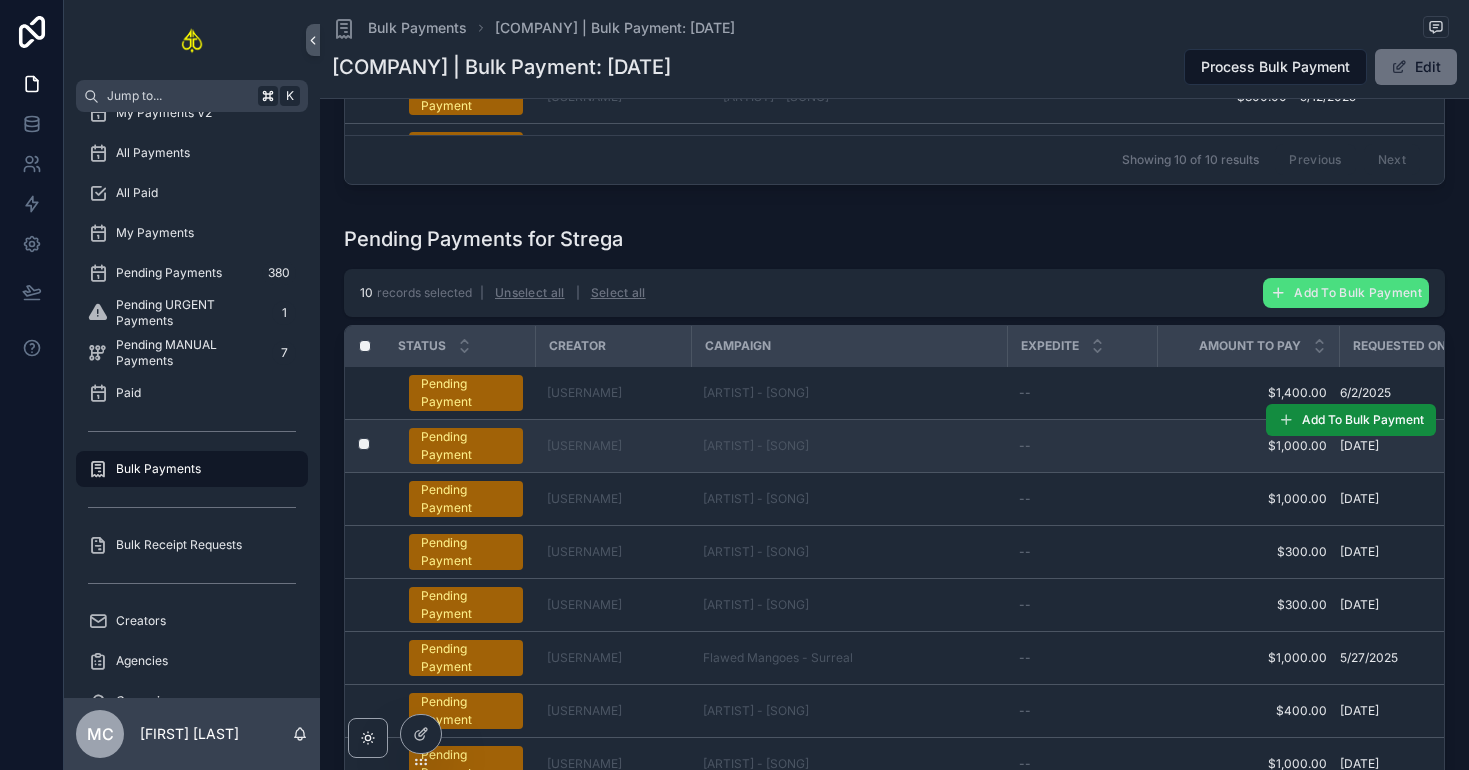 scroll, scrollTop: 40, scrollLeft: 0, axis: vertical 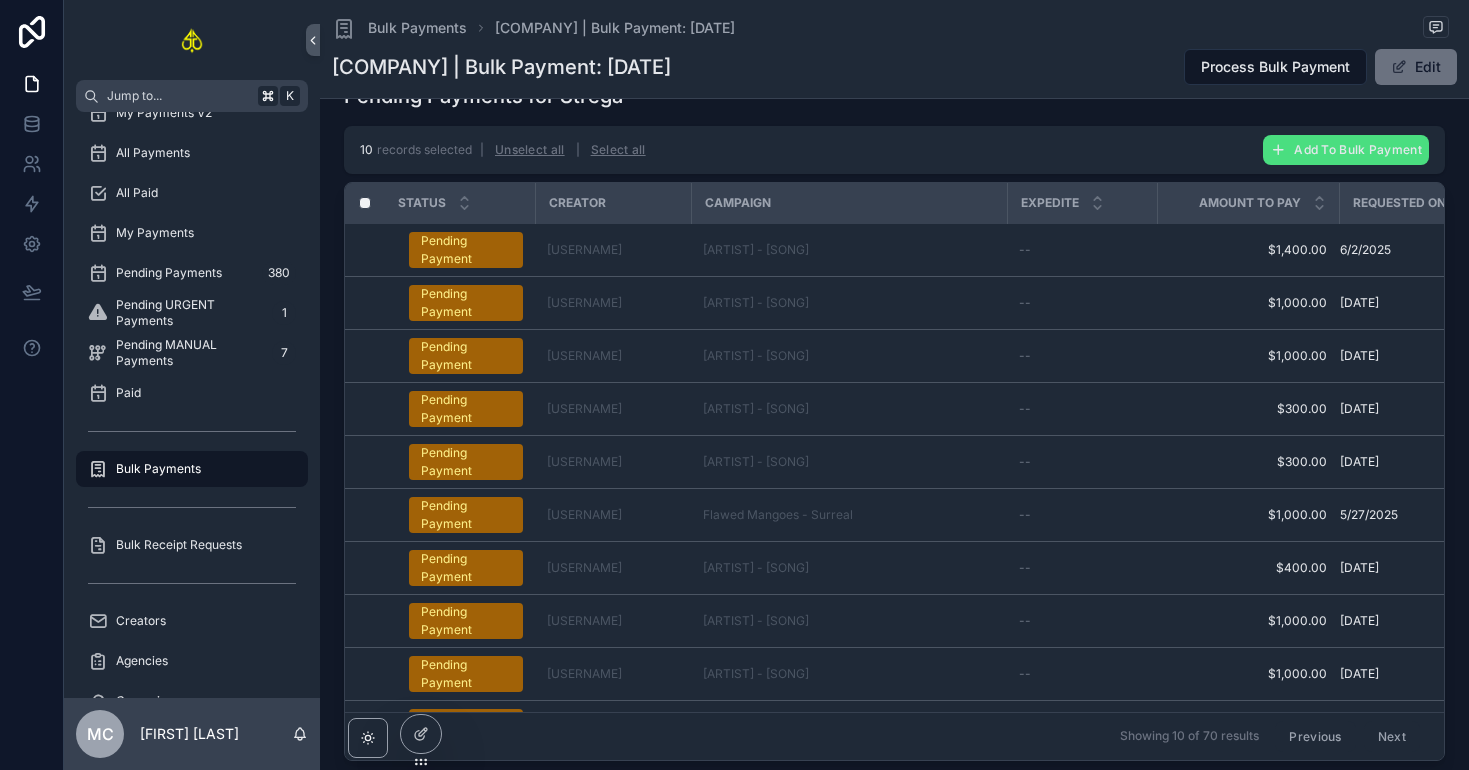 click on "Previous" at bounding box center (1315, 736) 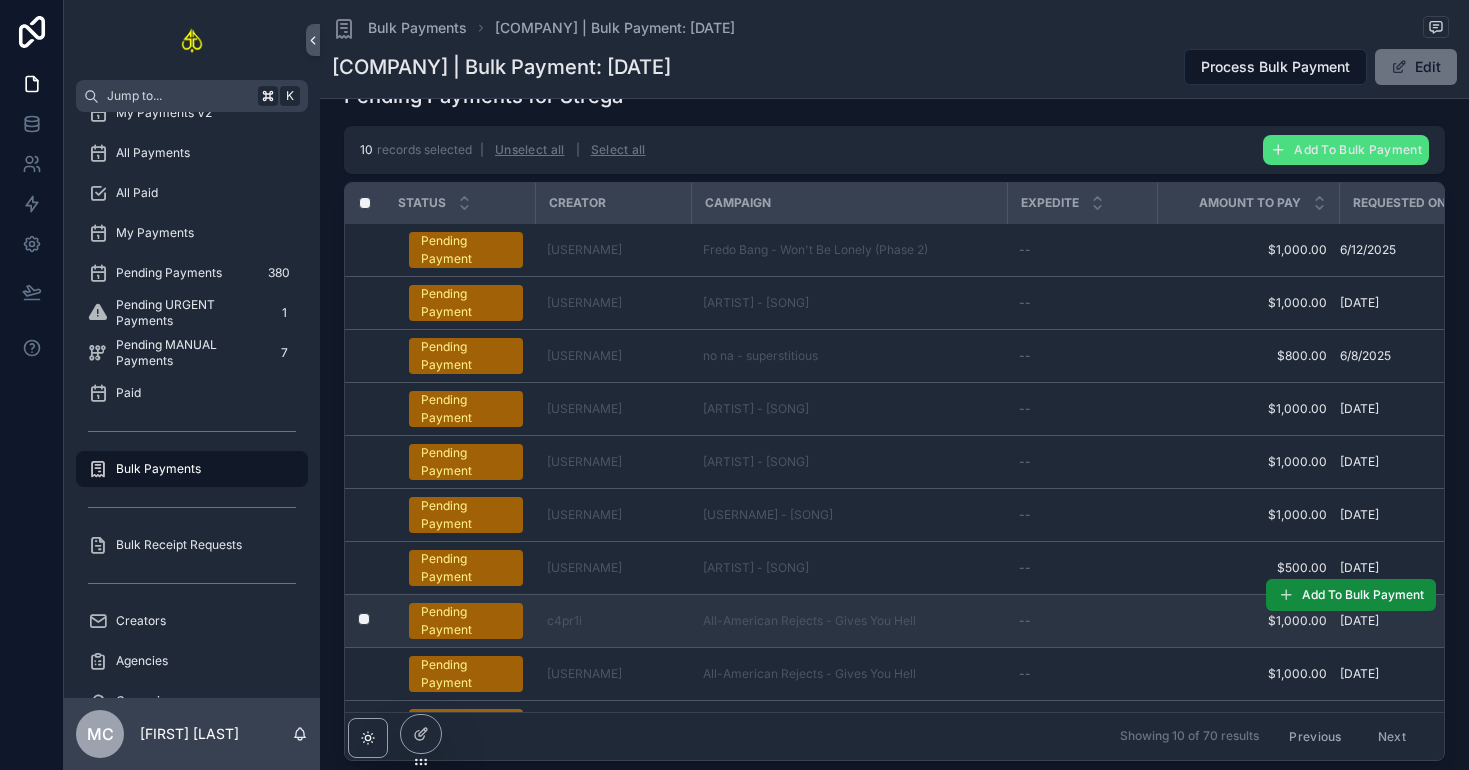 scroll, scrollTop: 40, scrollLeft: 0, axis: vertical 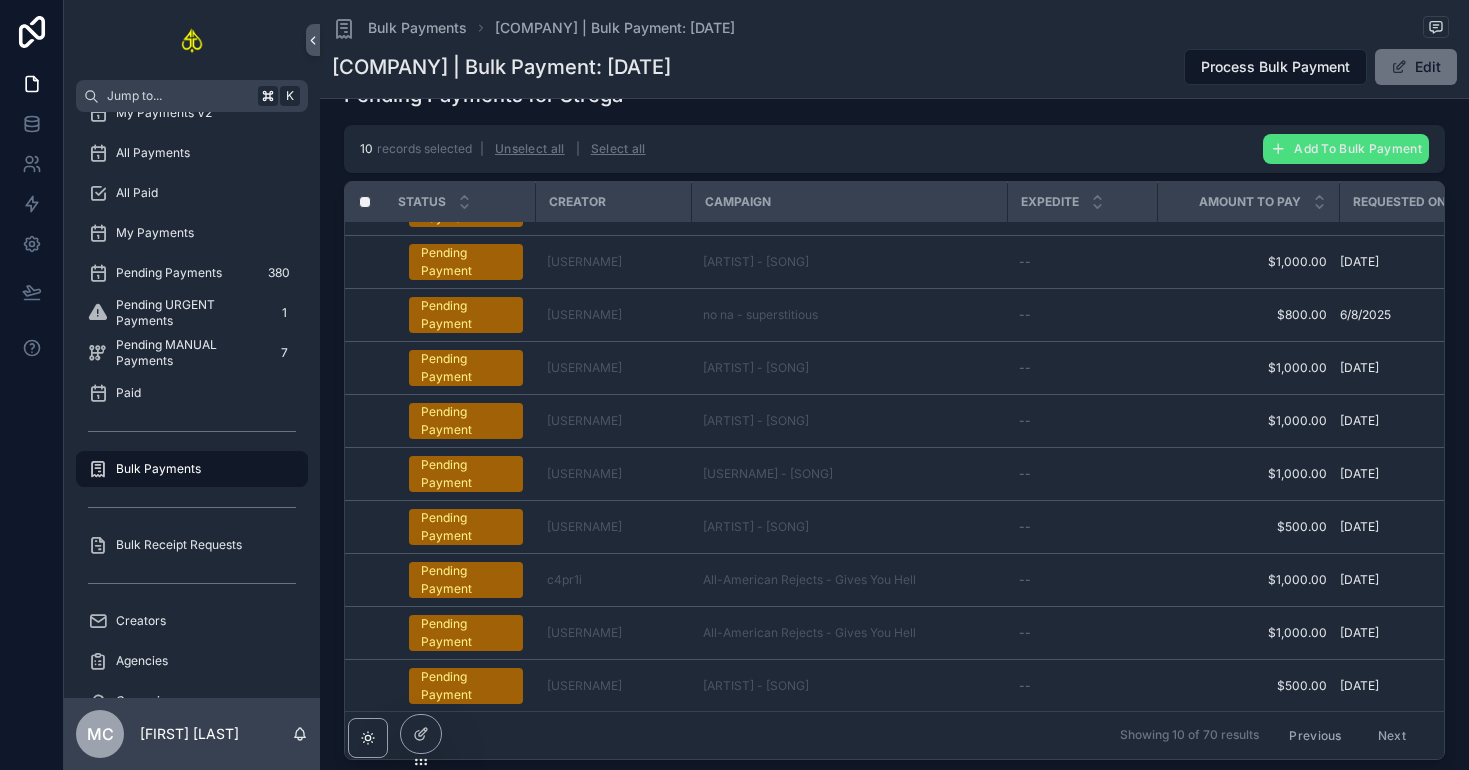 click on "Previous" at bounding box center [1315, 735] 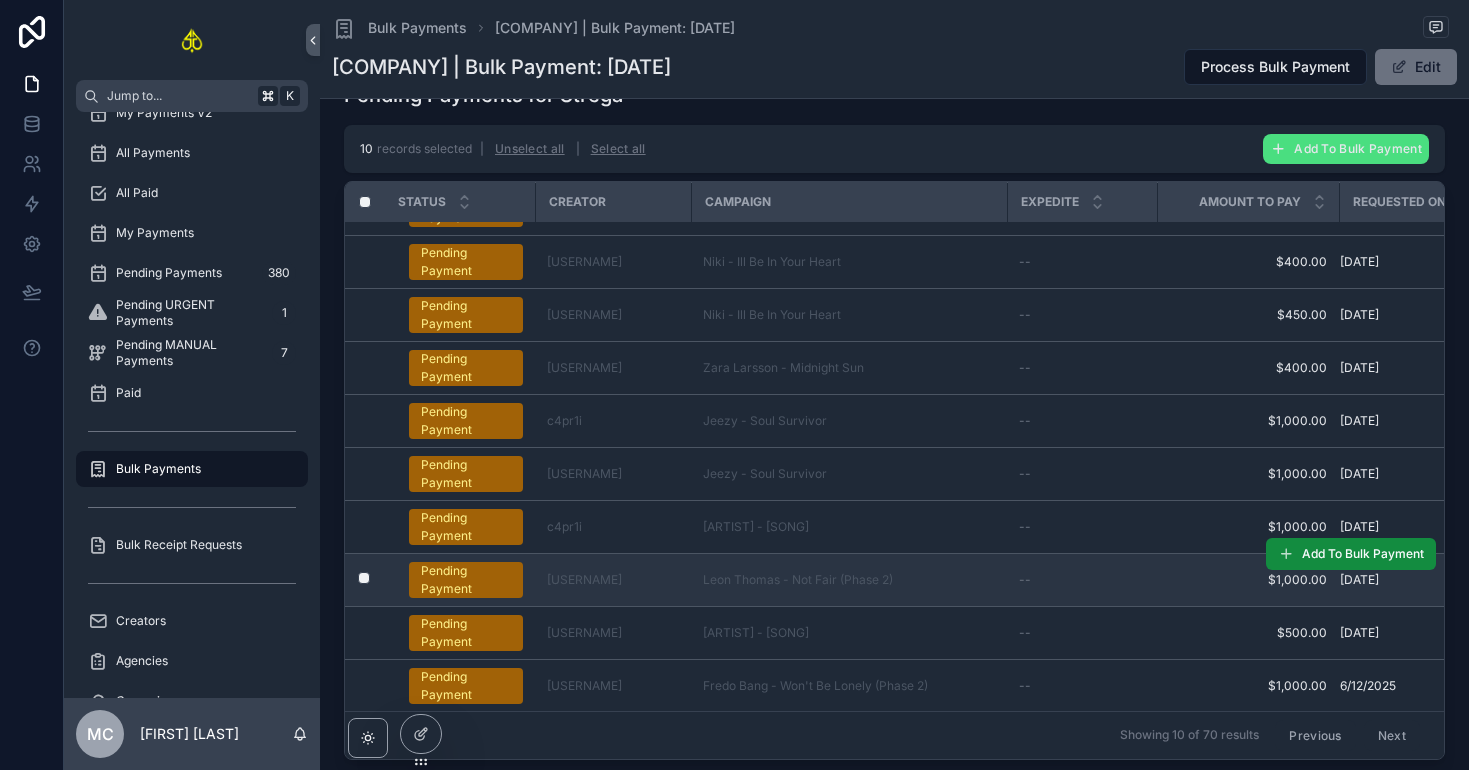 scroll, scrollTop: 0, scrollLeft: 0, axis: both 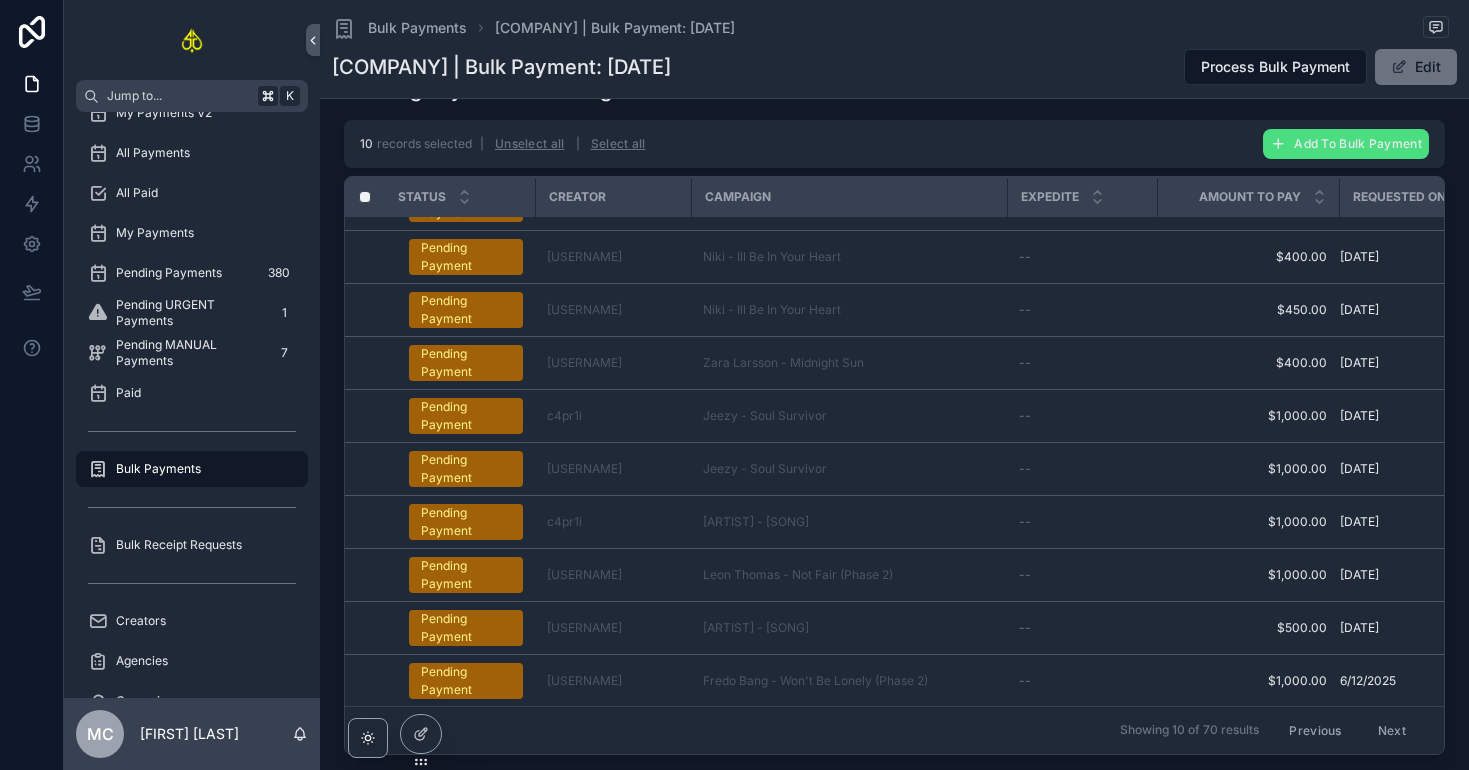click on "Next" at bounding box center (1392, 730) 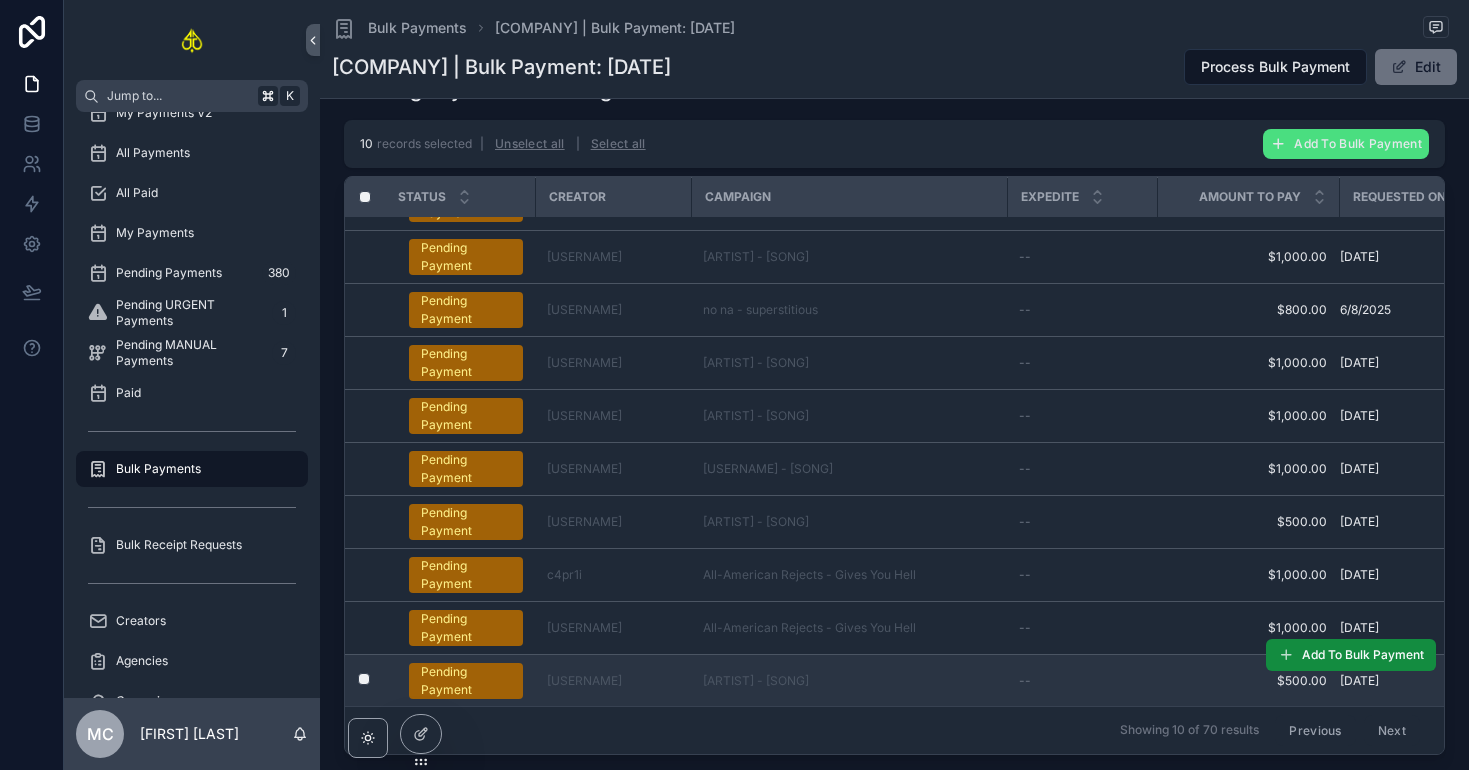 scroll, scrollTop: 982, scrollLeft: 0, axis: vertical 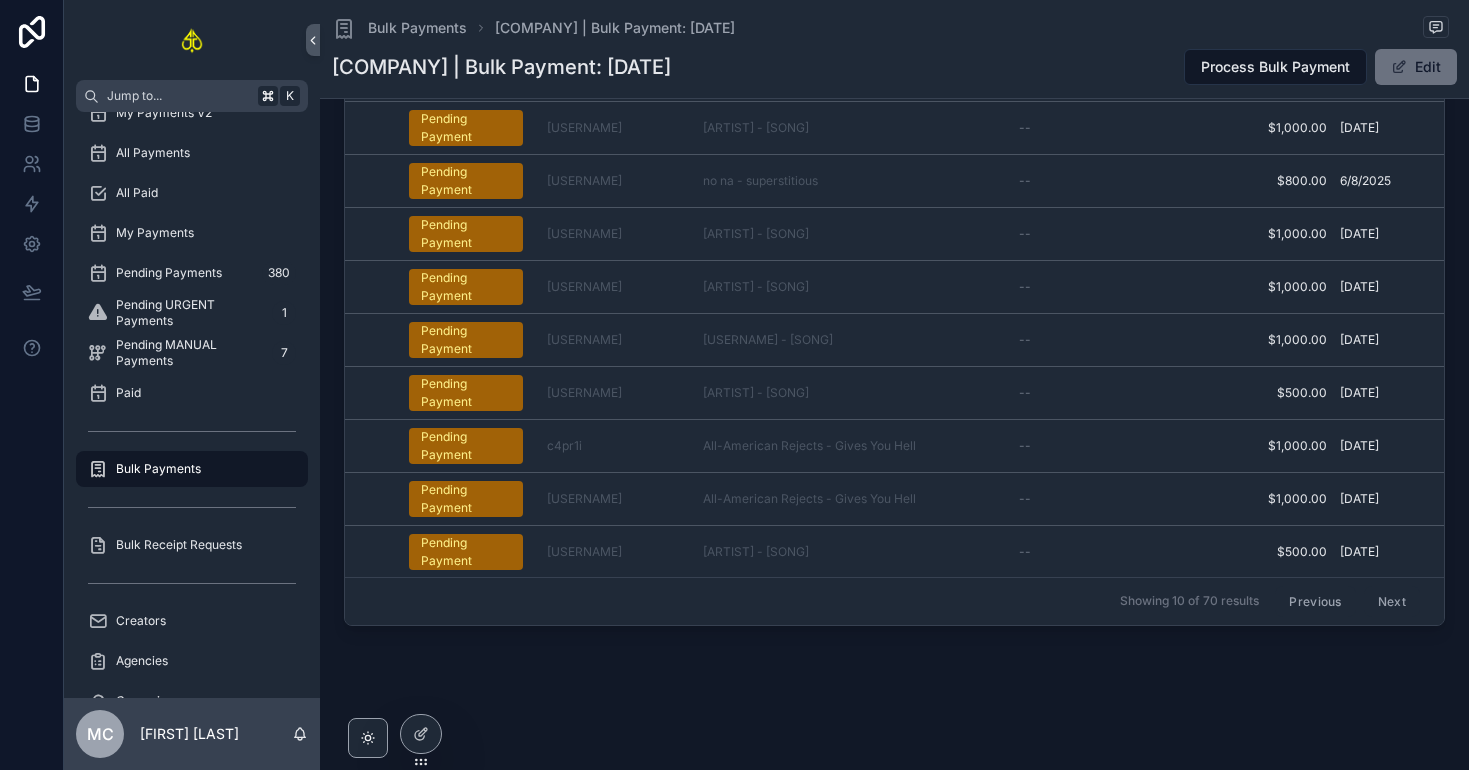 click on "Next" at bounding box center (1392, 601) 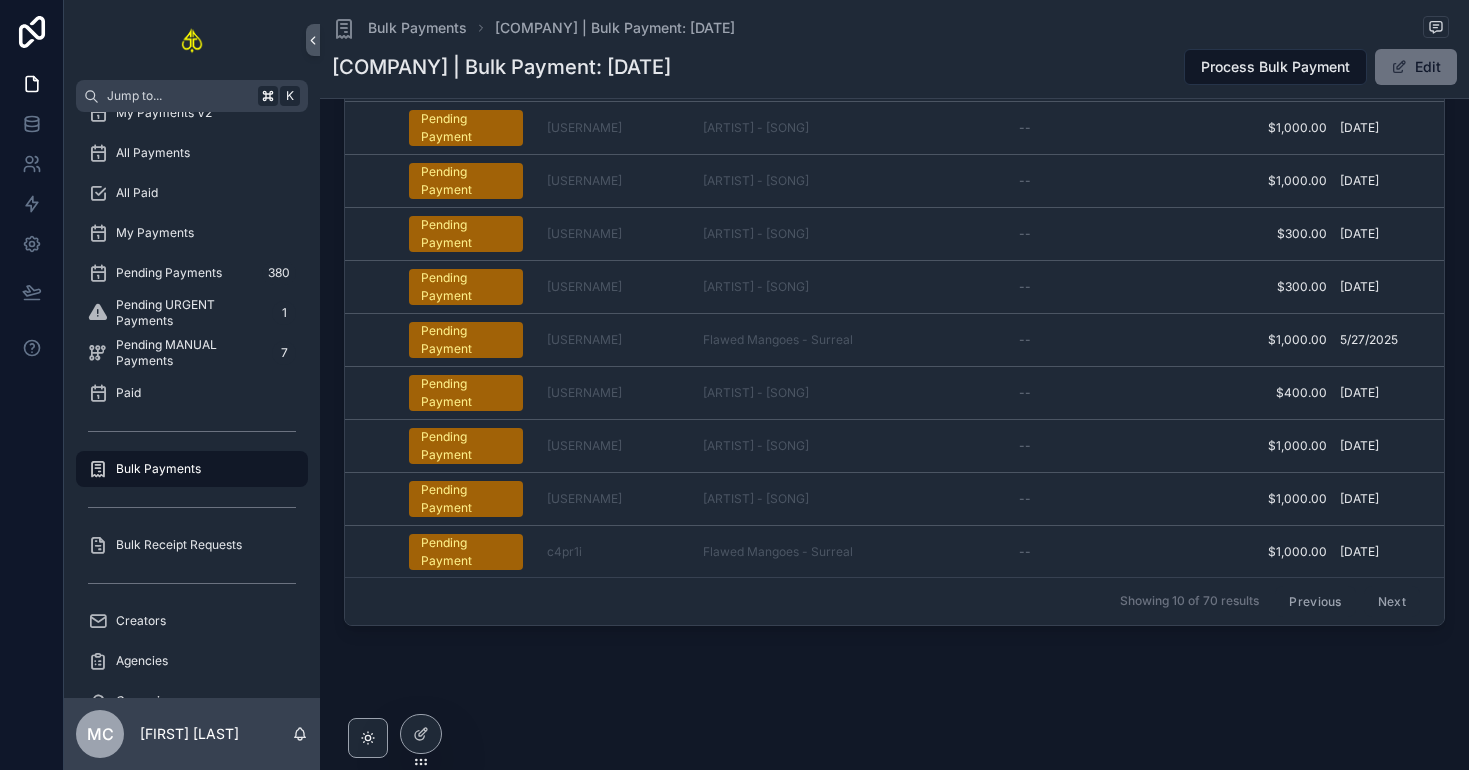 click on "Next" at bounding box center [1392, 601] 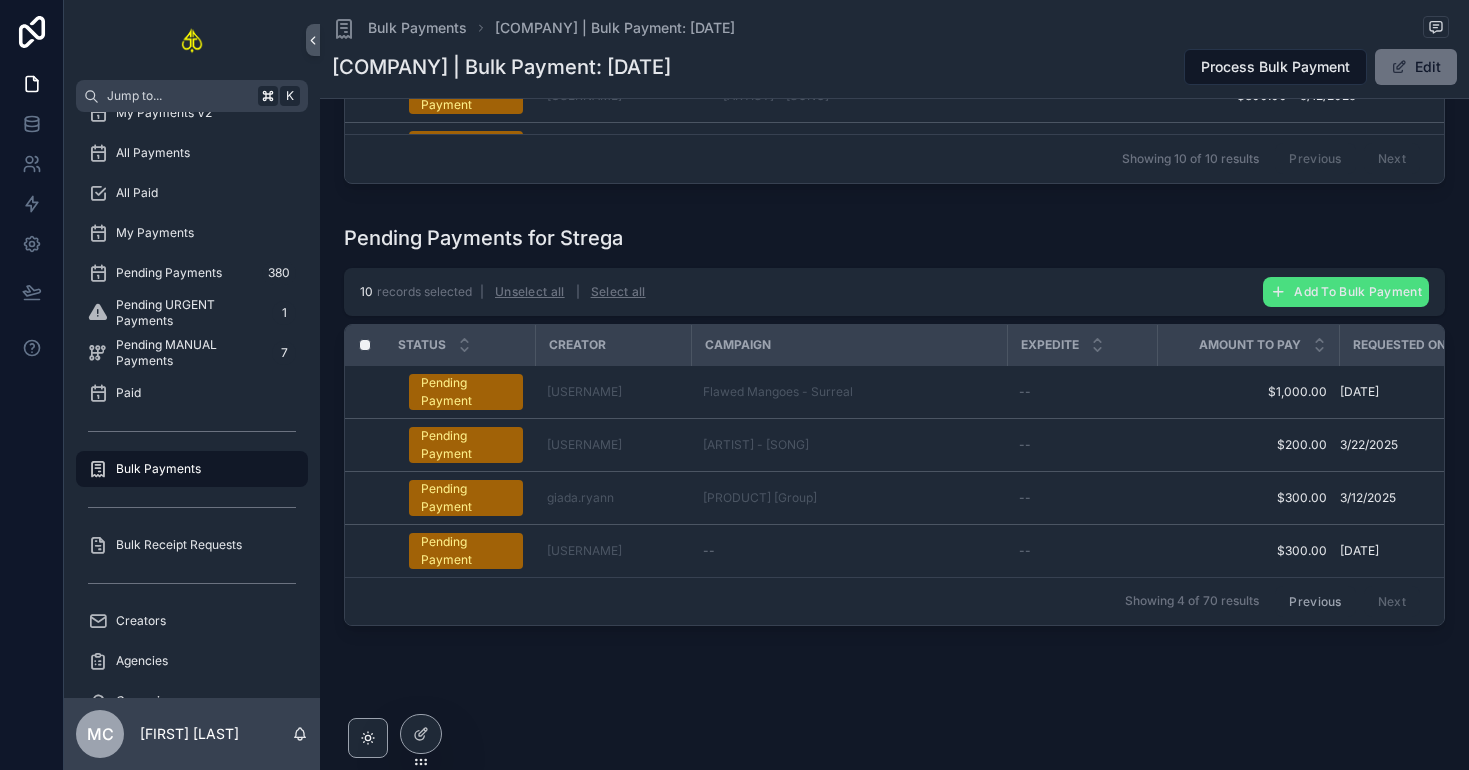 scroll, scrollTop: 0, scrollLeft: 0, axis: both 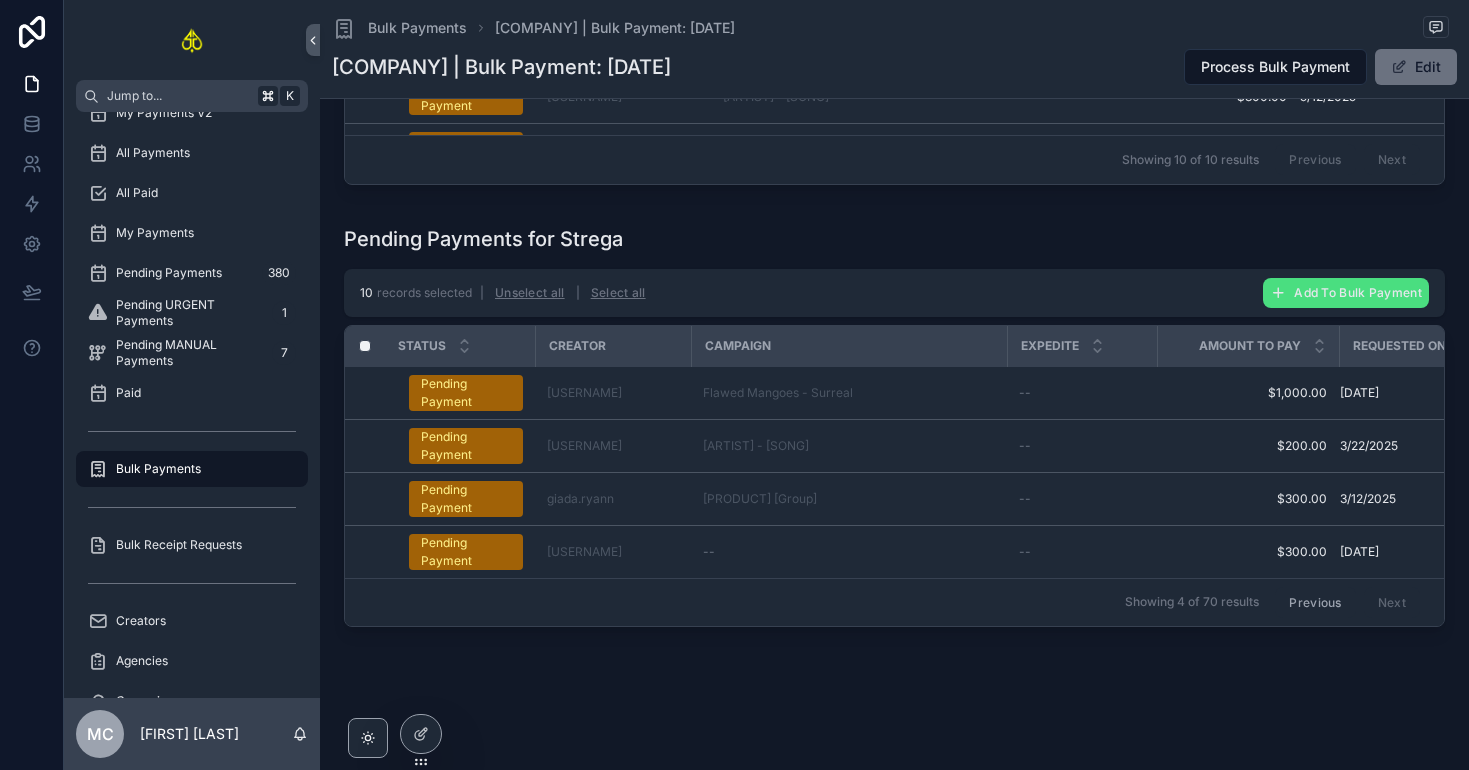 click on "Previous" at bounding box center [1315, 602] 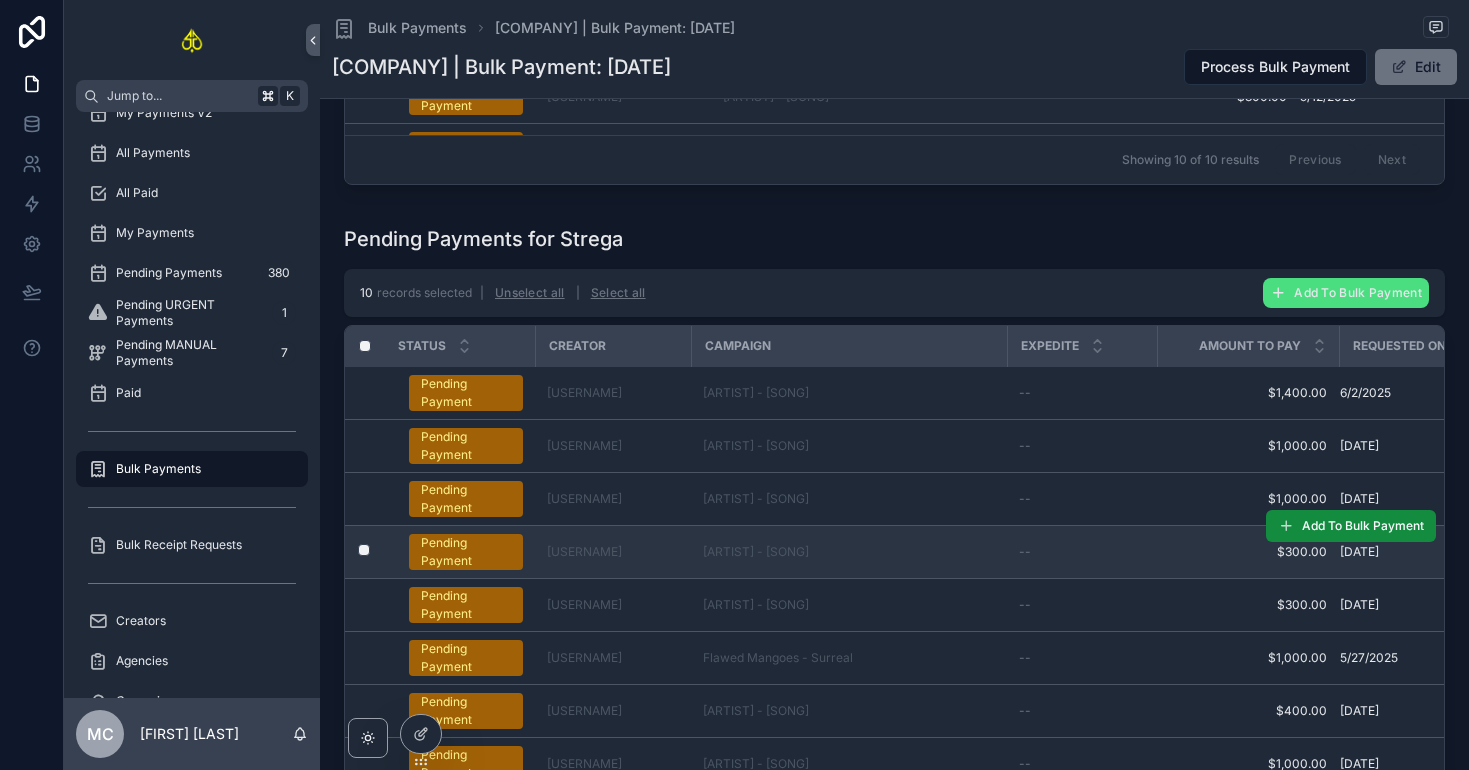 scroll, scrollTop: 40, scrollLeft: 0, axis: vertical 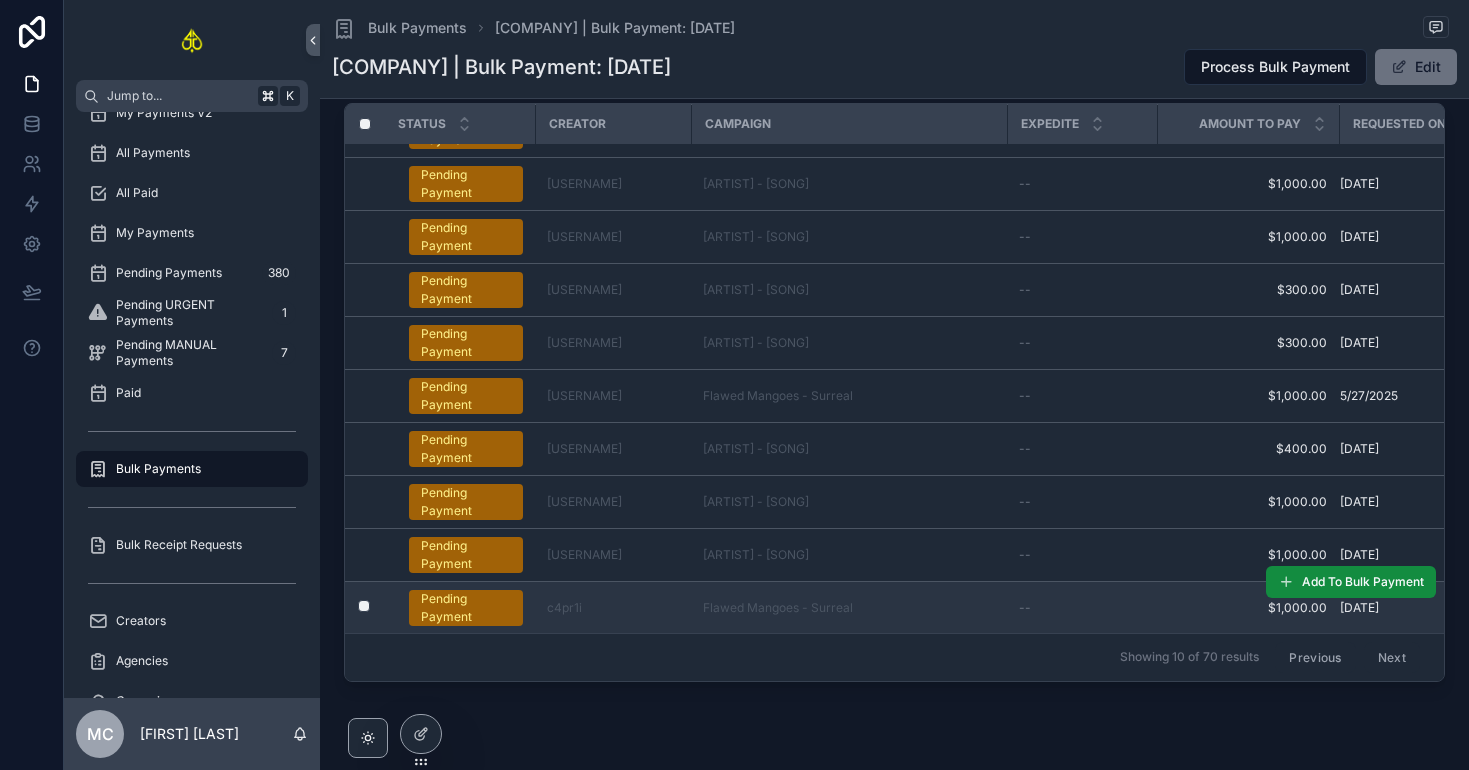 click at bounding box center (352, 608) 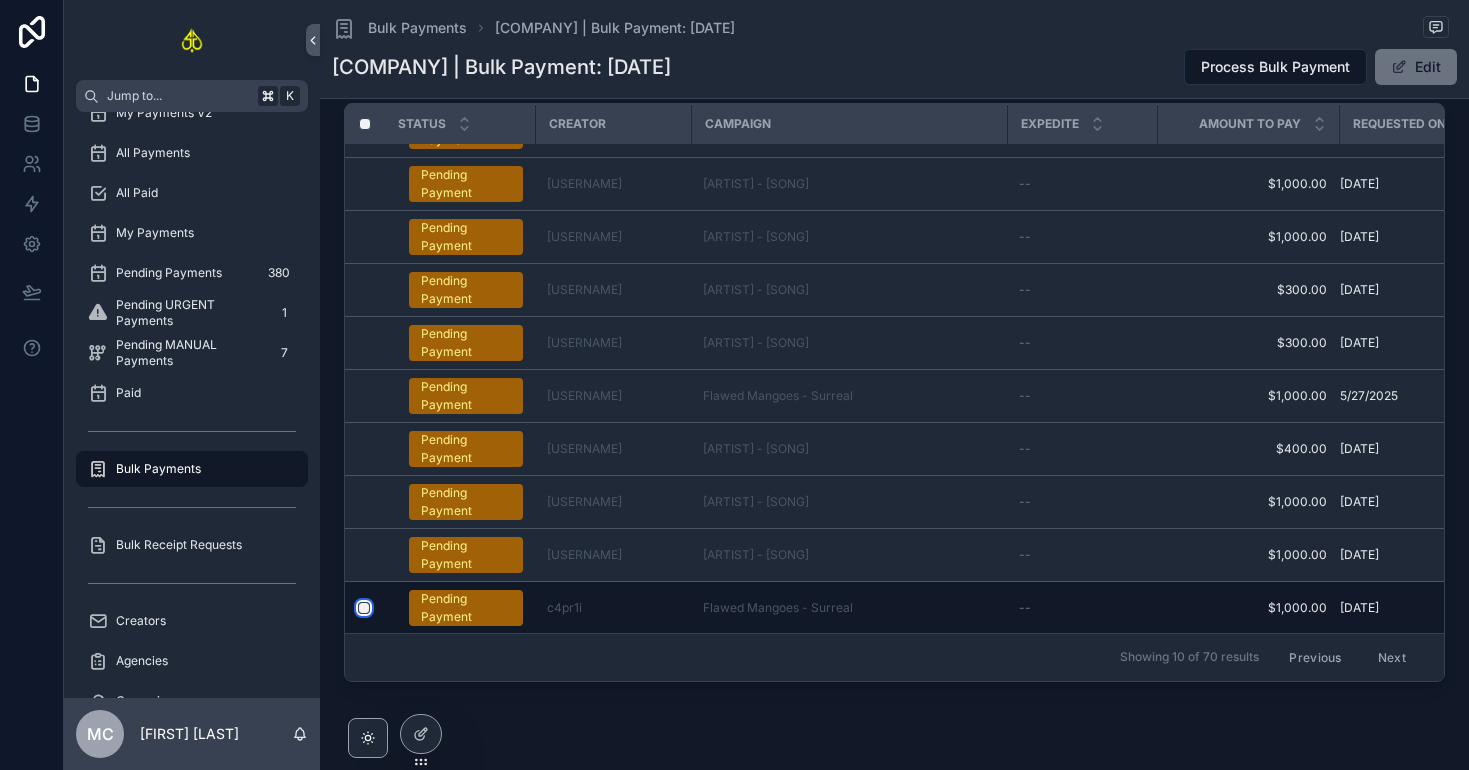 scroll, scrollTop: 0, scrollLeft: 0, axis: both 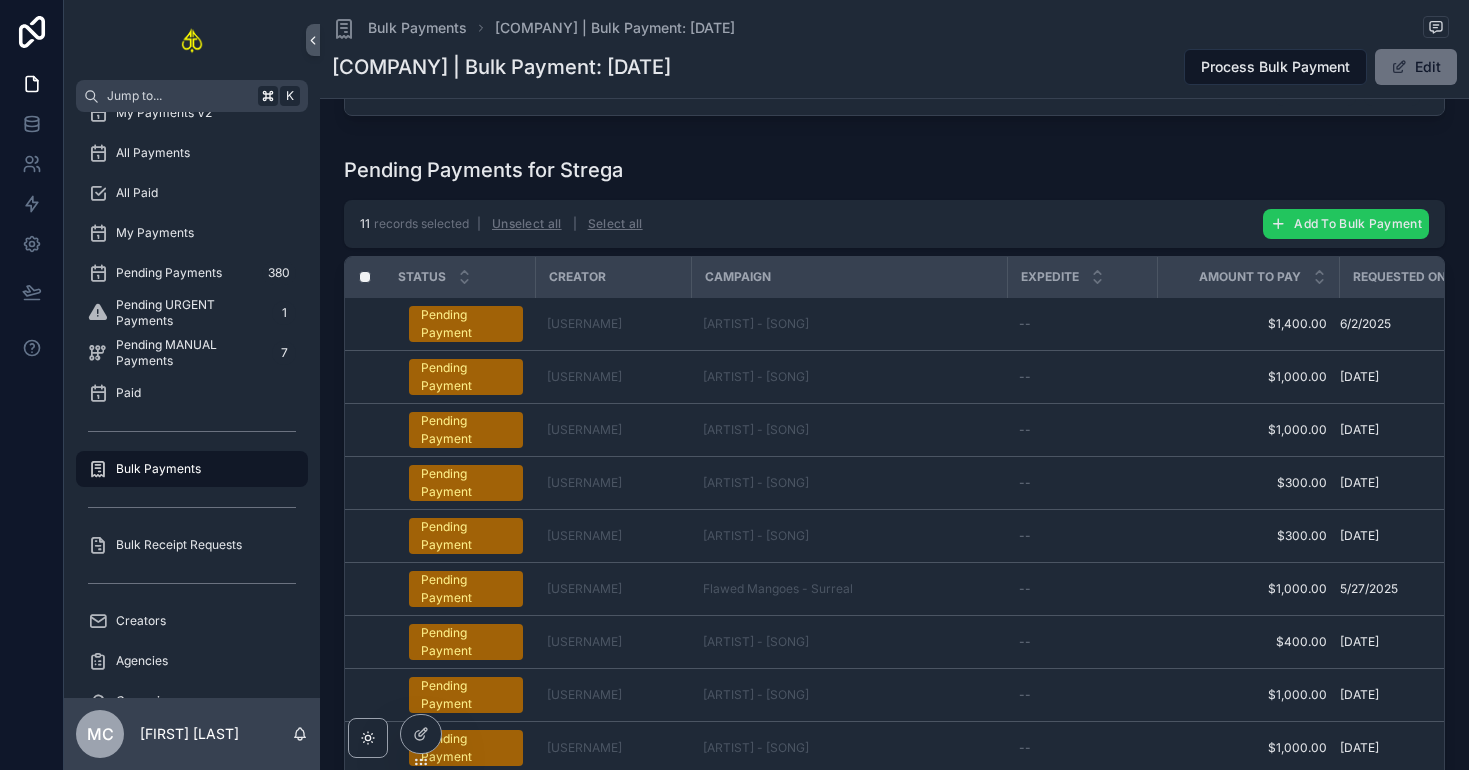click on "Add To Bulk Payment" at bounding box center [1358, 223] 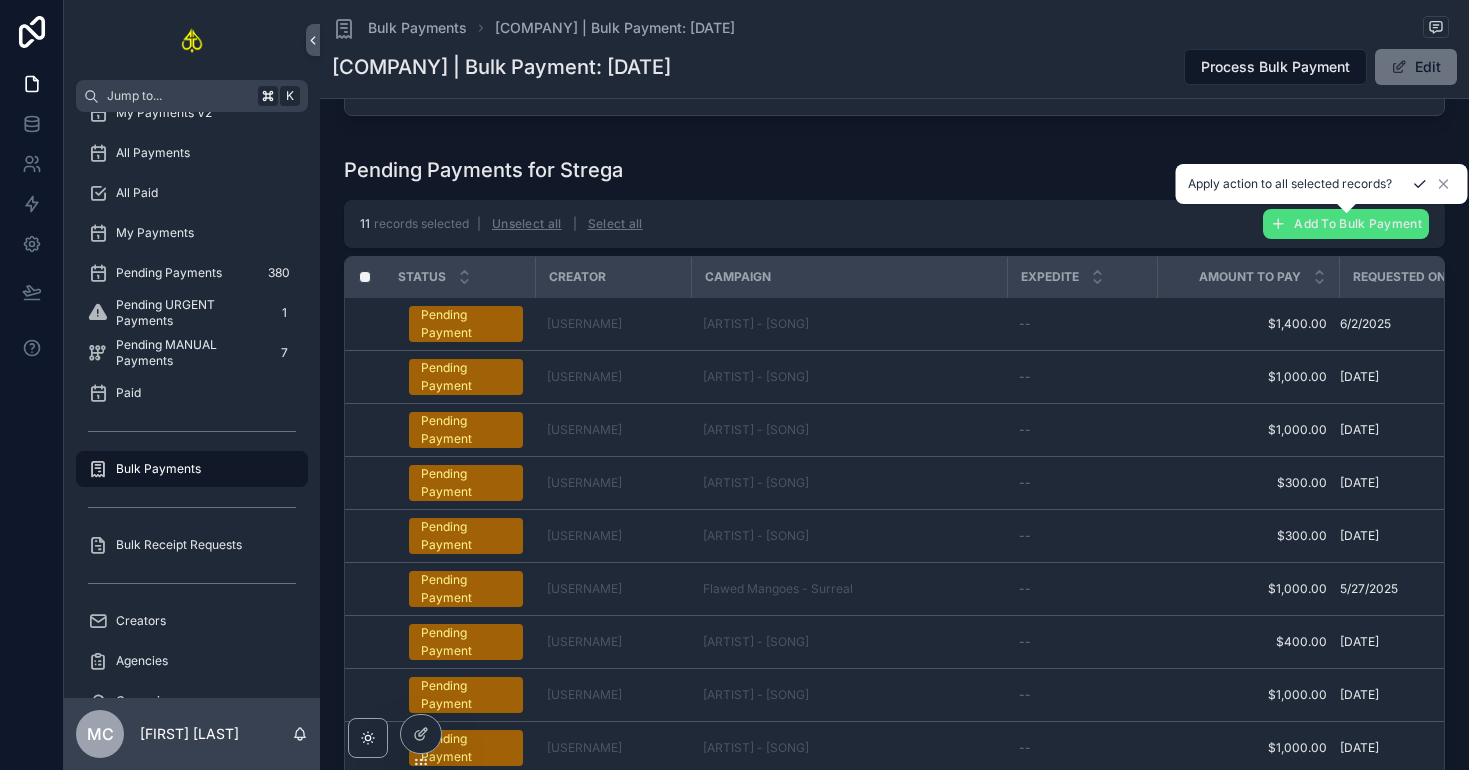 click 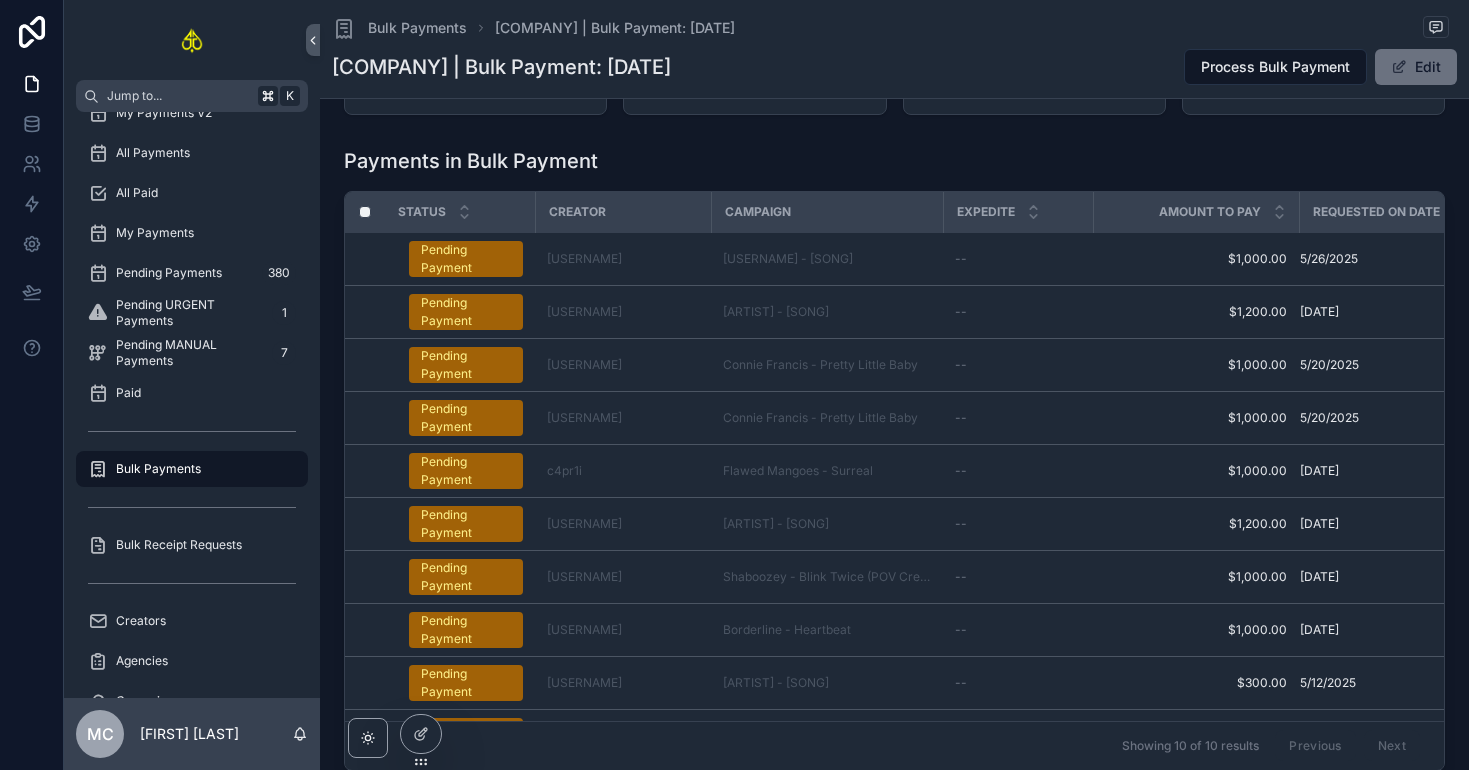 scroll, scrollTop: 166, scrollLeft: 0, axis: vertical 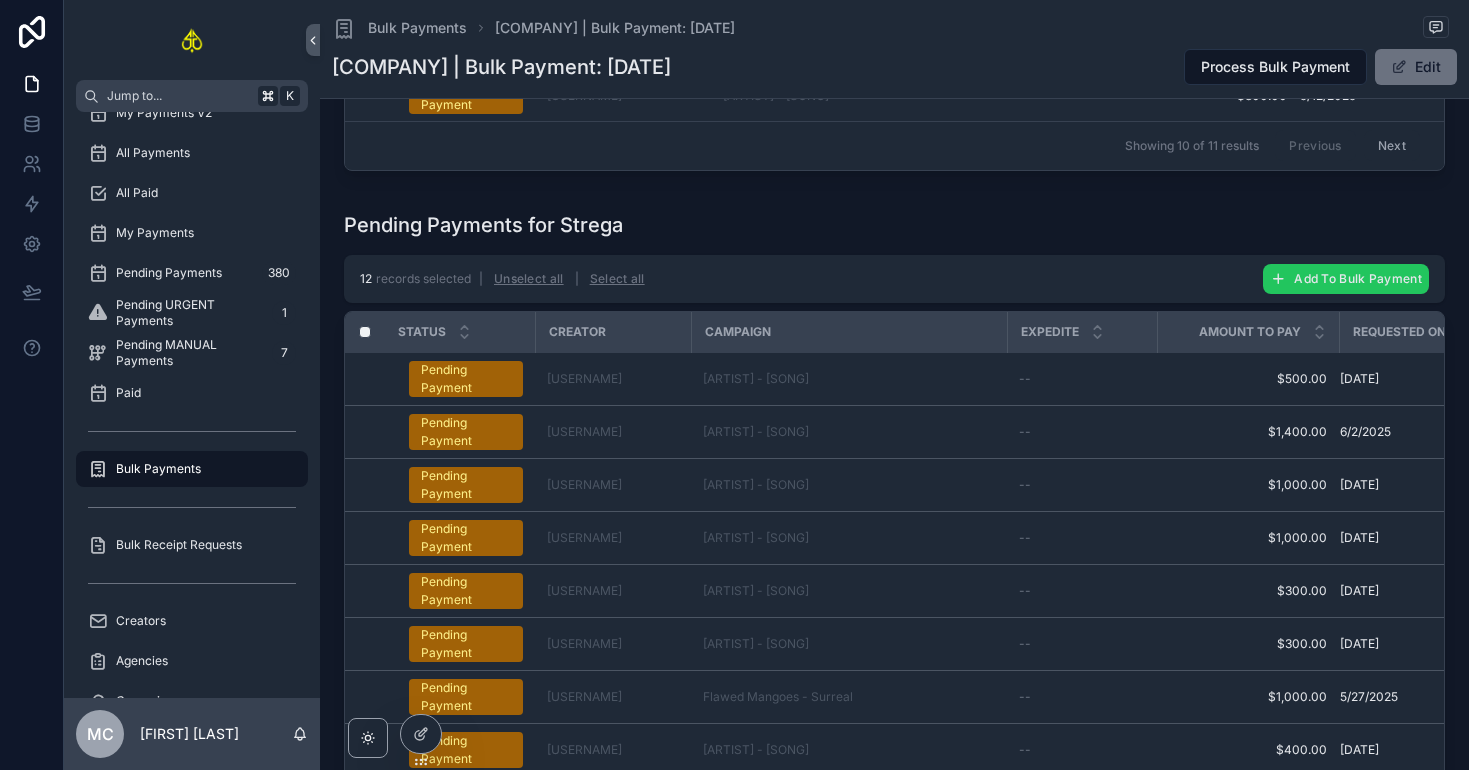 click on "Add To Bulk Payment" at bounding box center (1358, 278) 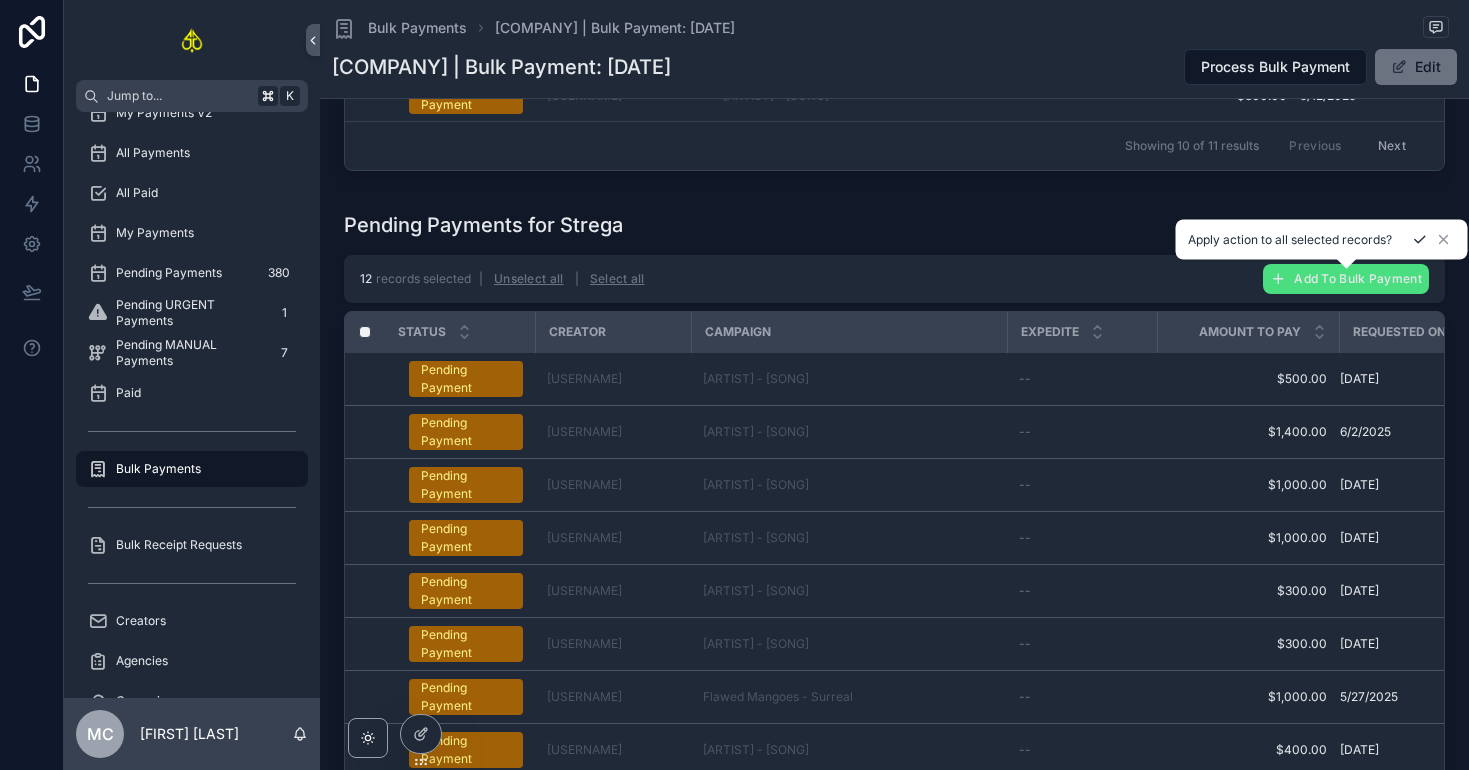 click 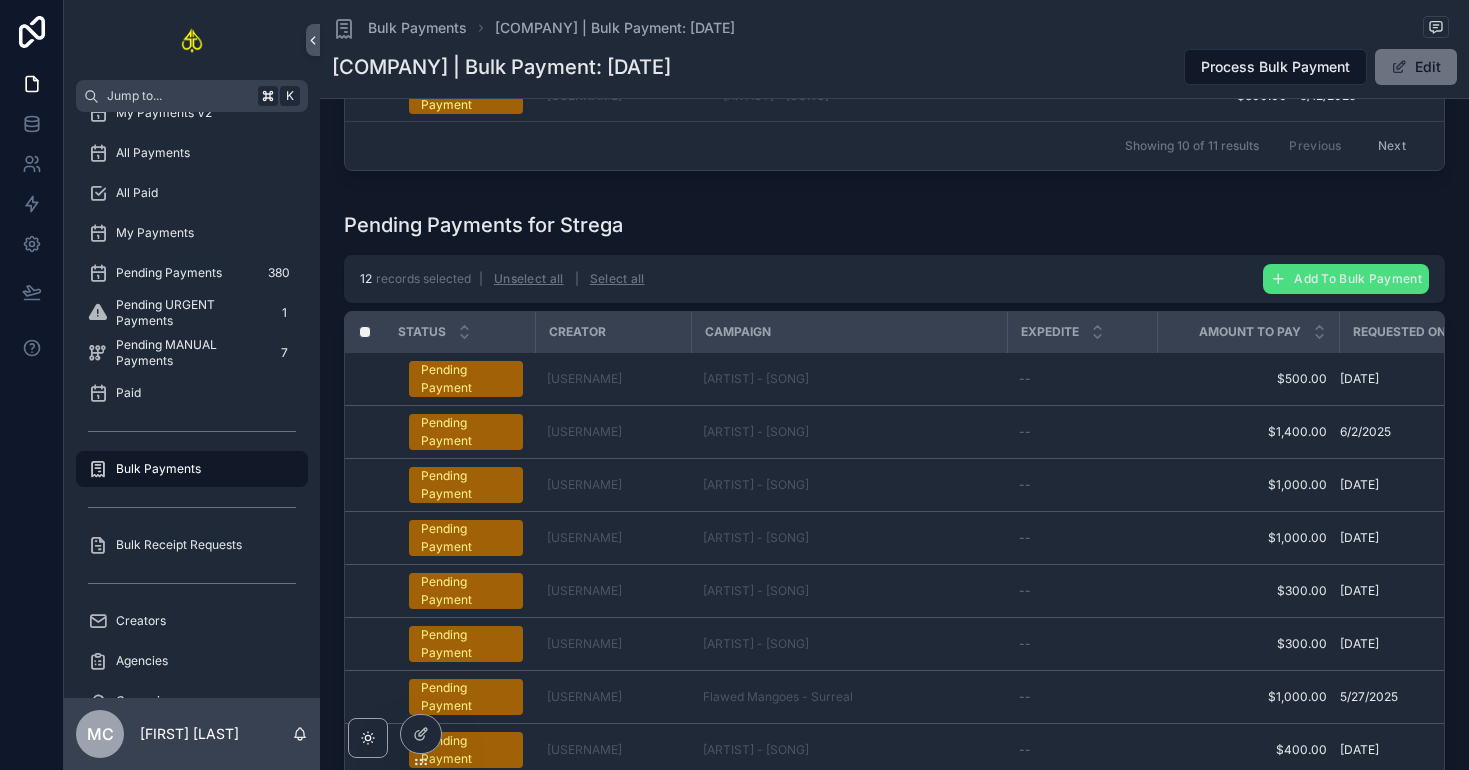 scroll, scrollTop: 769, scrollLeft: 0, axis: vertical 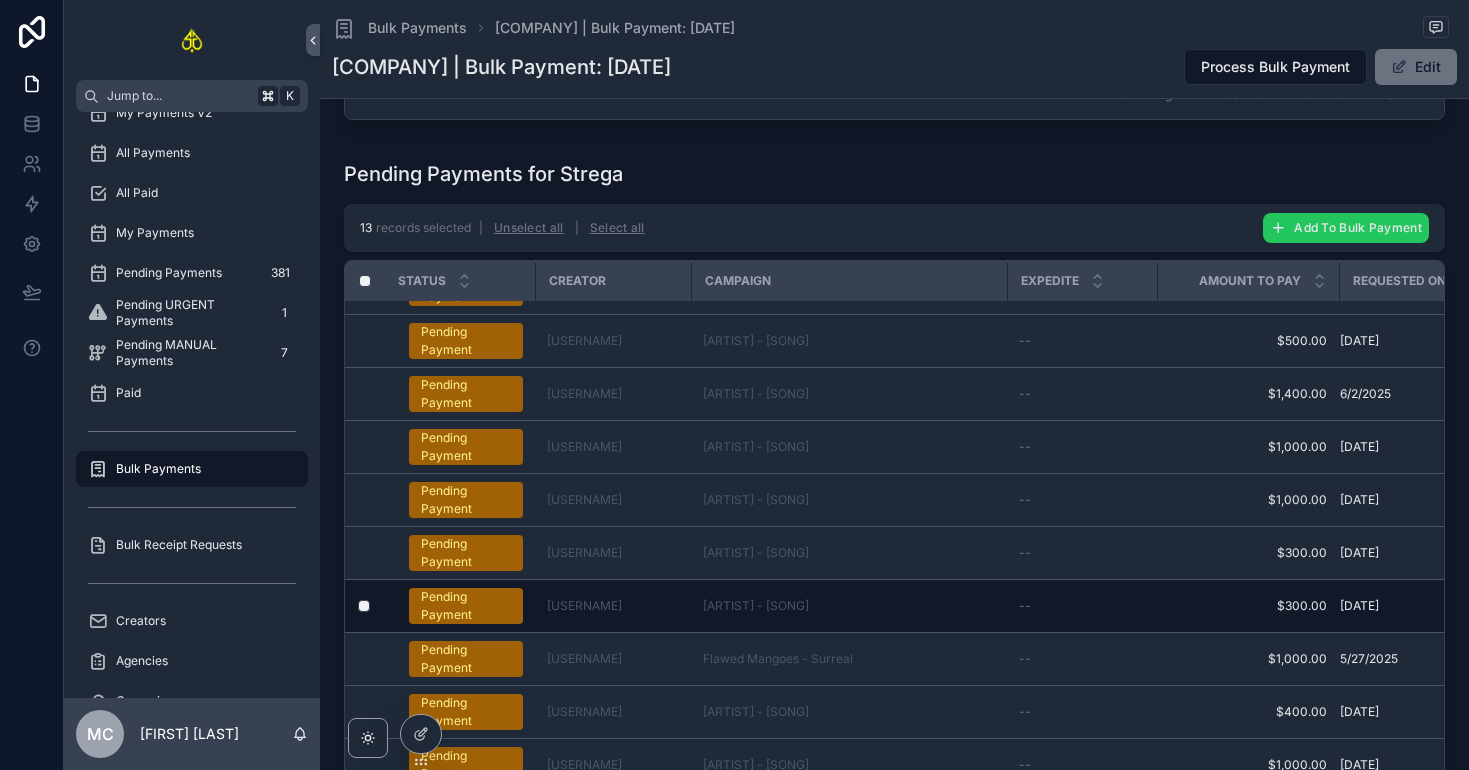 click on "Add To Bulk Payment" at bounding box center (1358, 227) 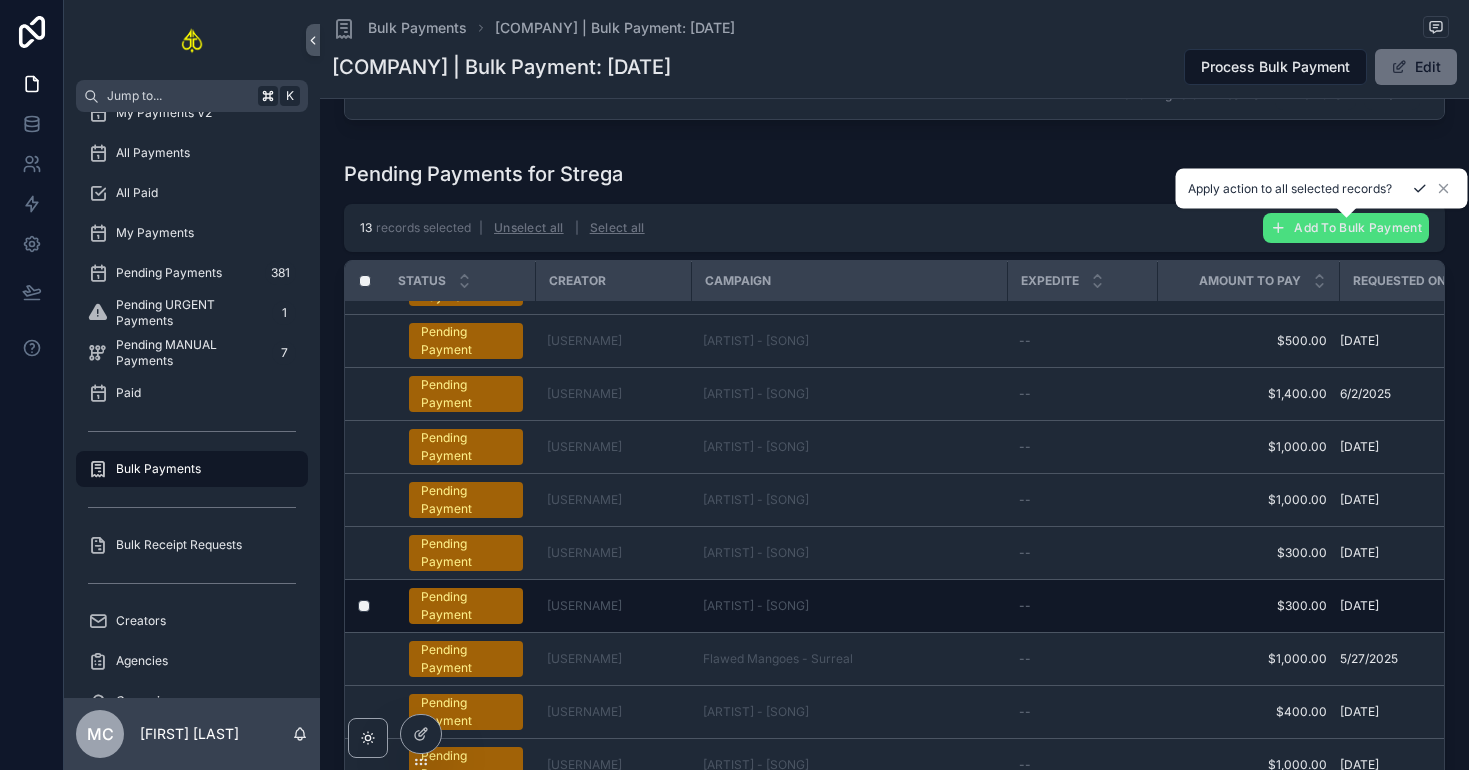 click 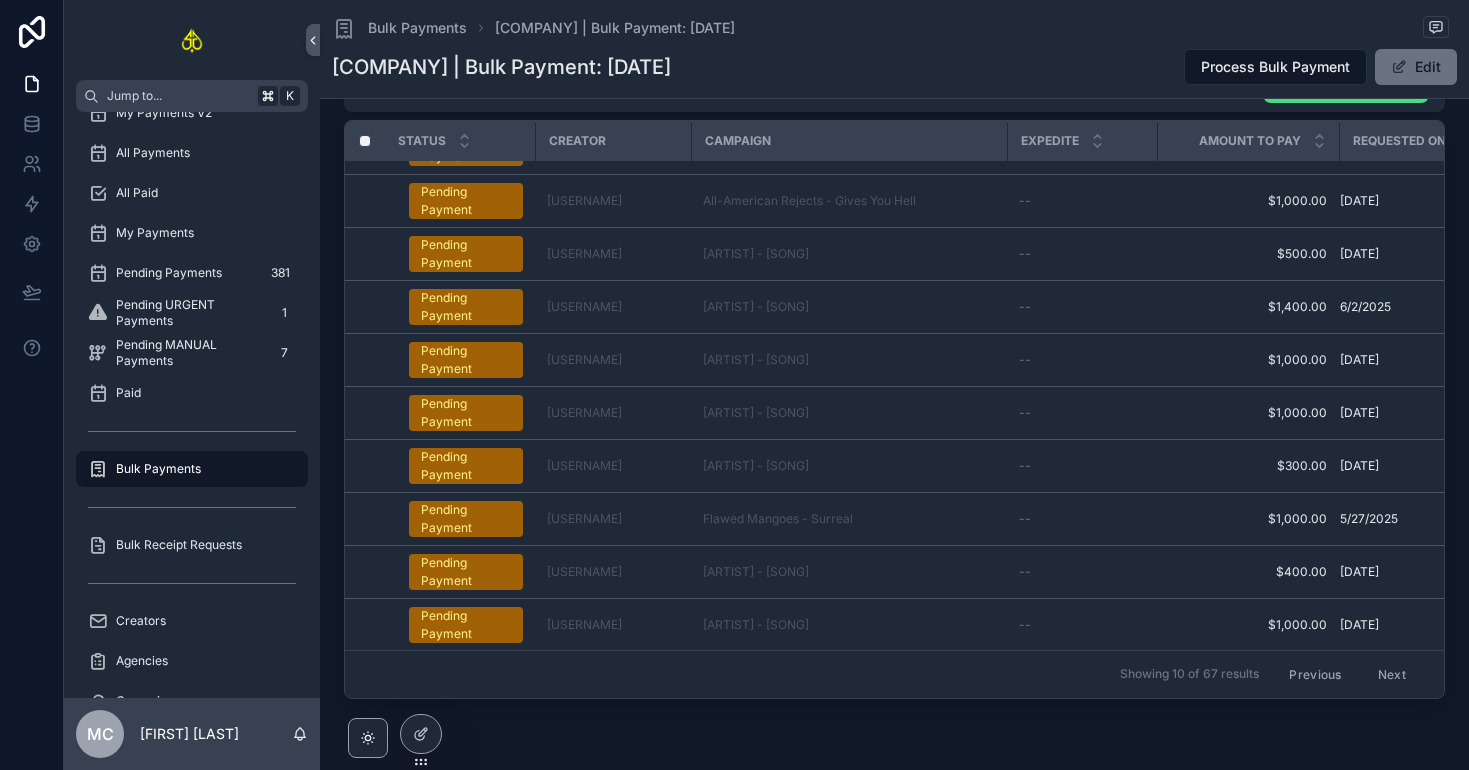 scroll, scrollTop: 955, scrollLeft: 0, axis: vertical 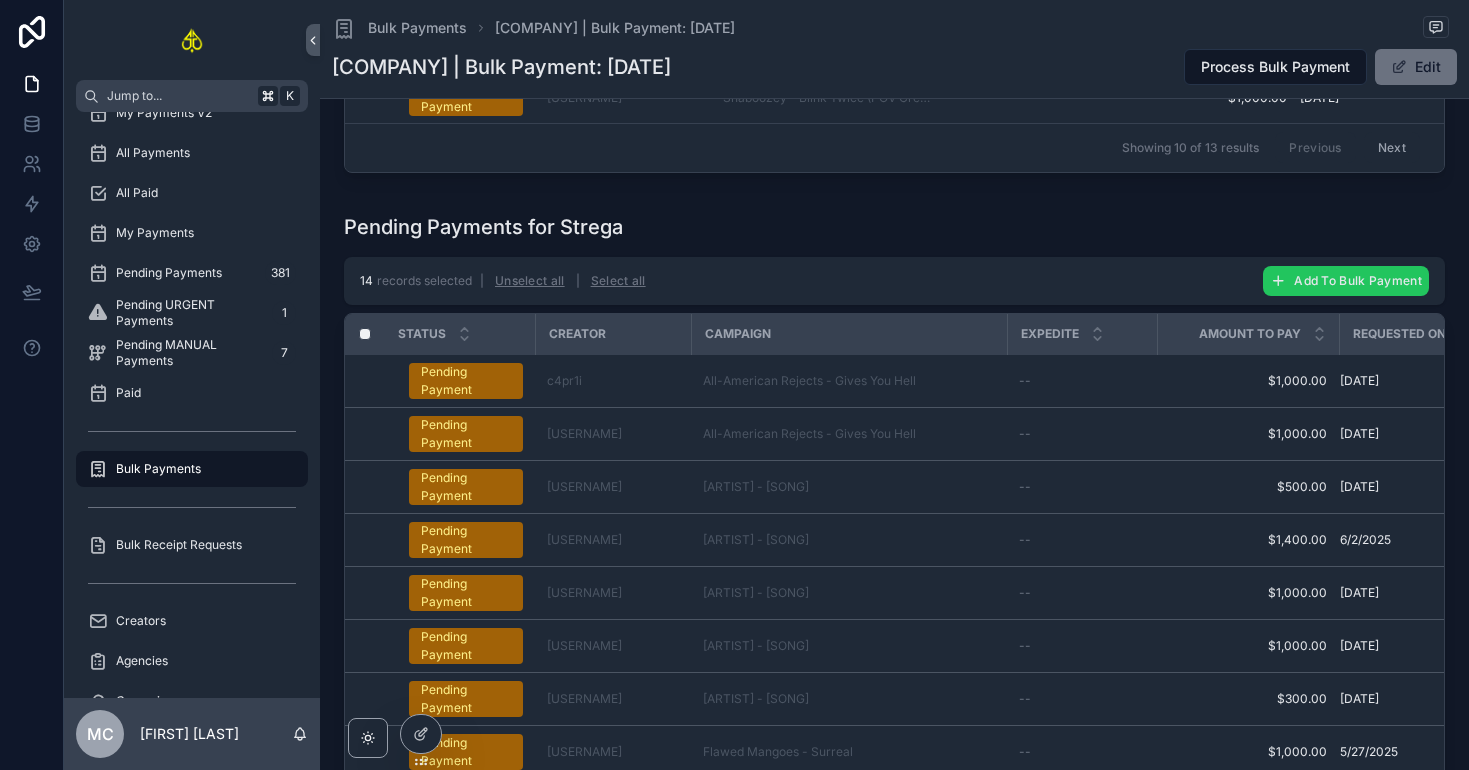 click on "Add To Bulk Payment" at bounding box center (1346, 281) 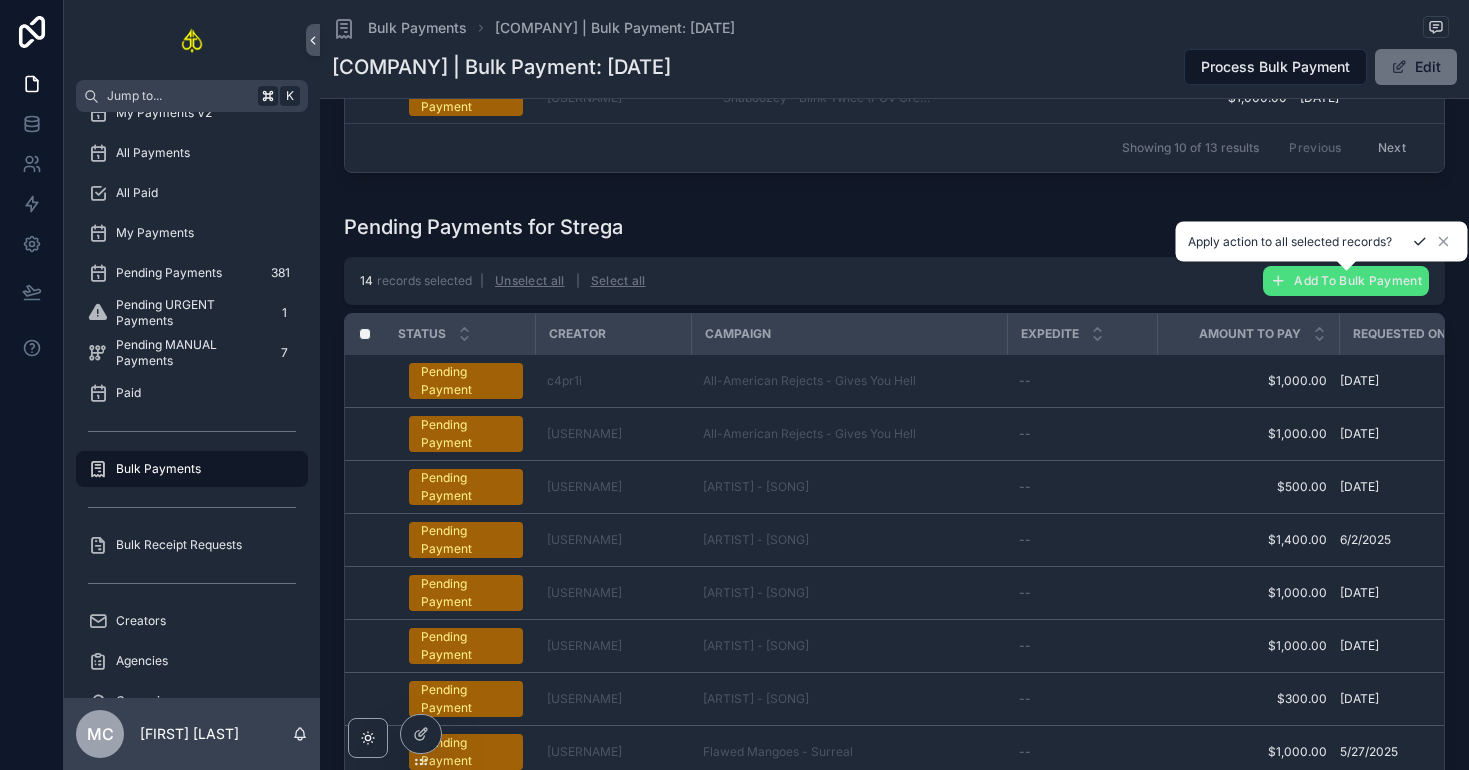 click at bounding box center (1420, 242) 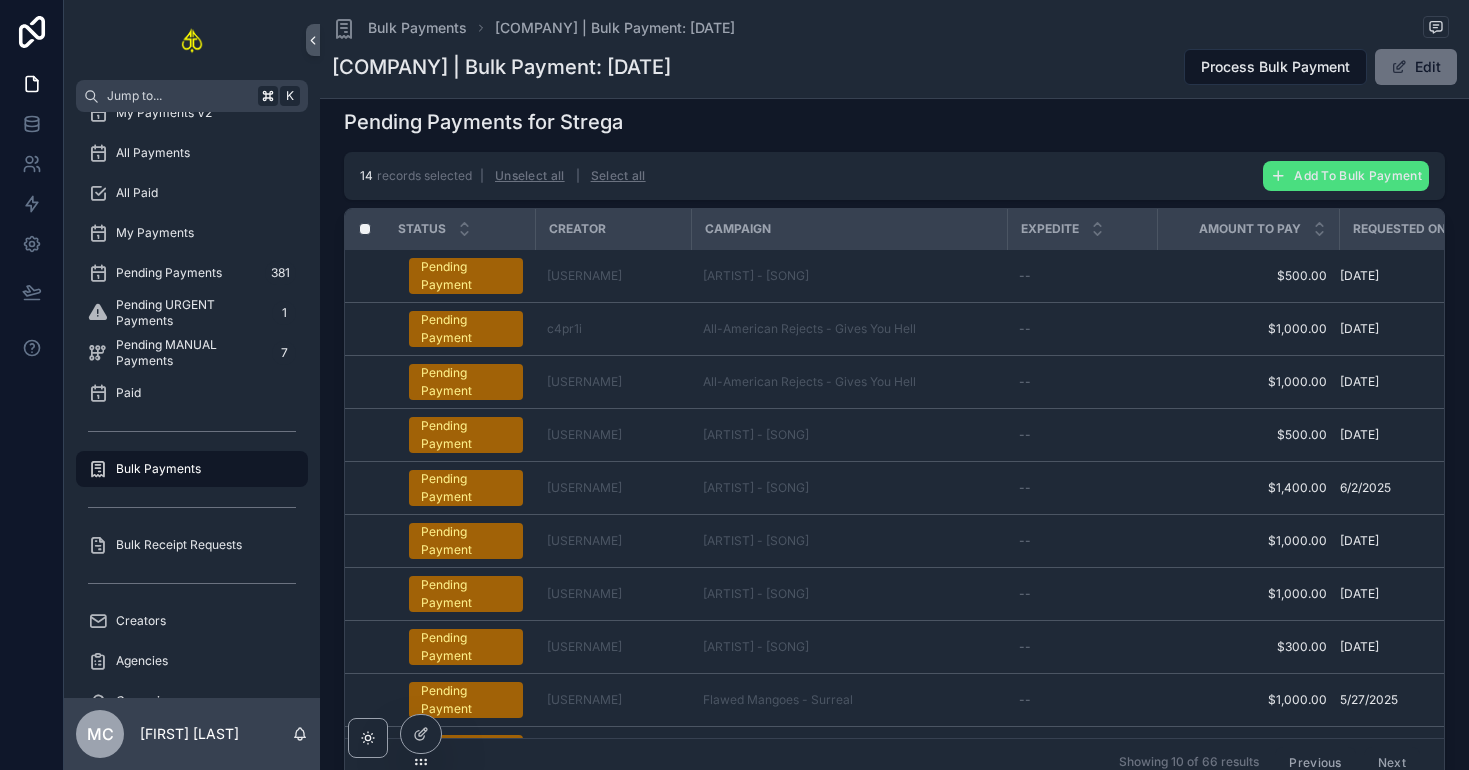 scroll, scrollTop: 909, scrollLeft: 0, axis: vertical 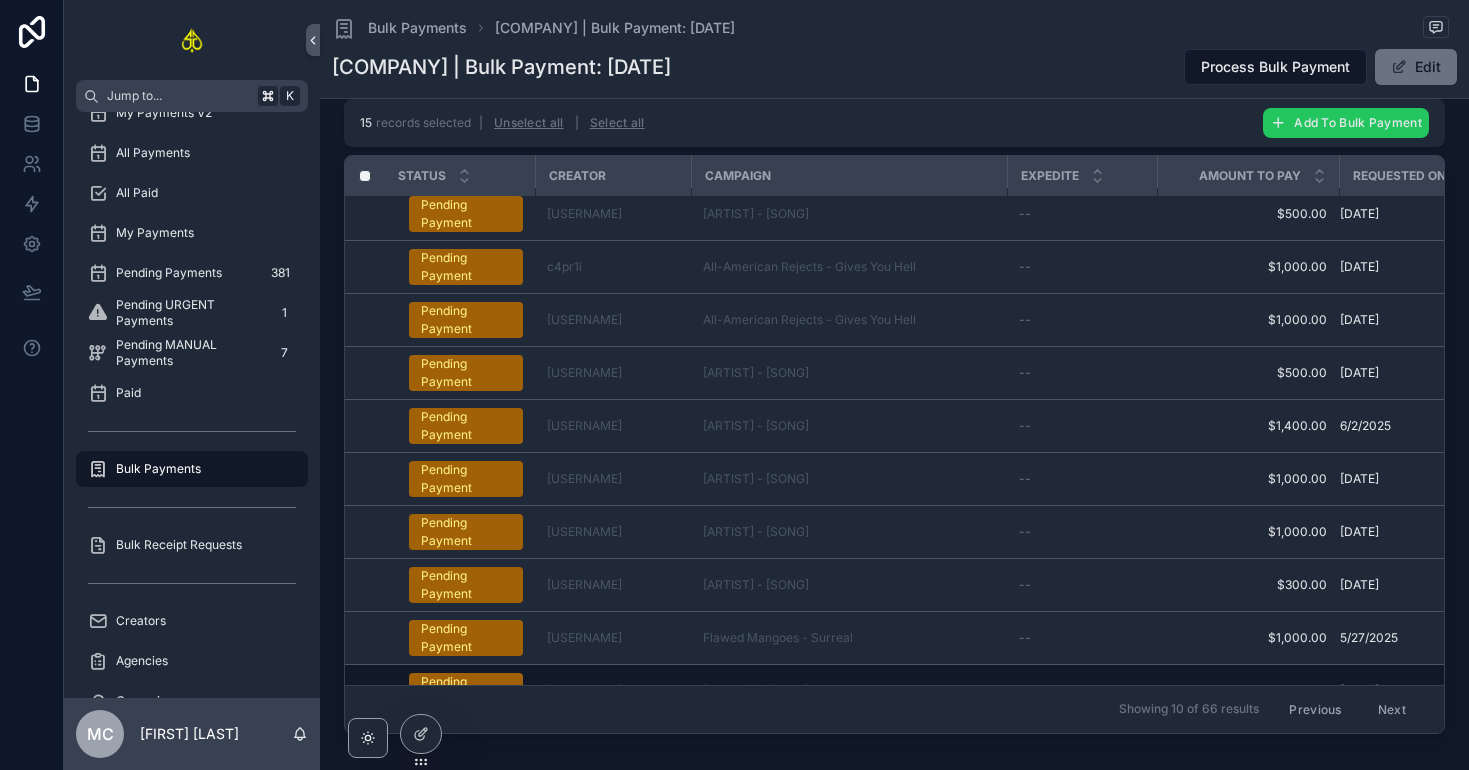 click on "Add To Bulk Payment" at bounding box center (1358, 122) 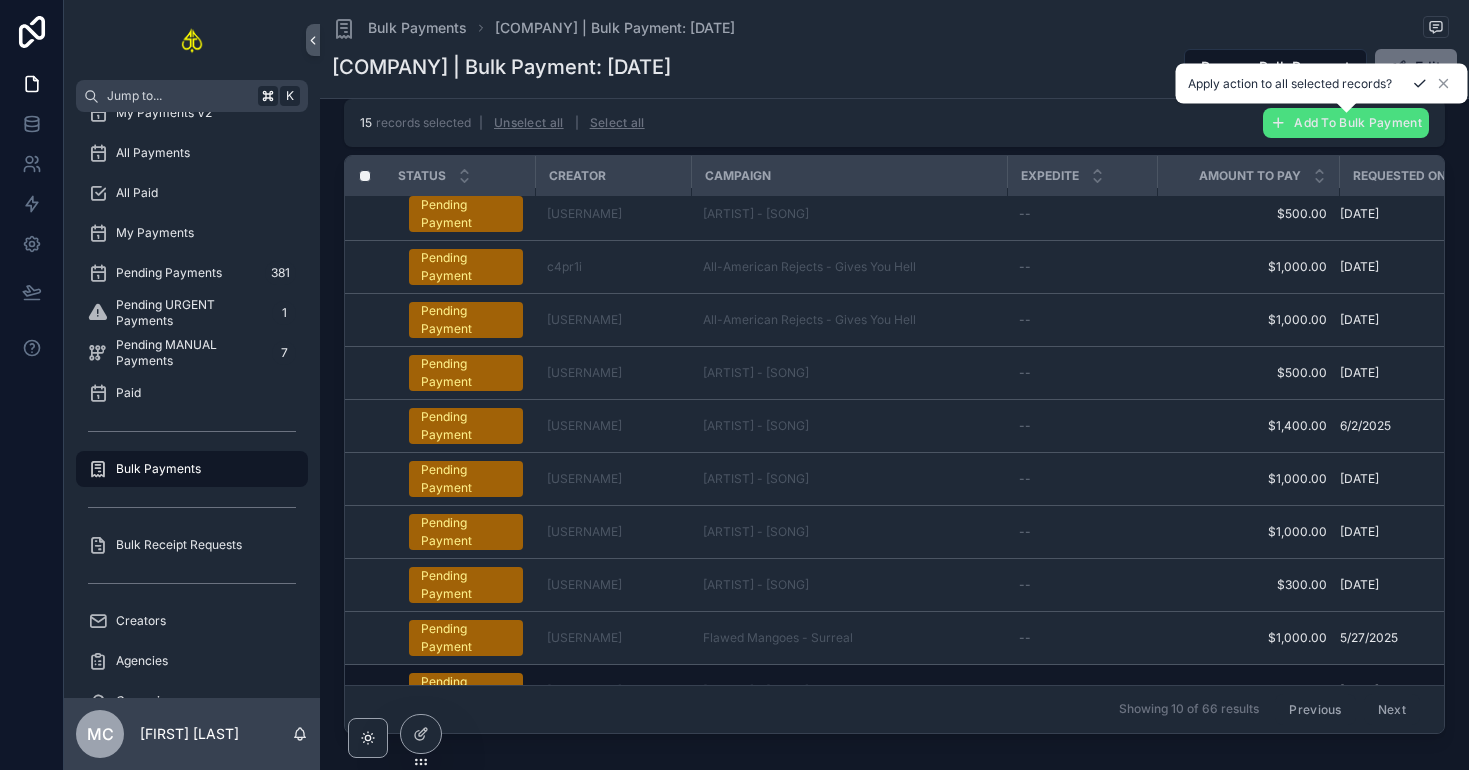 click 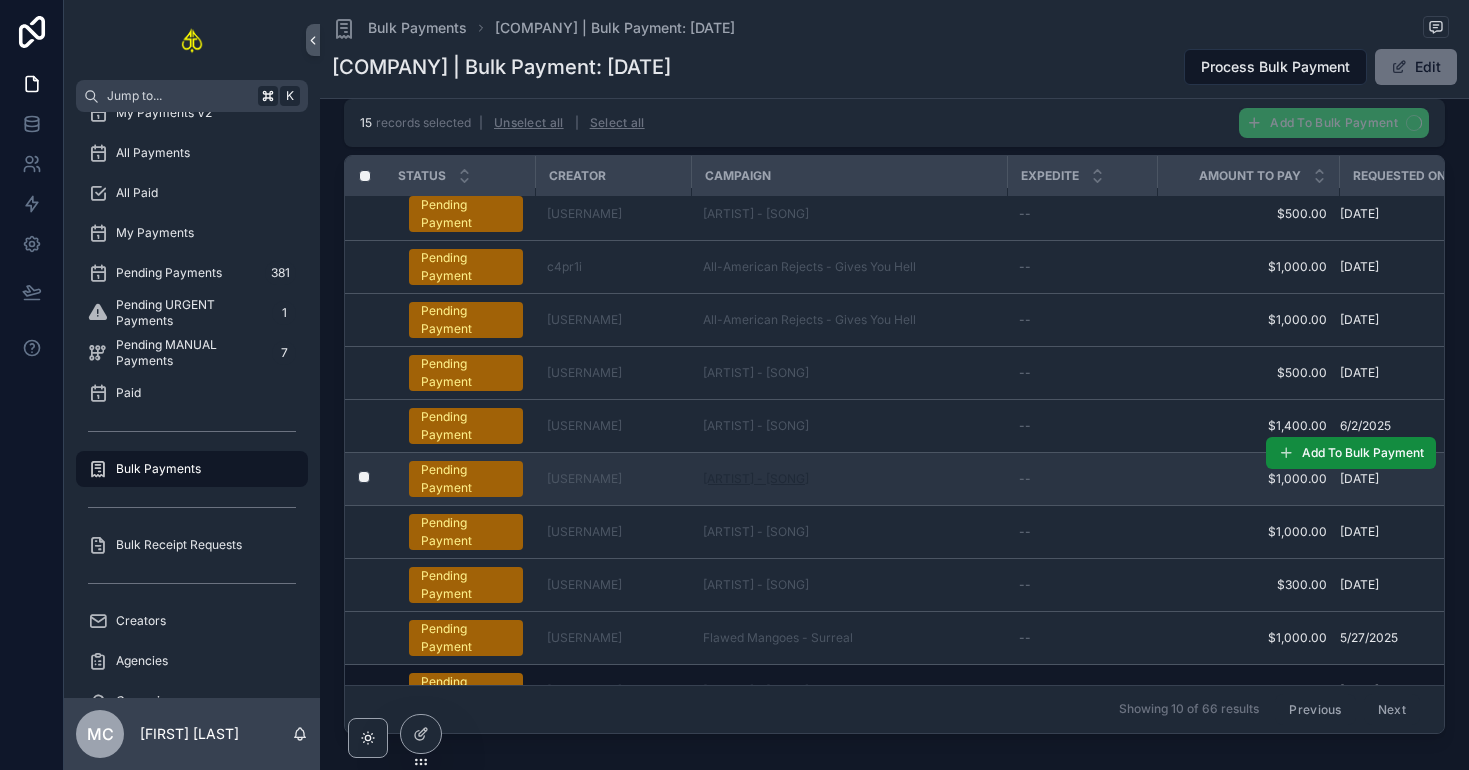 scroll, scrollTop: 40, scrollLeft: 0, axis: vertical 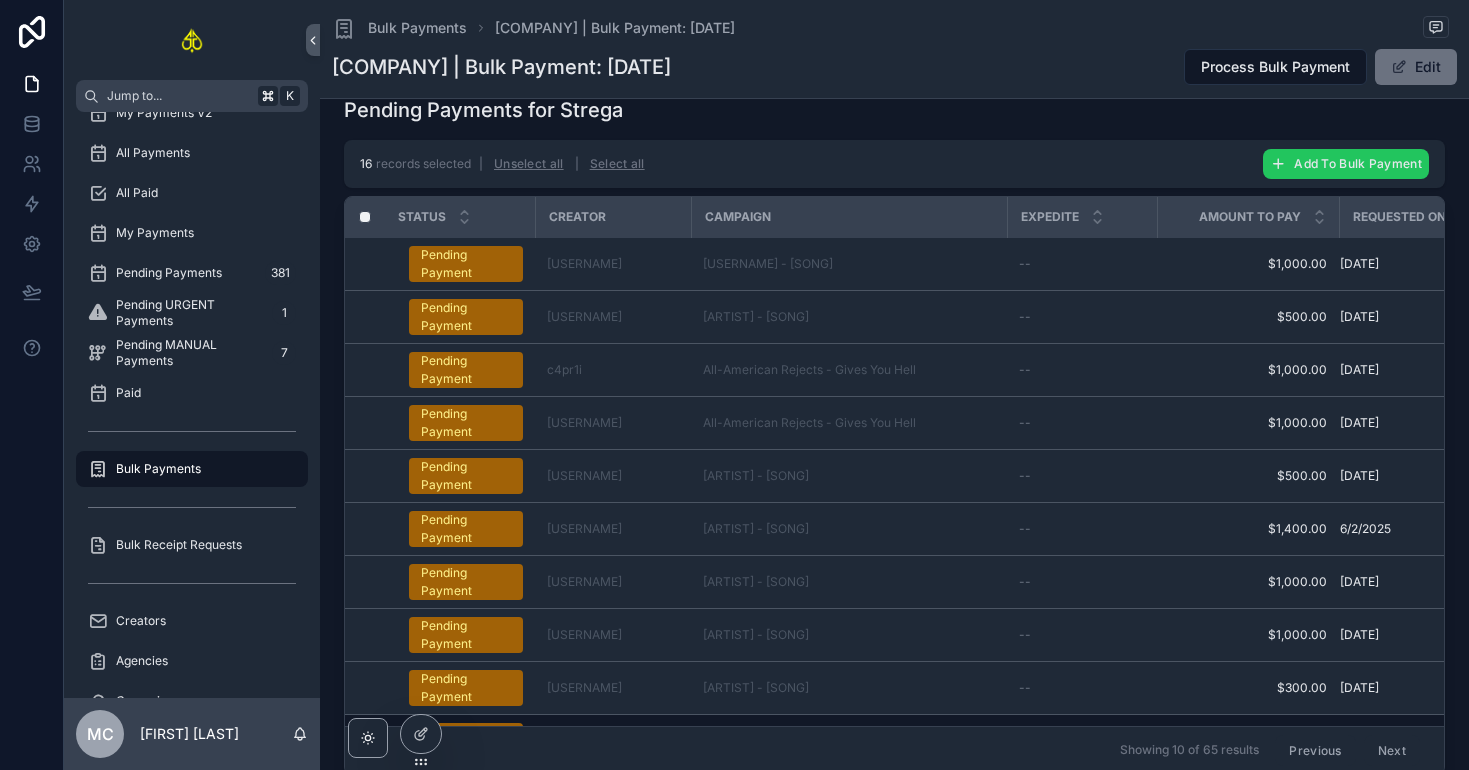 click on "Add To Bulk Payment" at bounding box center (1358, 163) 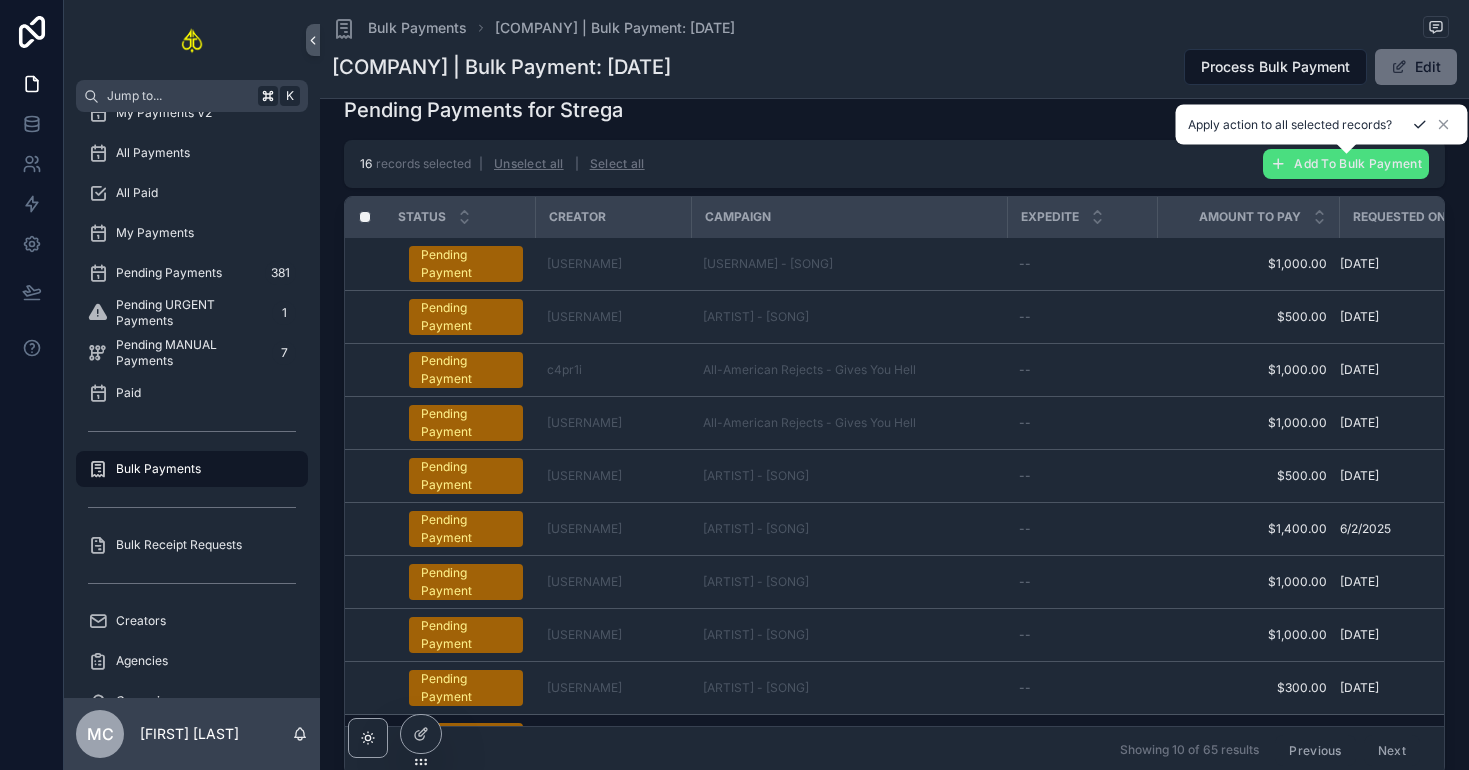 click 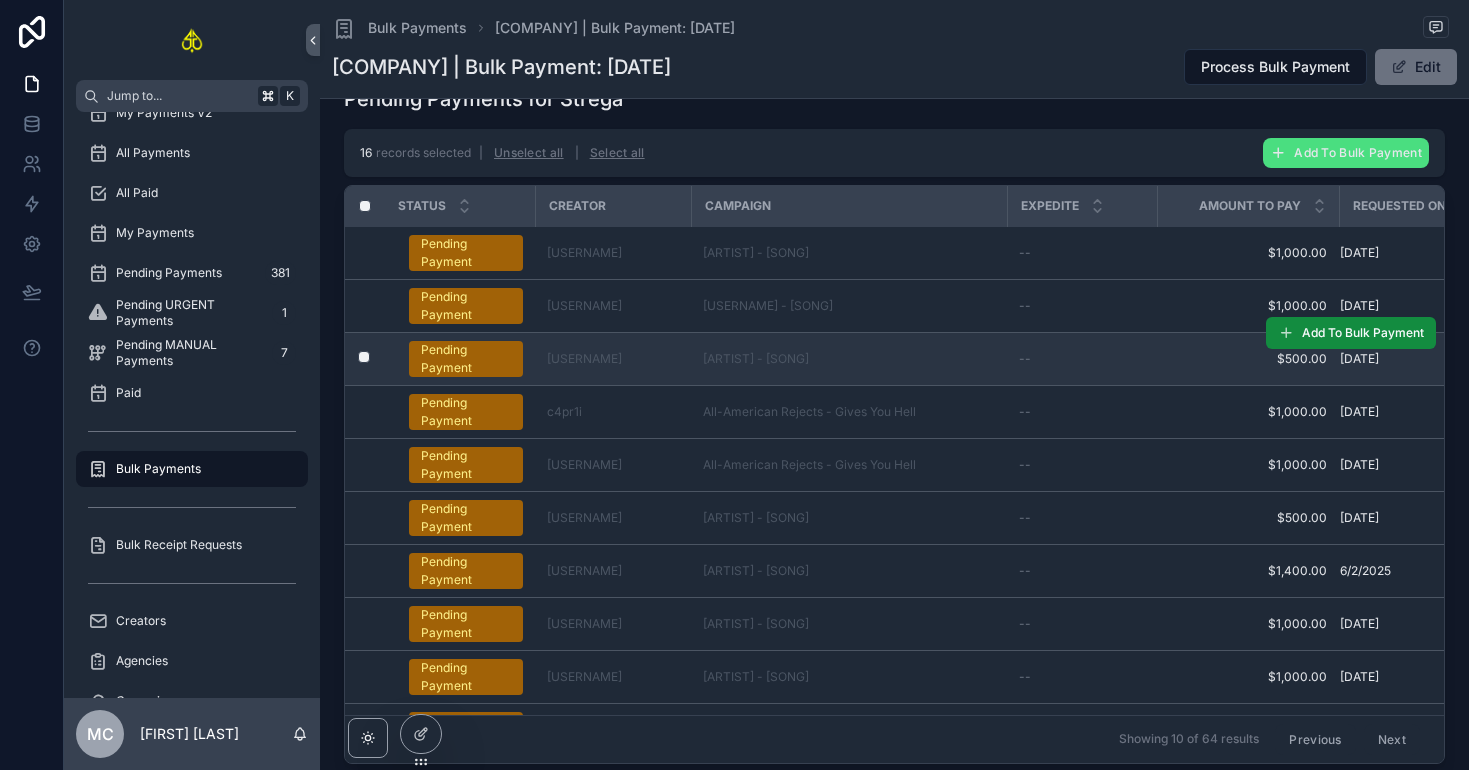 scroll, scrollTop: 825, scrollLeft: 0, axis: vertical 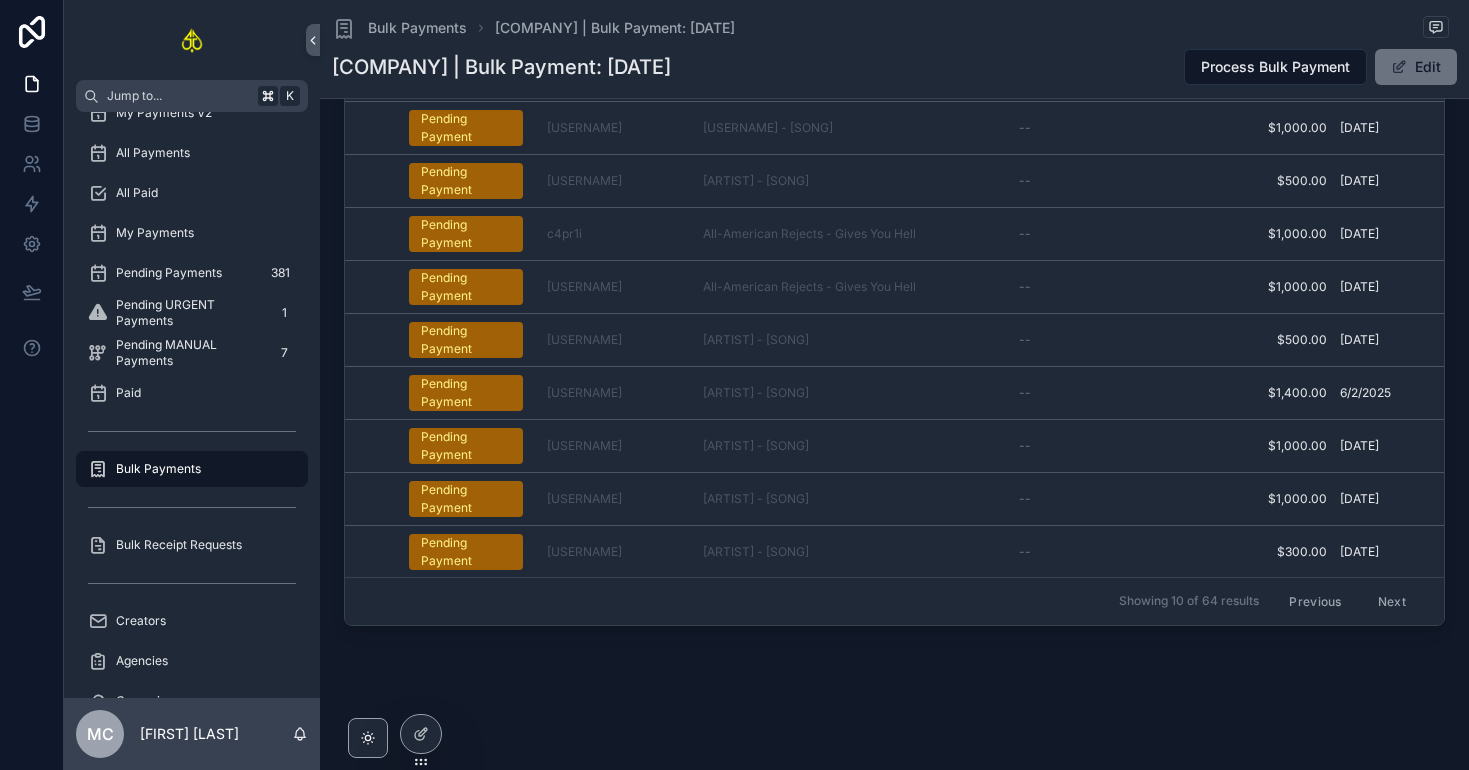 click on "Next" at bounding box center [1392, 601] 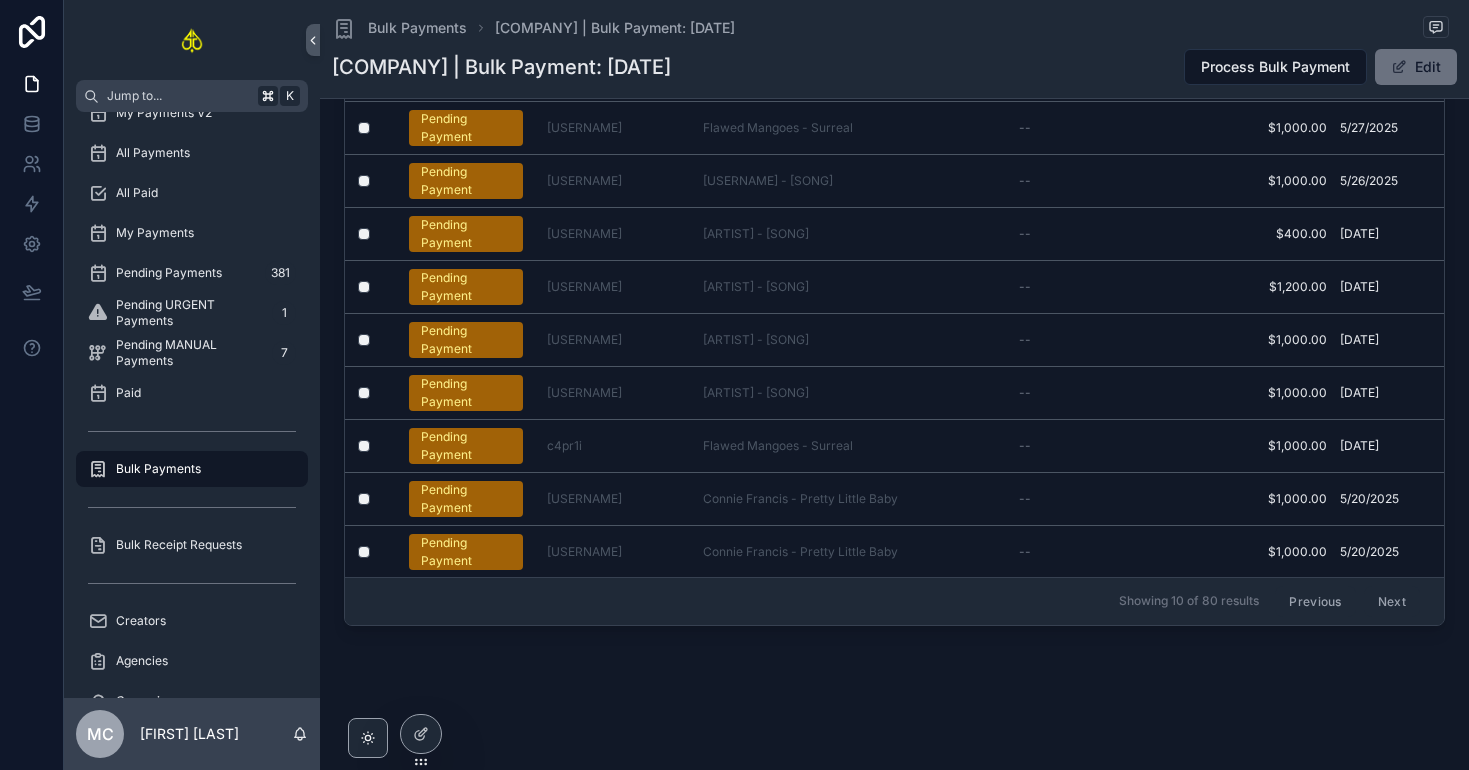scroll, scrollTop: 0, scrollLeft: 0, axis: both 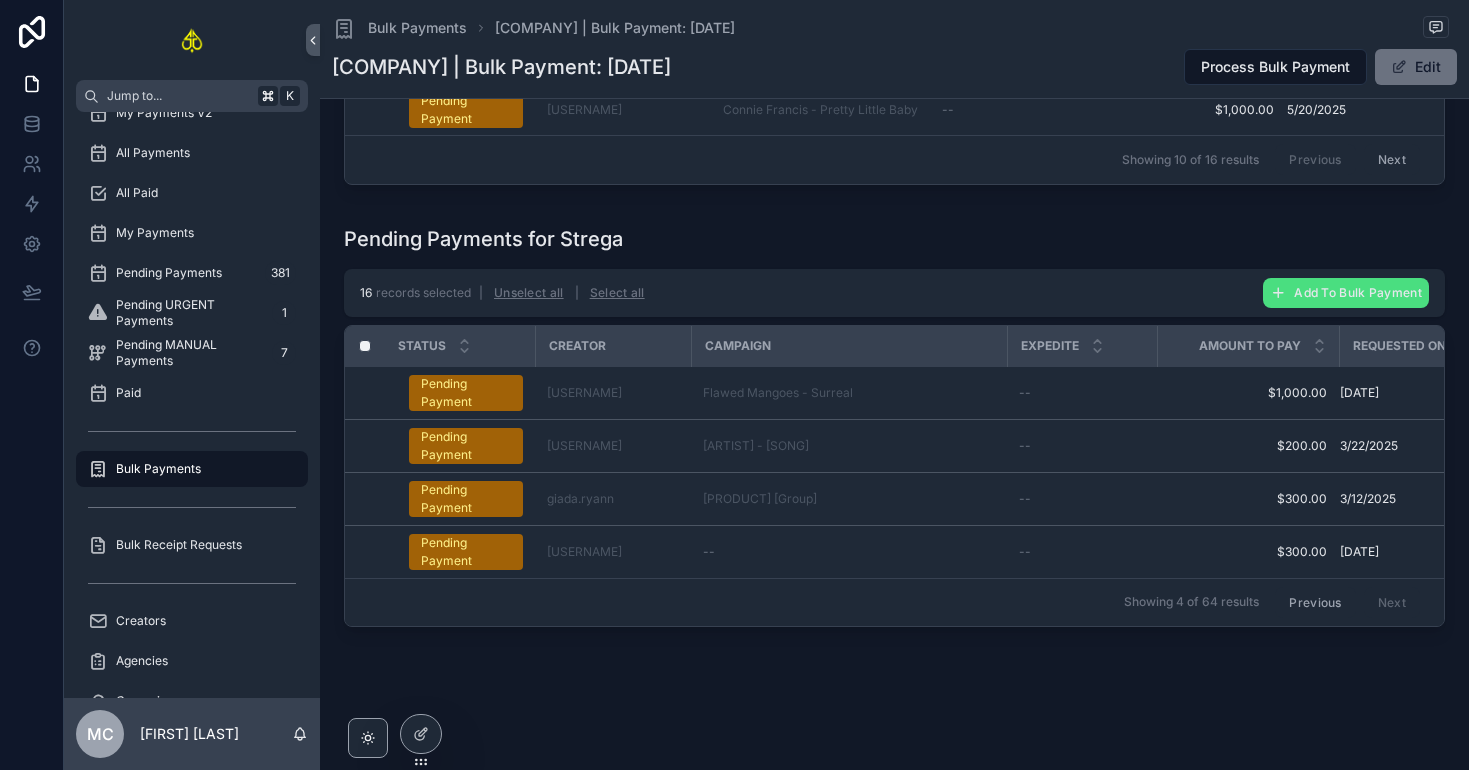 click on "Previous" at bounding box center (1315, 602) 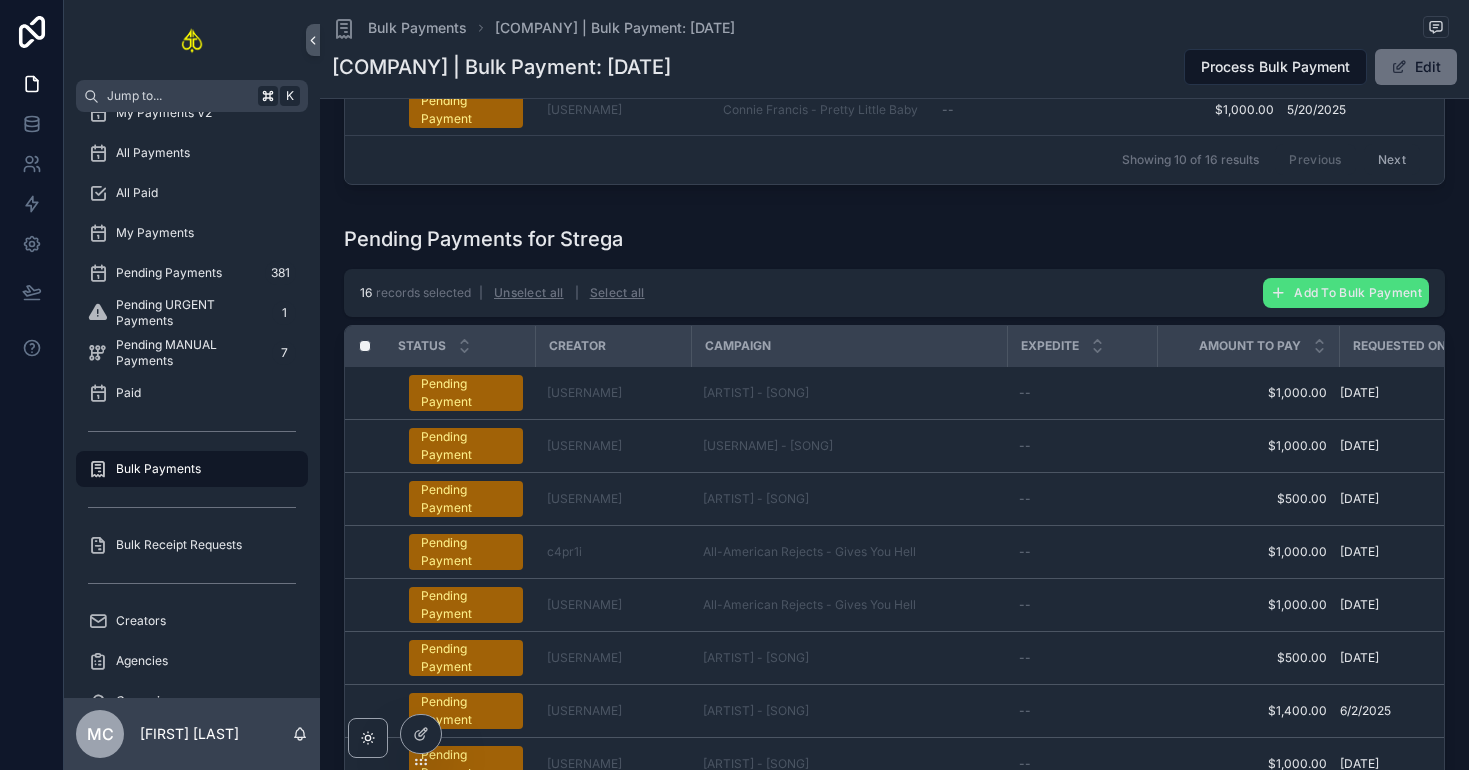 scroll, scrollTop: 731, scrollLeft: 0, axis: vertical 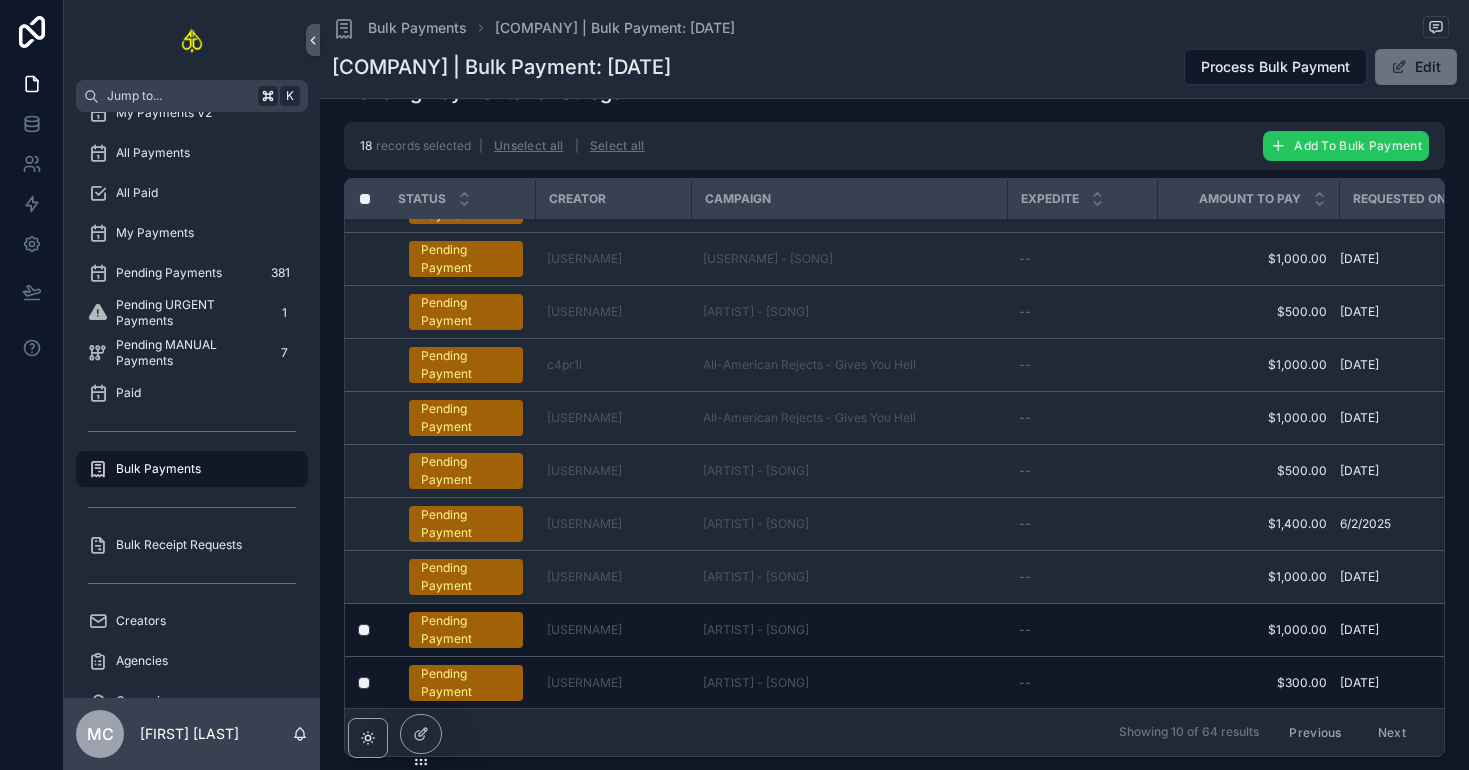 click on "Add To Bulk Payment" at bounding box center (1346, 146) 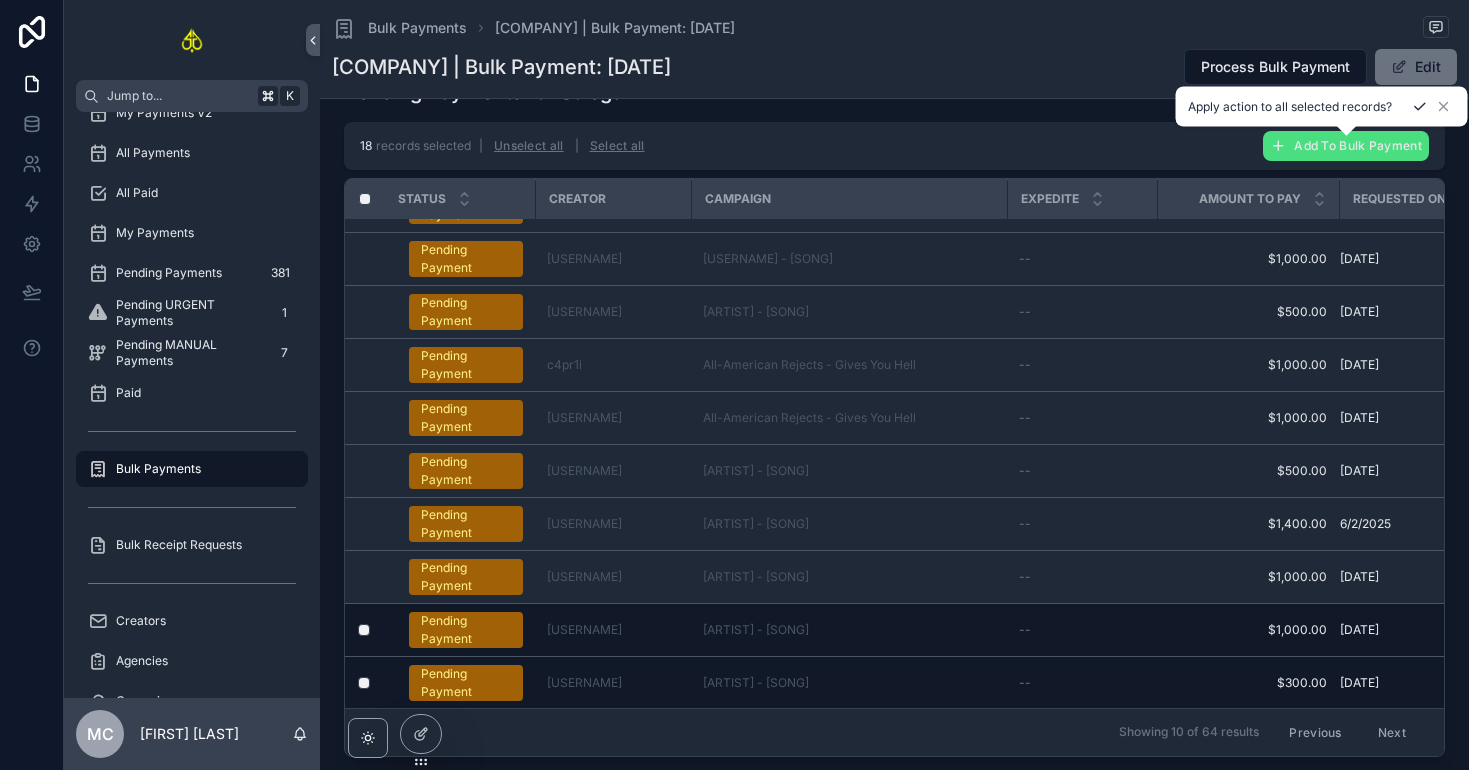 click at bounding box center (1420, 107) 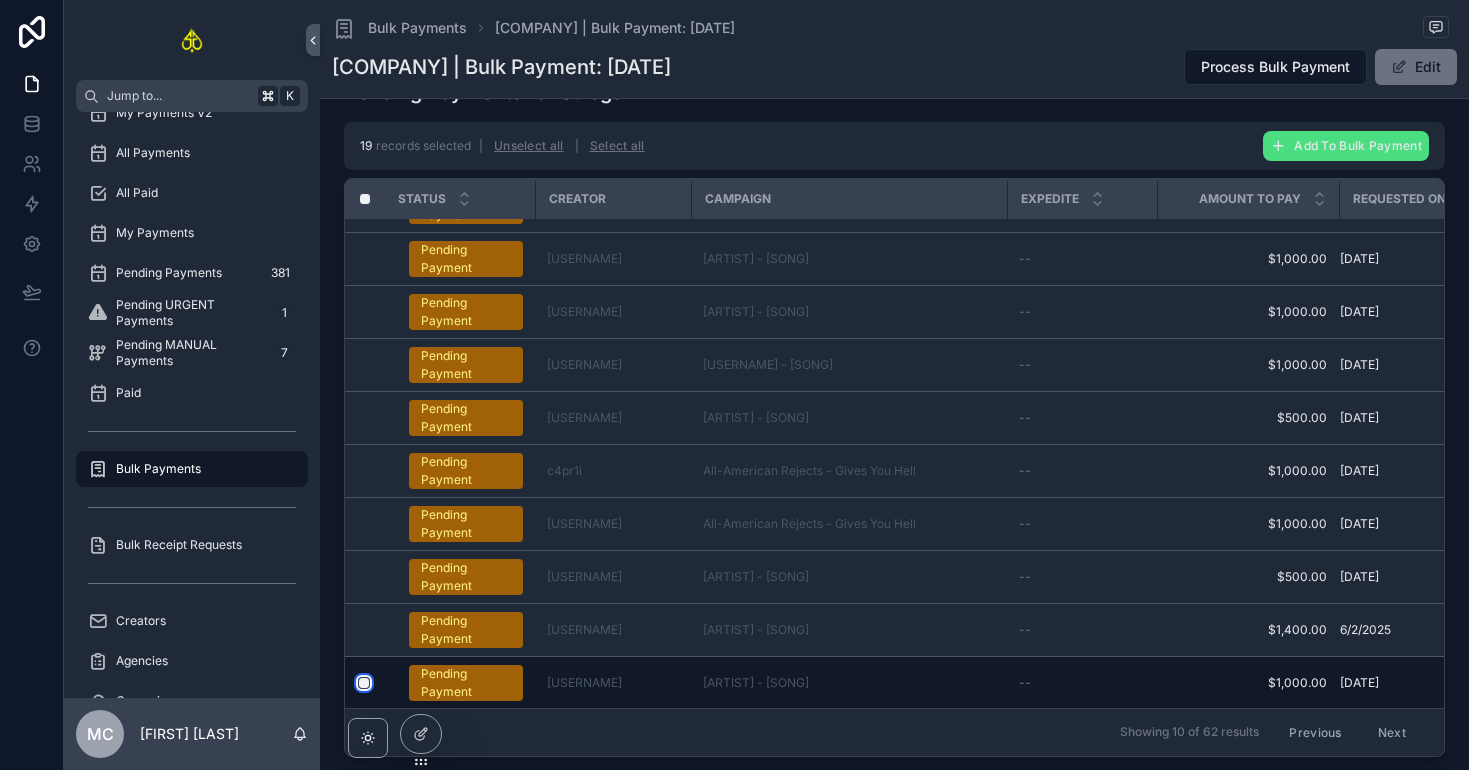 scroll, scrollTop: 698, scrollLeft: 0, axis: vertical 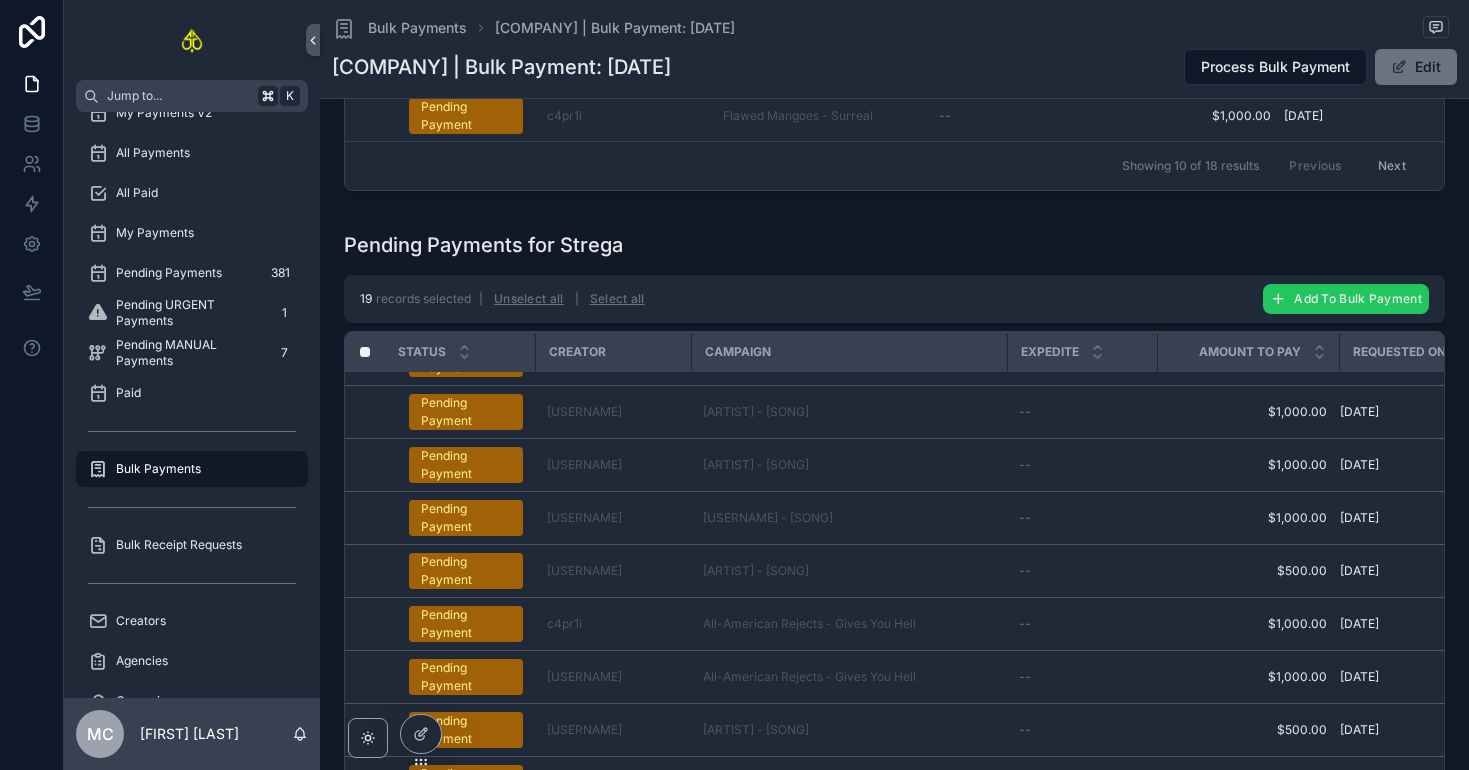 click on "Add To Bulk Payment" at bounding box center [1358, 298] 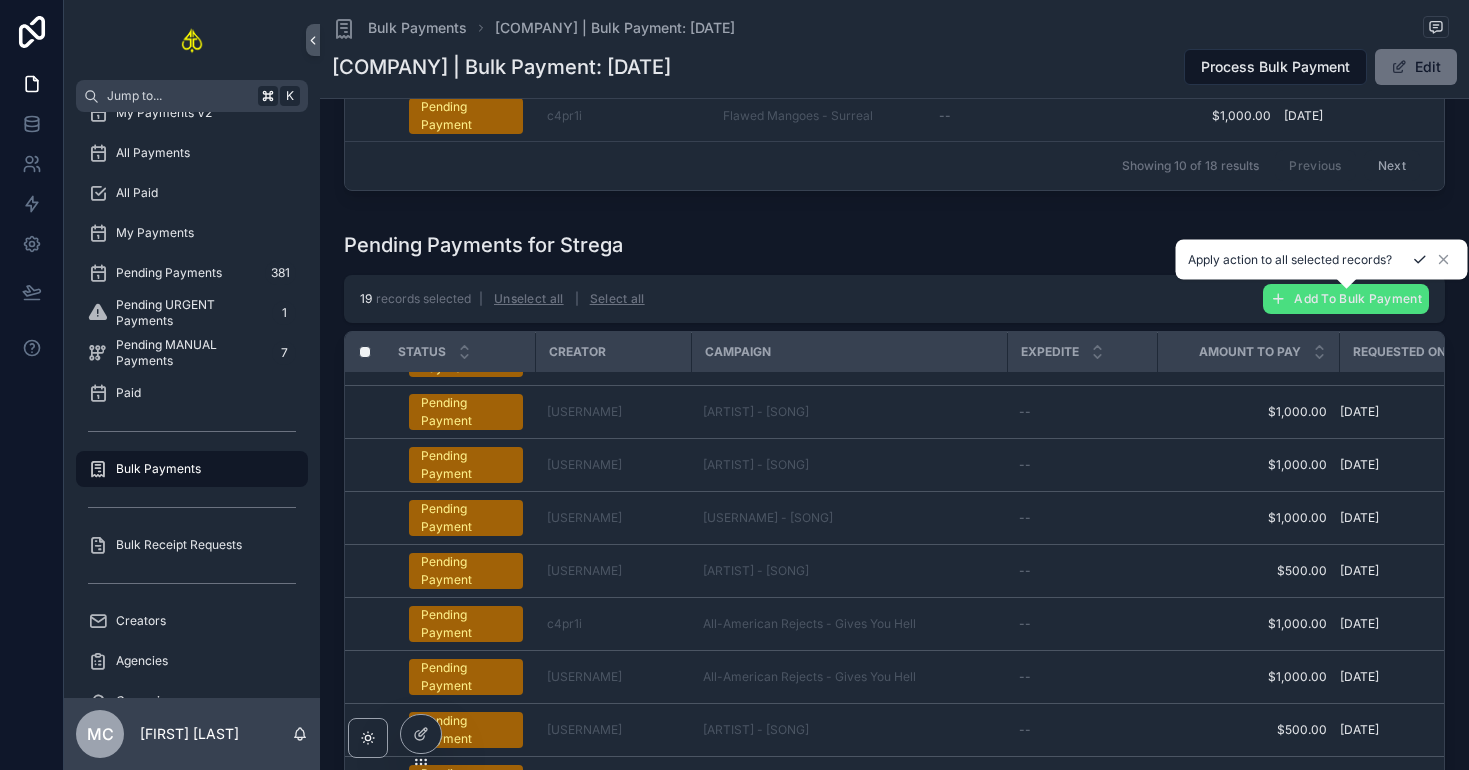 click 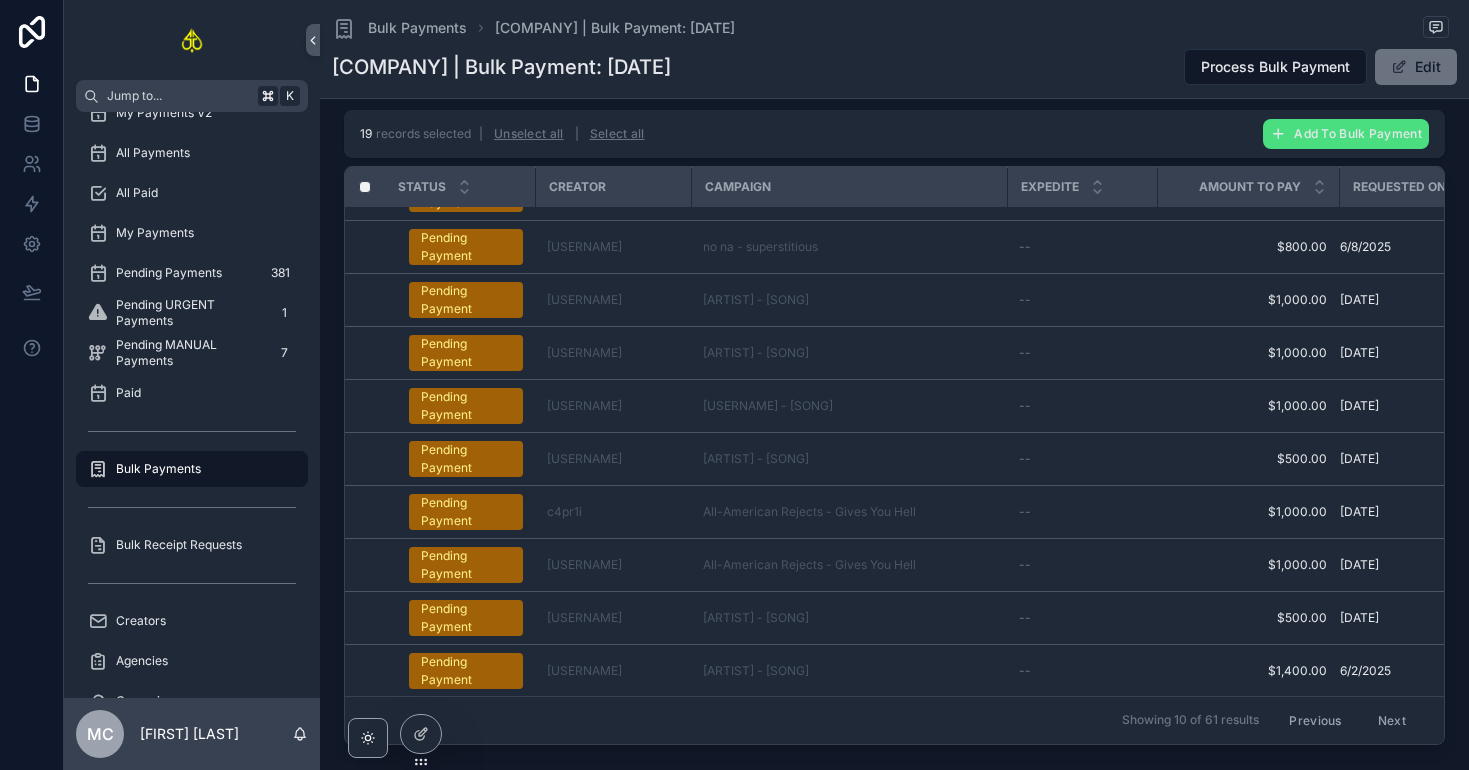 scroll, scrollTop: 905, scrollLeft: 0, axis: vertical 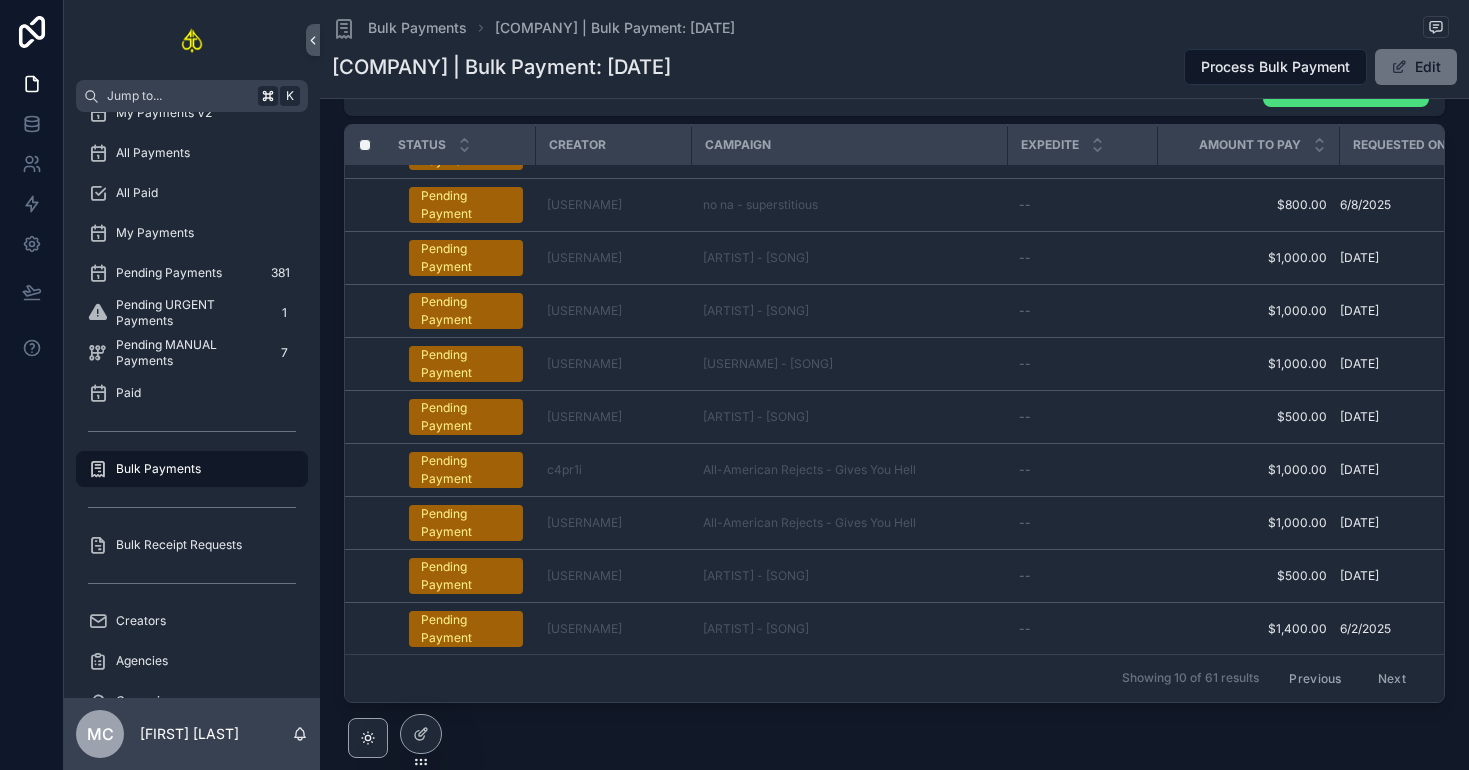 click on "Next" at bounding box center (1392, 678) 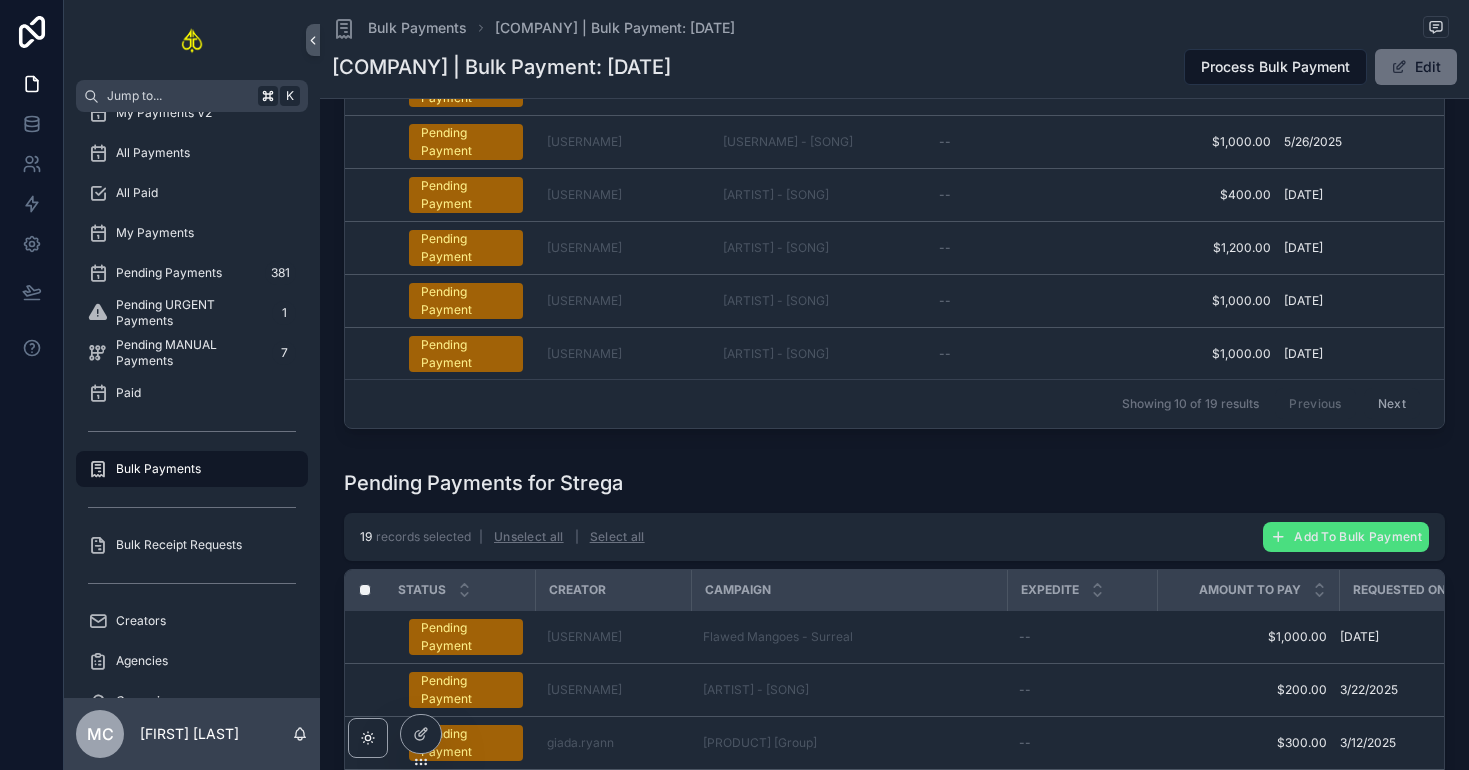 scroll, scrollTop: 335, scrollLeft: 0, axis: vertical 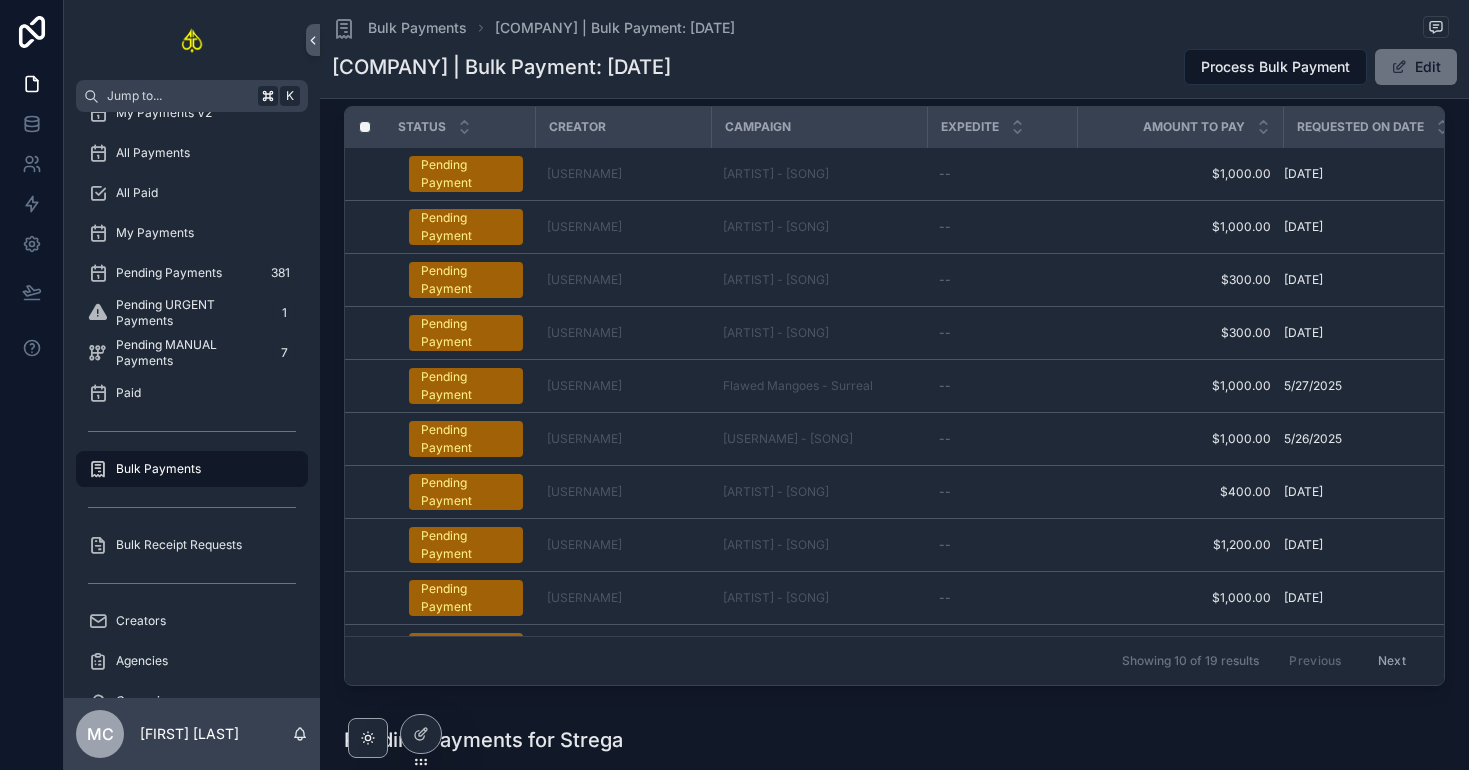 click on "Next" at bounding box center (1392, 661) 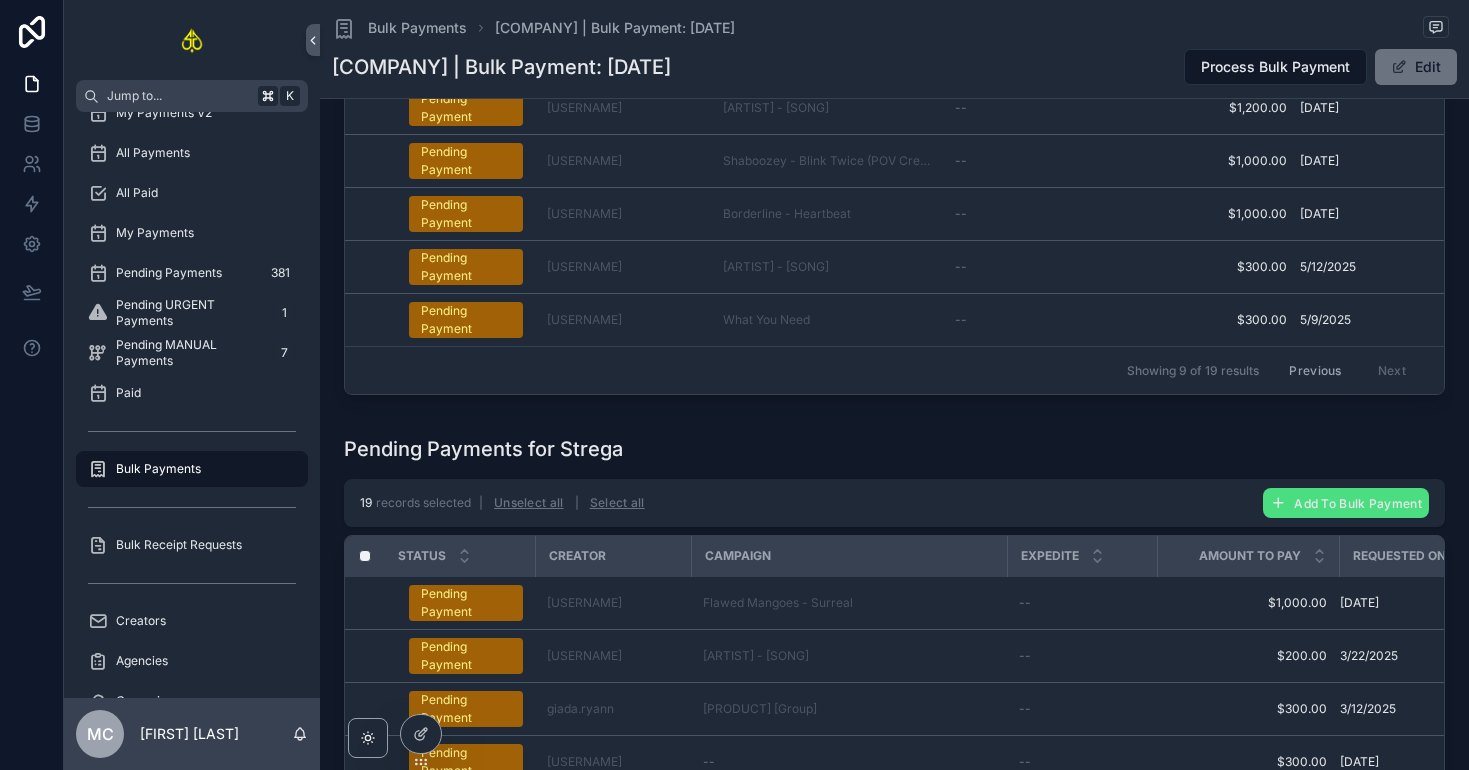 scroll, scrollTop: 589, scrollLeft: 0, axis: vertical 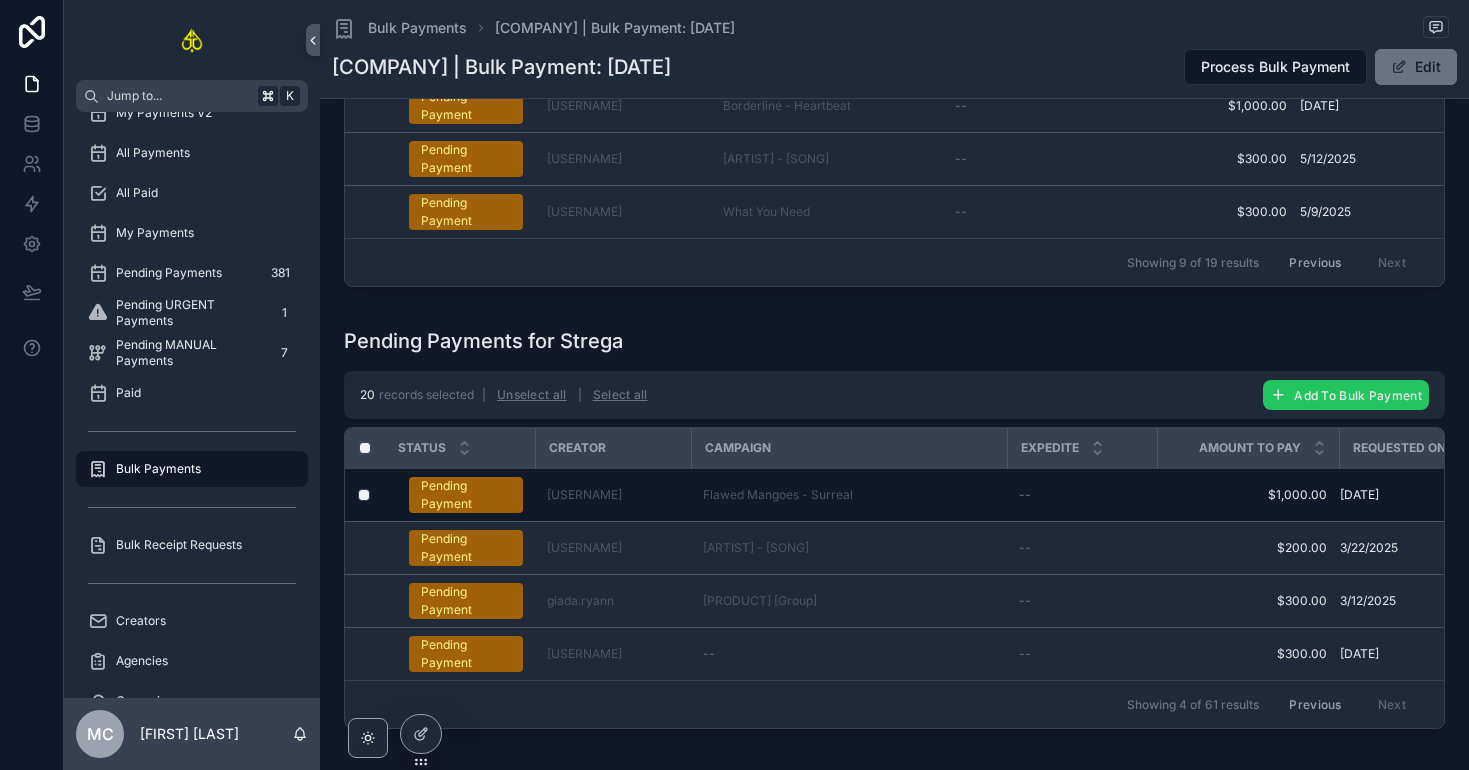 click on "Add To Bulk Payment" at bounding box center (1358, 395) 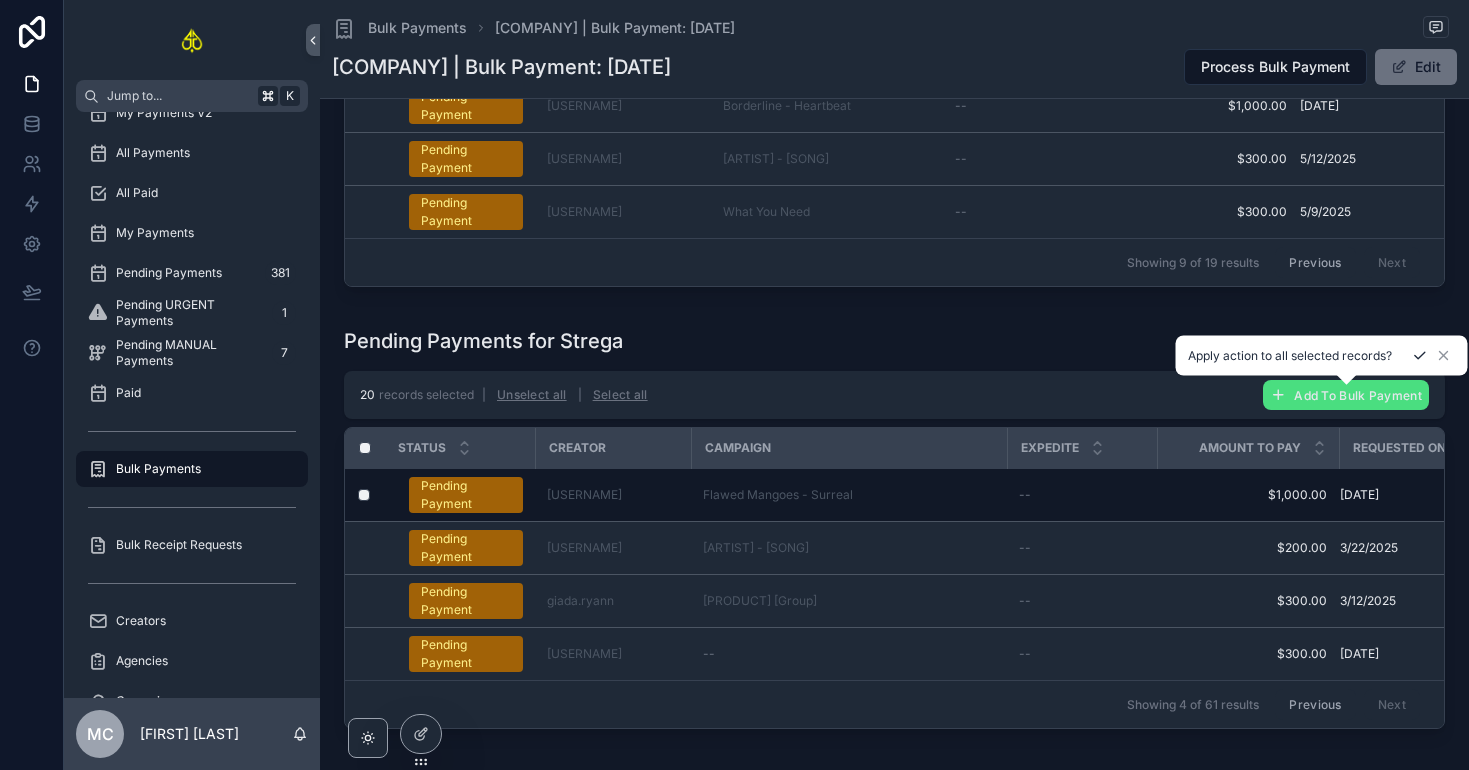 click 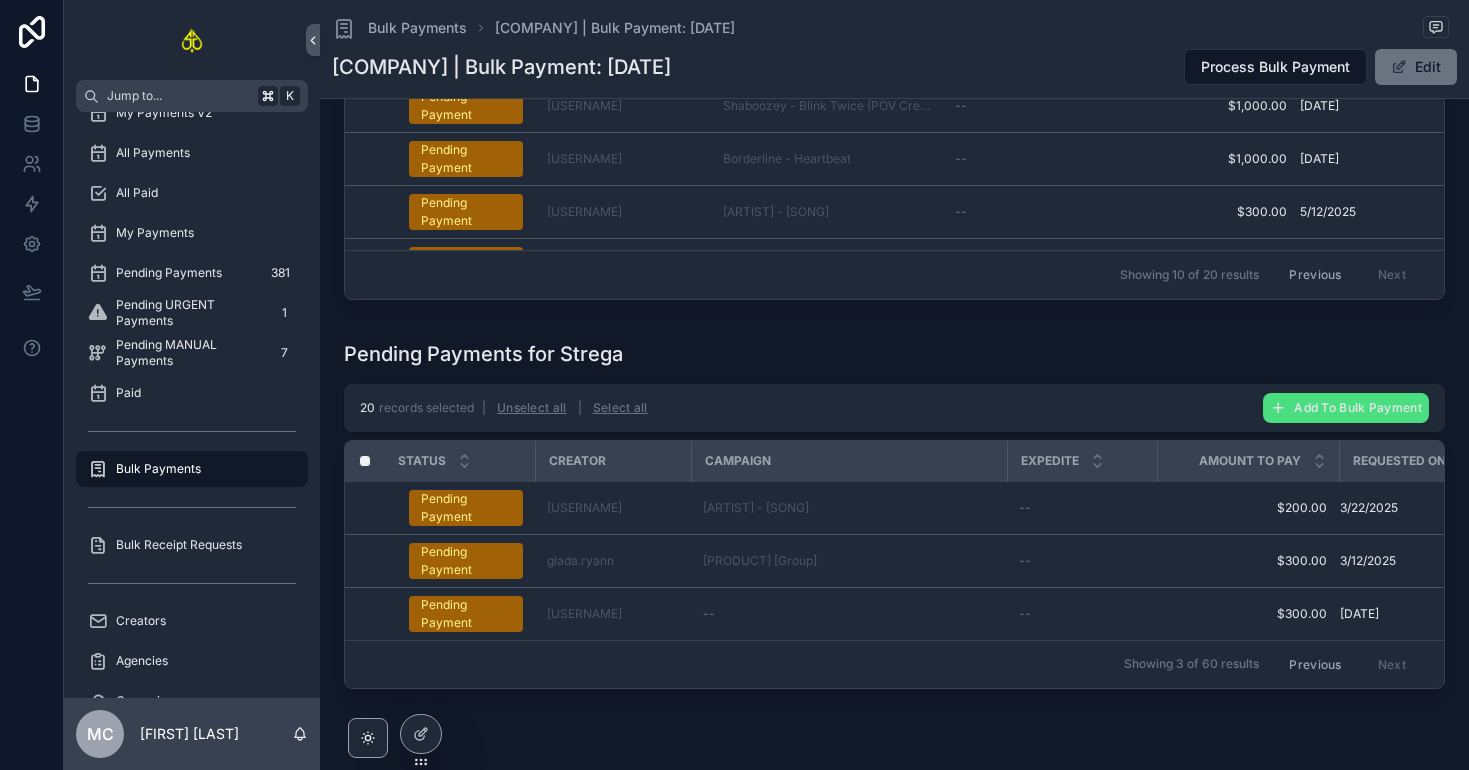 click on "Pending Payments for Strega 20 records selected | Unselect all | Select all Add To Bulk Payment Status Creator Campaign Expedite Amount To Pay Requested On Date Pending Payment alli_ingram Max McNown - Better For You -- $200.00 $200.00 3/22/2025 3/22/2025 Add To Bulk Payment Pending Payment giada.ryann NOKIA [Group] -- $300.00 $300.00 3/12/2025 3/12/2025 Add To Bulk Payment Pending Payment alli_ingram -- -- $300.00 $300.00 2/13/2025 2/13/2025 Add To Bulk Payment Showing 3 of 60 results Previous Next" at bounding box center [894, 518] 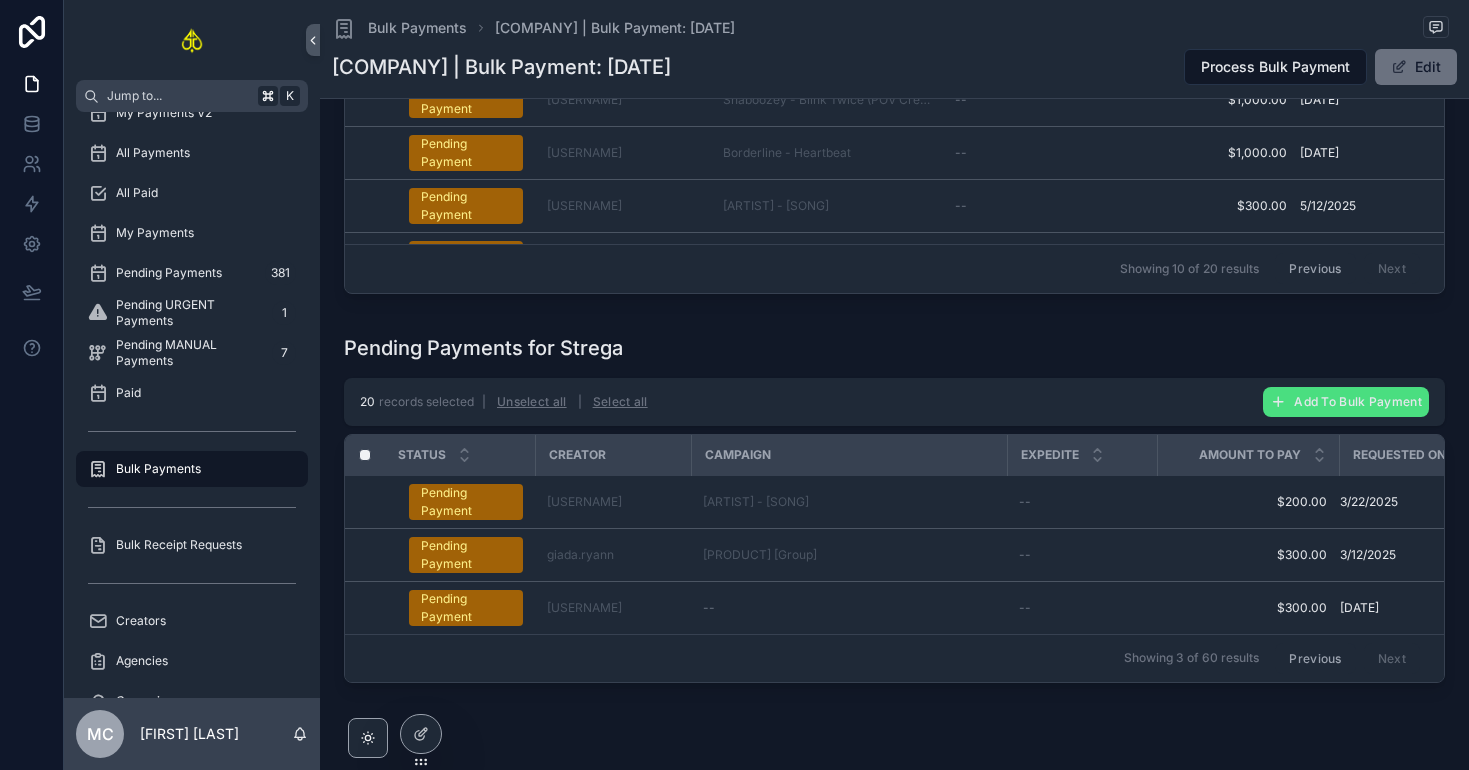 scroll, scrollTop: 576, scrollLeft: 0, axis: vertical 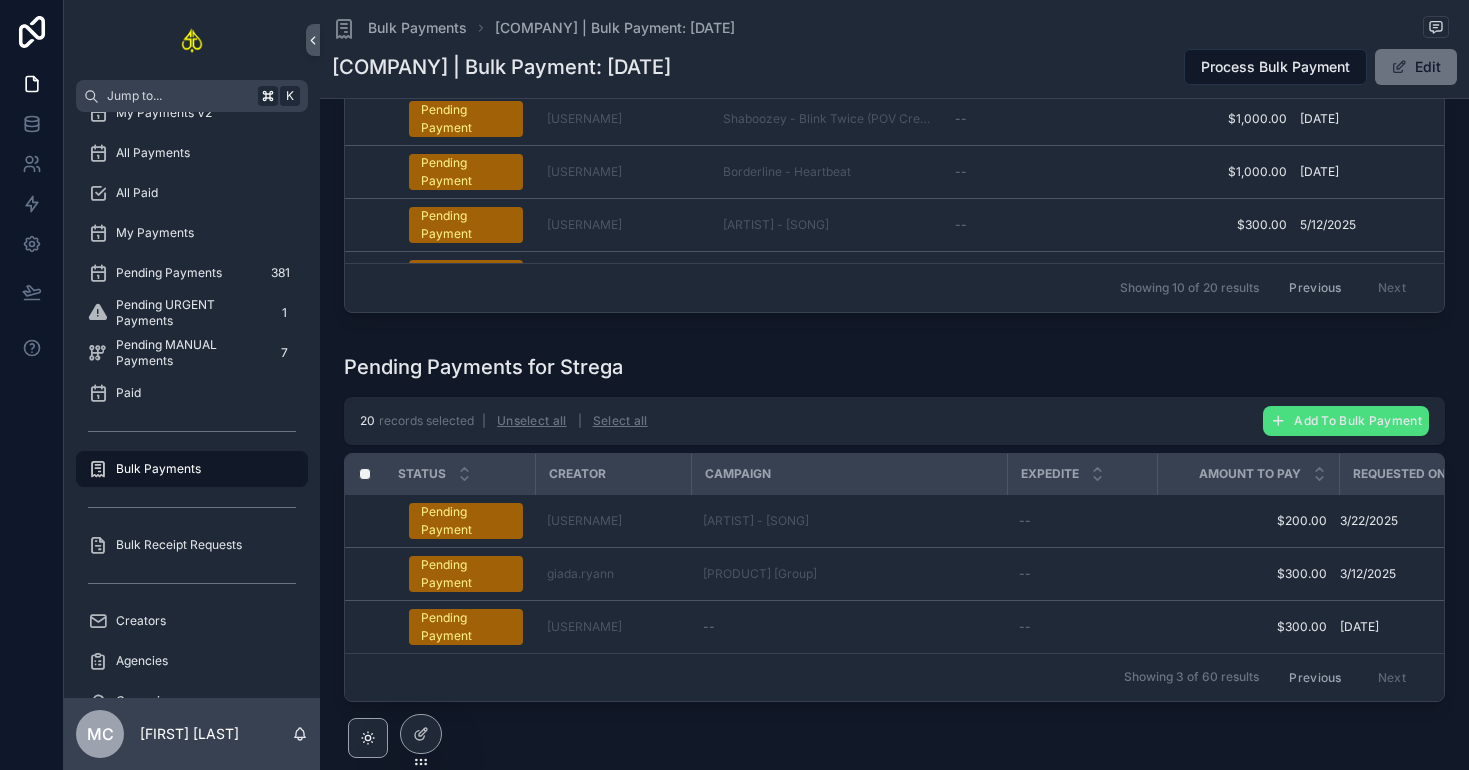 click on "Previous" at bounding box center (1315, 677) 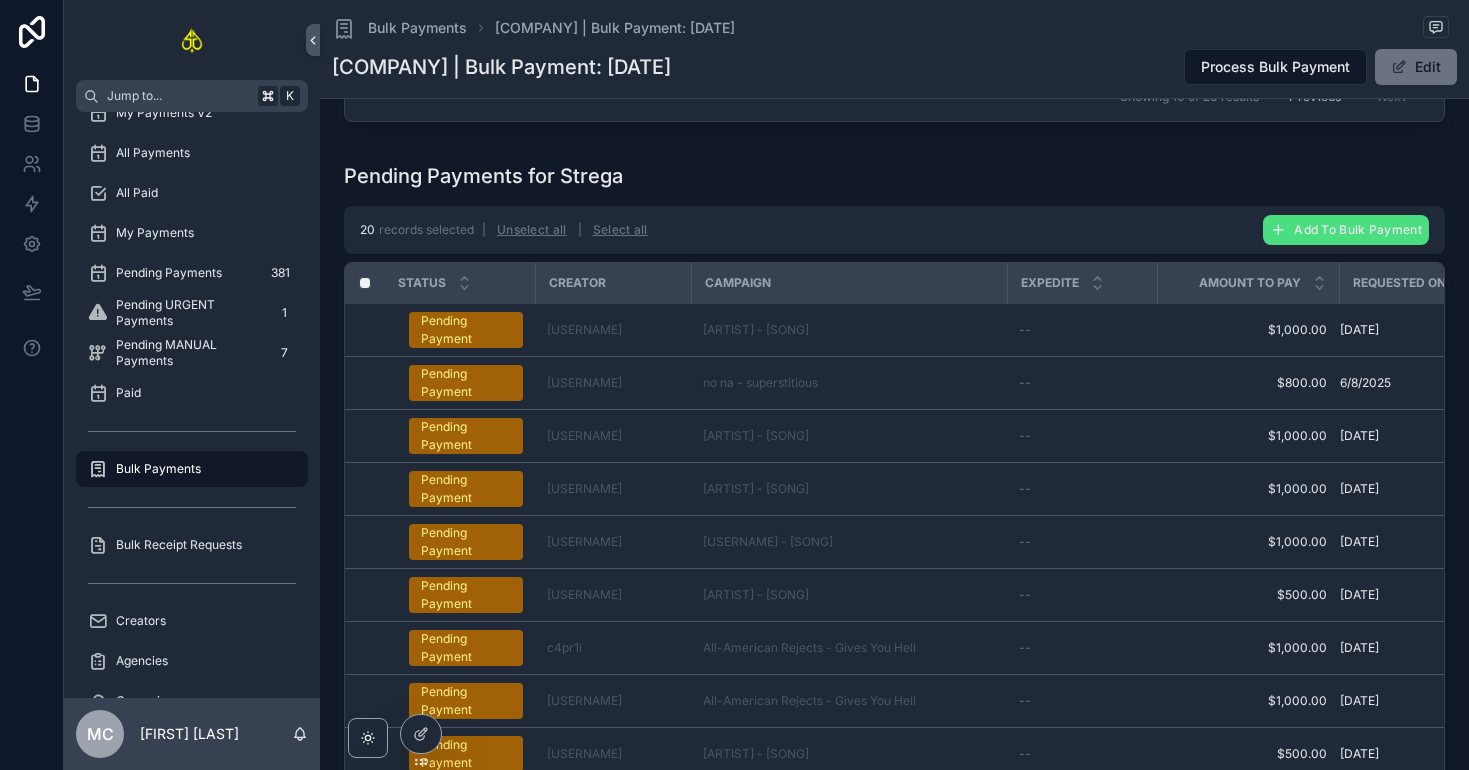 scroll, scrollTop: 814, scrollLeft: 0, axis: vertical 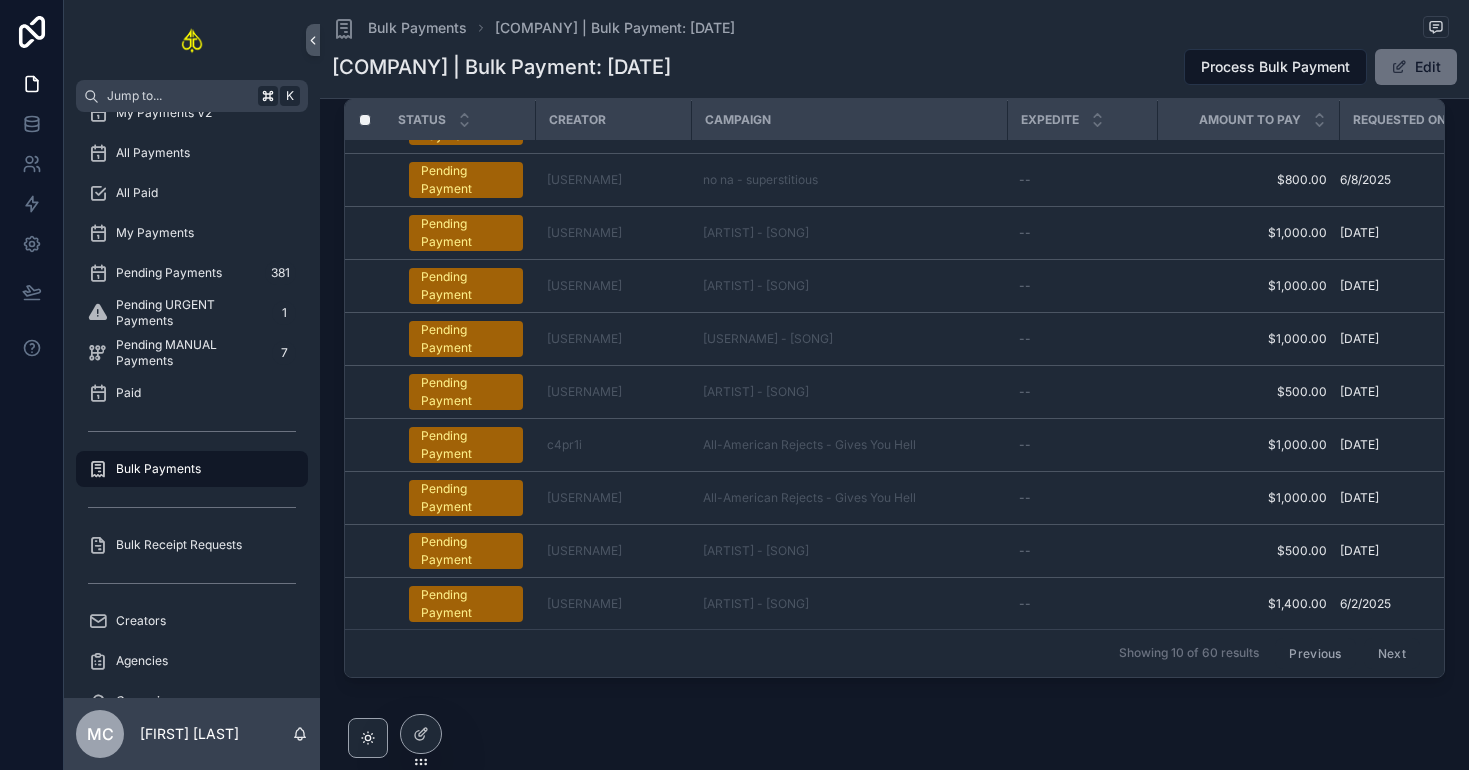 click on "Next" at bounding box center (1392, 653) 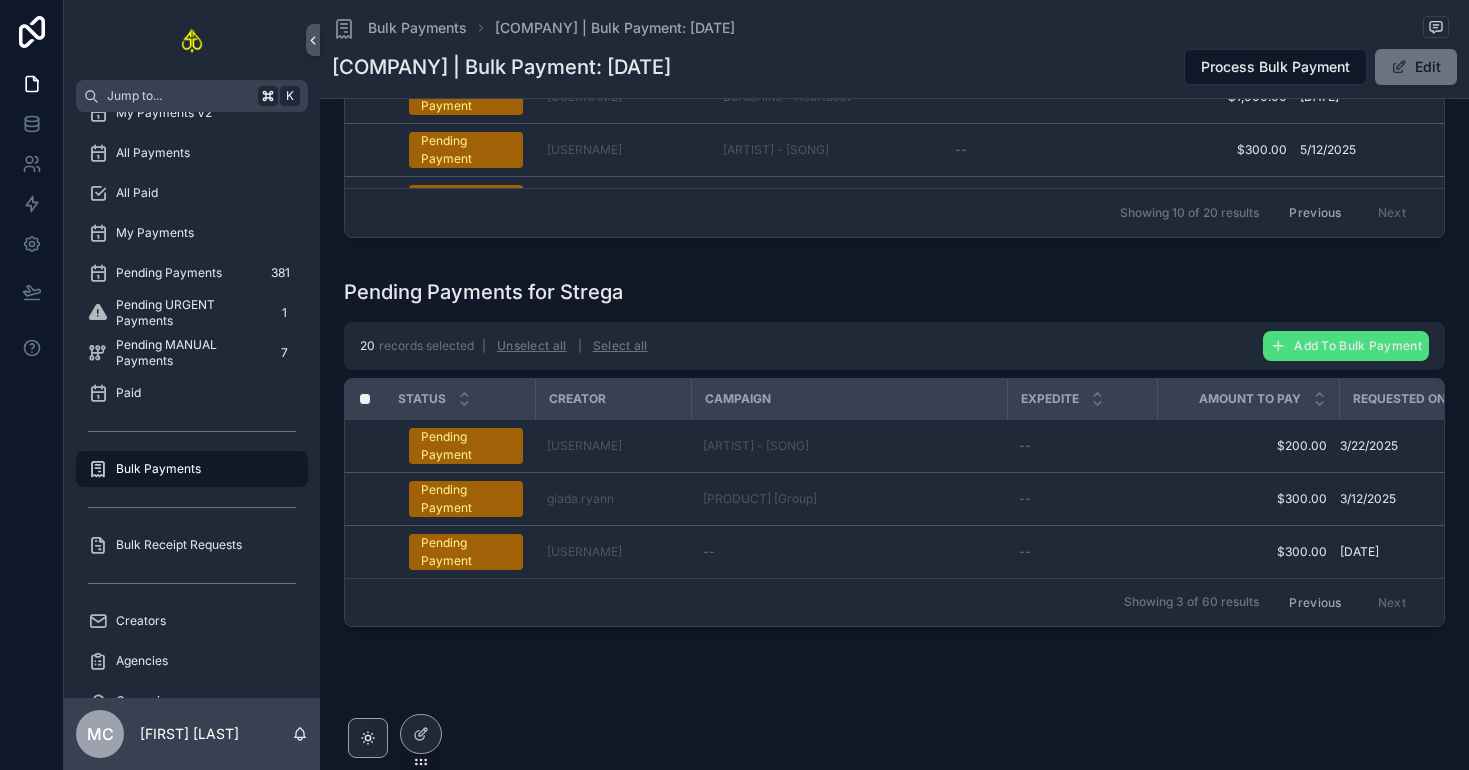 click on "Previous" at bounding box center [1315, 602] 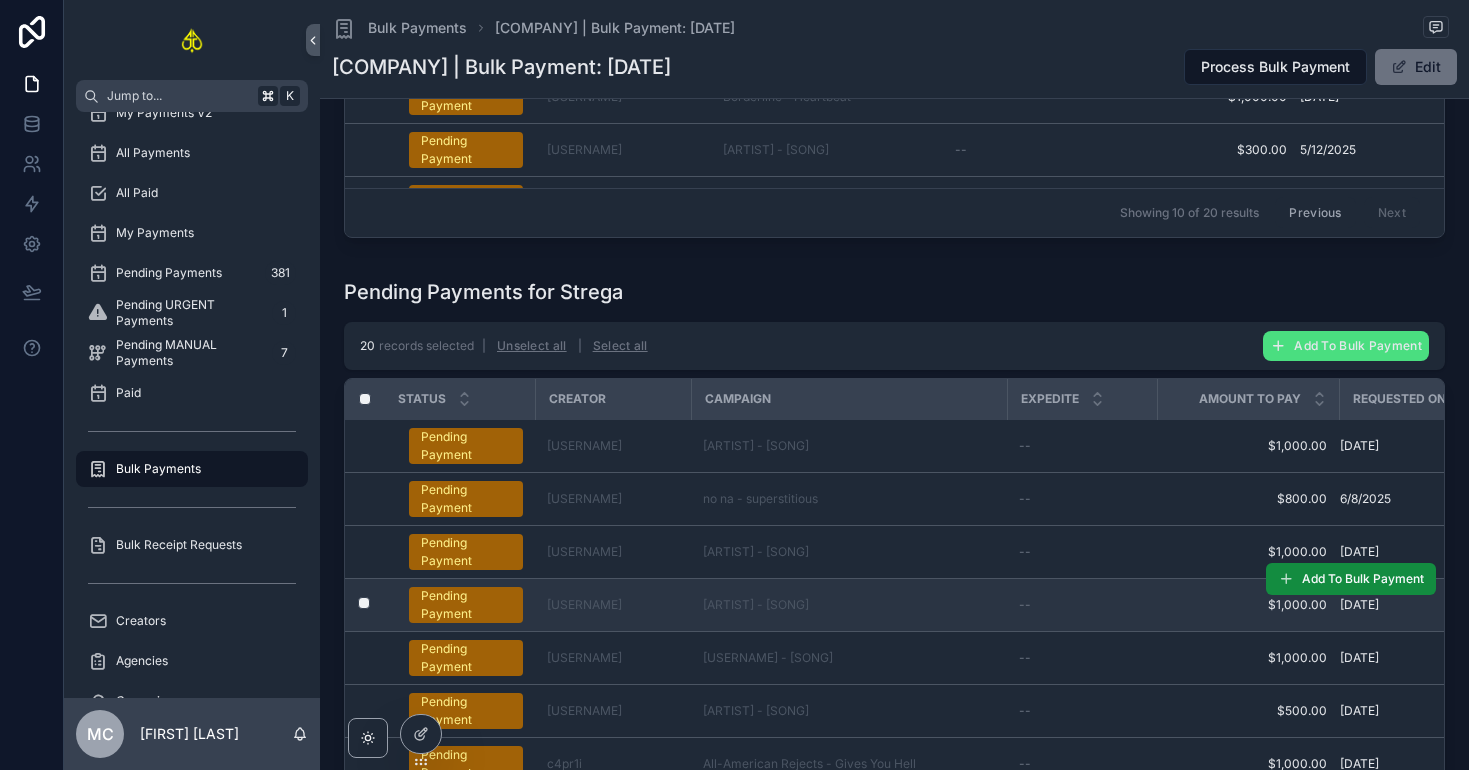 scroll, scrollTop: 40, scrollLeft: 0, axis: vertical 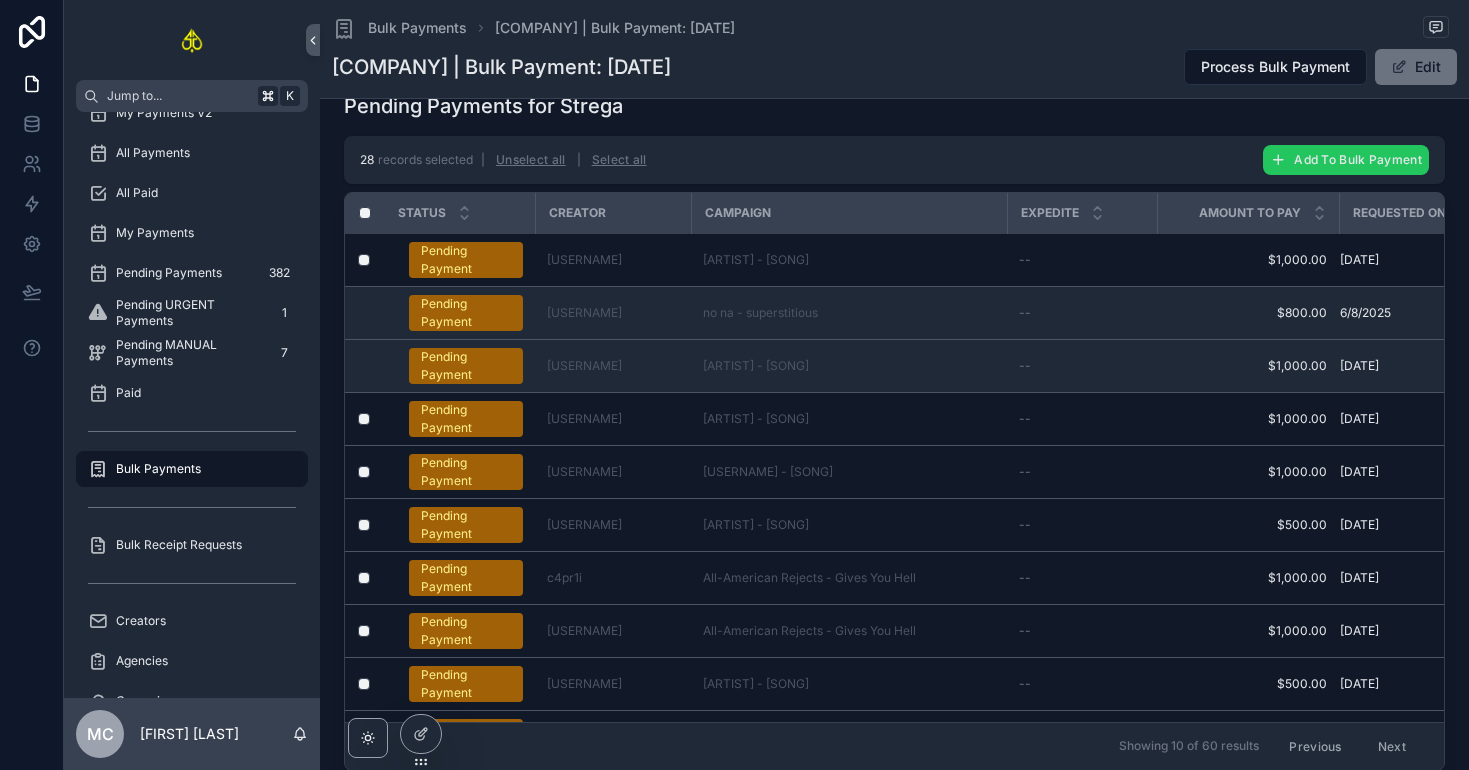 click on "Add To Bulk Payment" at bounding box center (1358, 159) 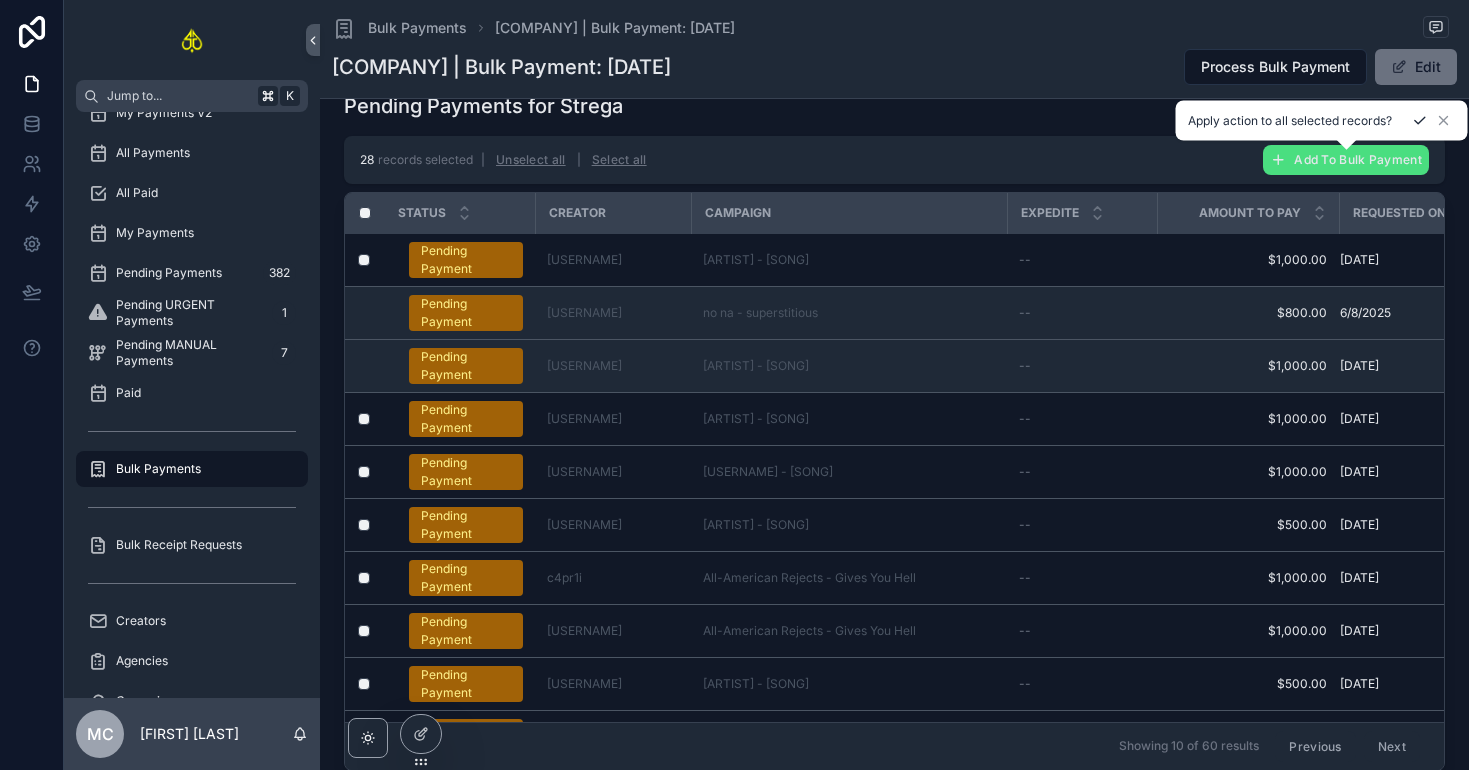 click 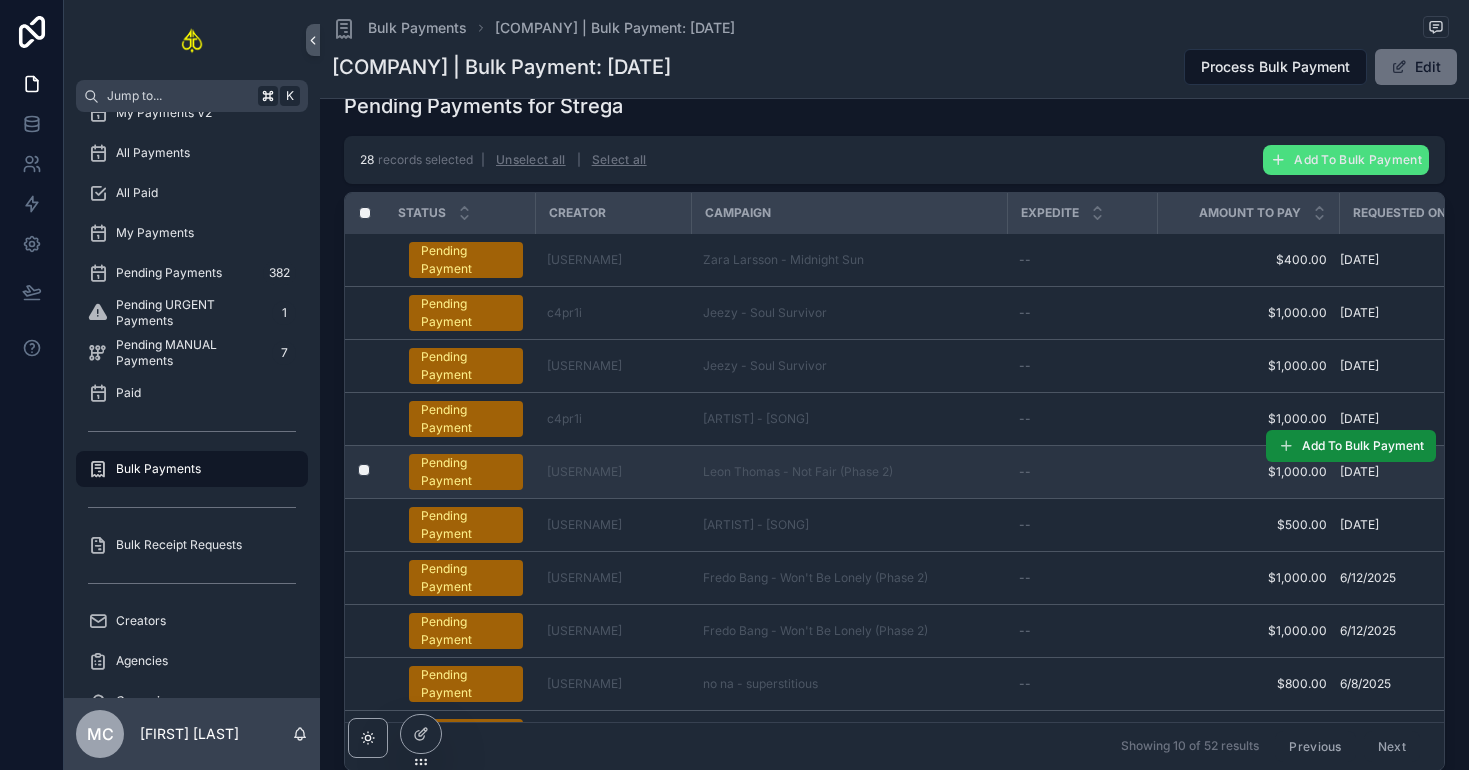 scroll, scrollTop: 40, scrollLeft: 0, axis: vertical 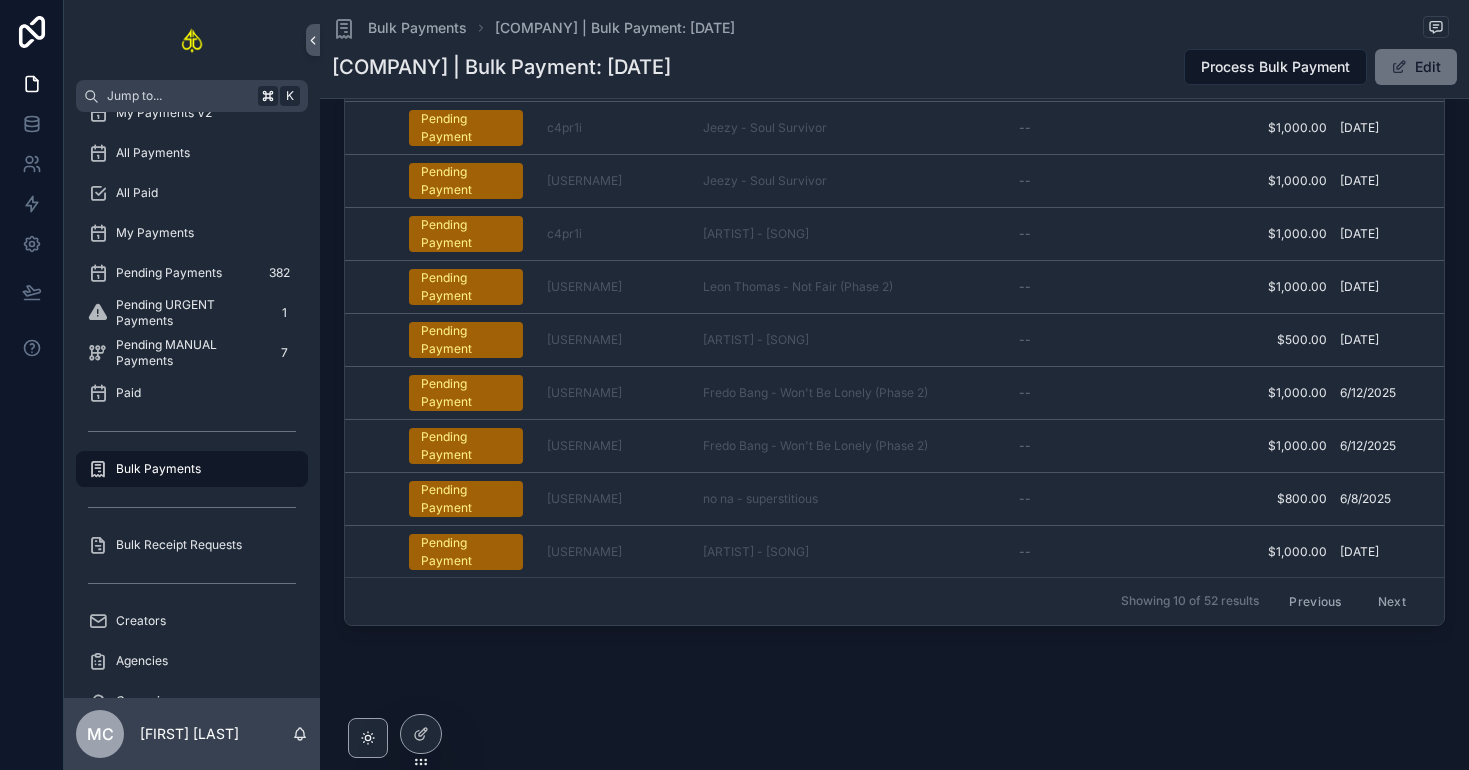 click on "Next" at bounding box center [1392, 601] 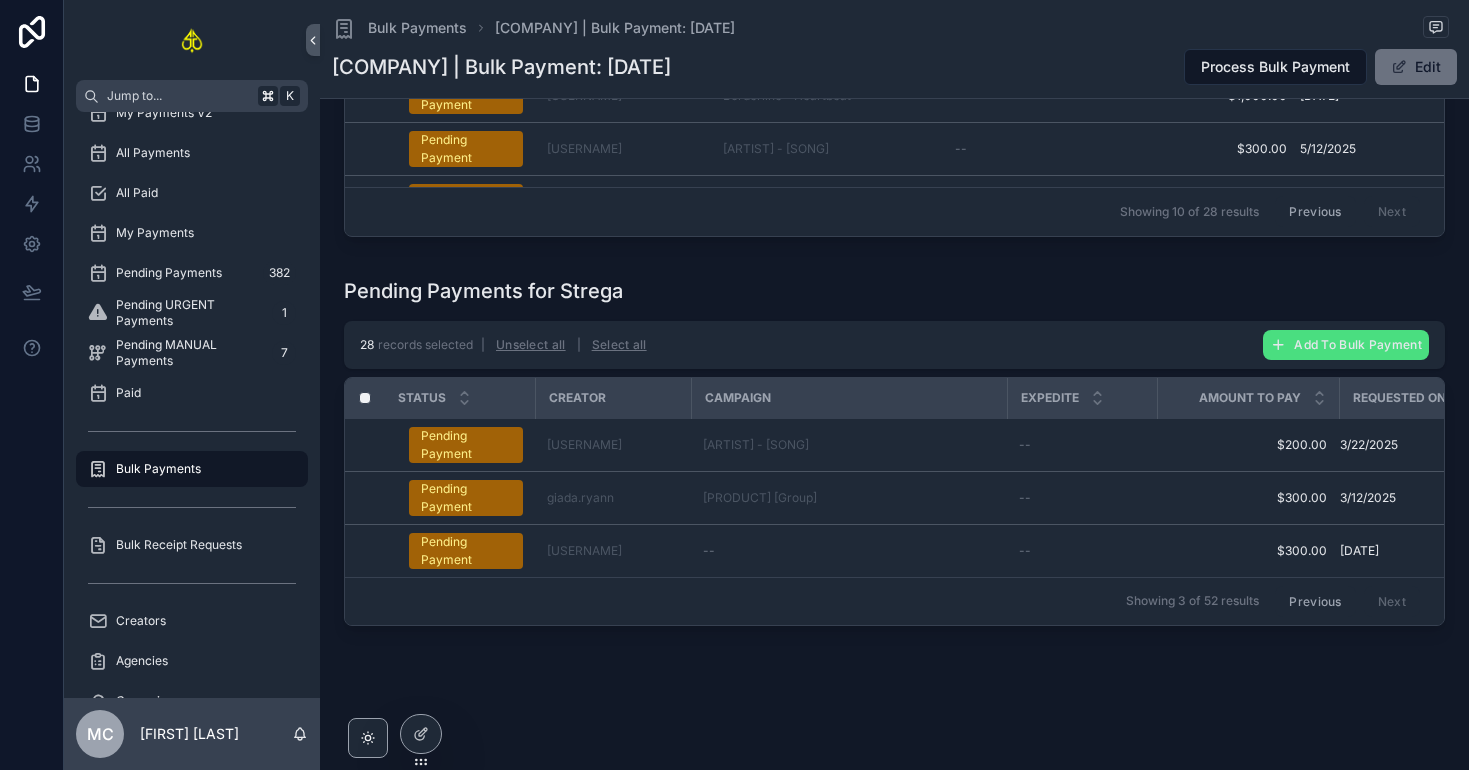 scroll, scrollTop: 0, scrollLeft: 0, axis: both 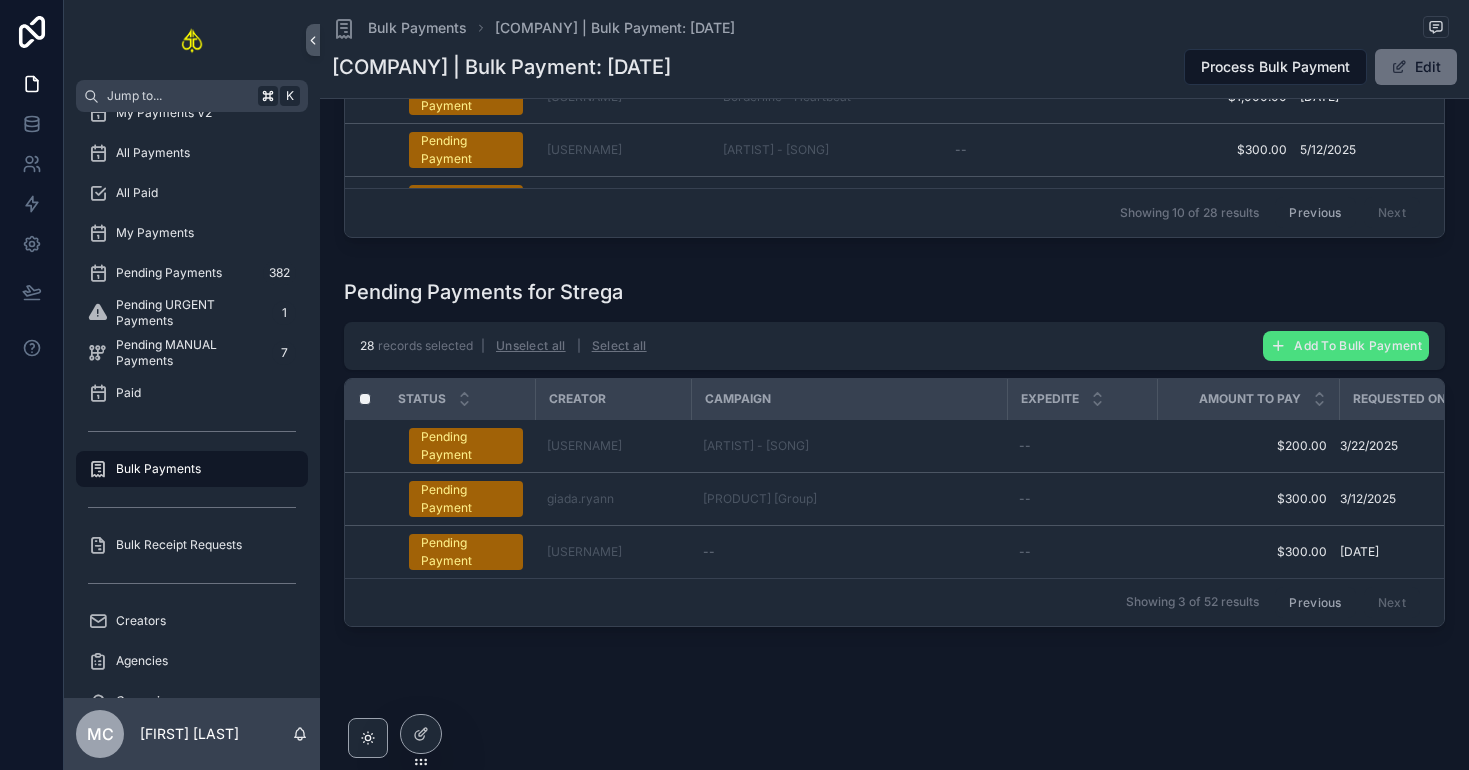 click on "Previous" at bounding box center [1315, 602] 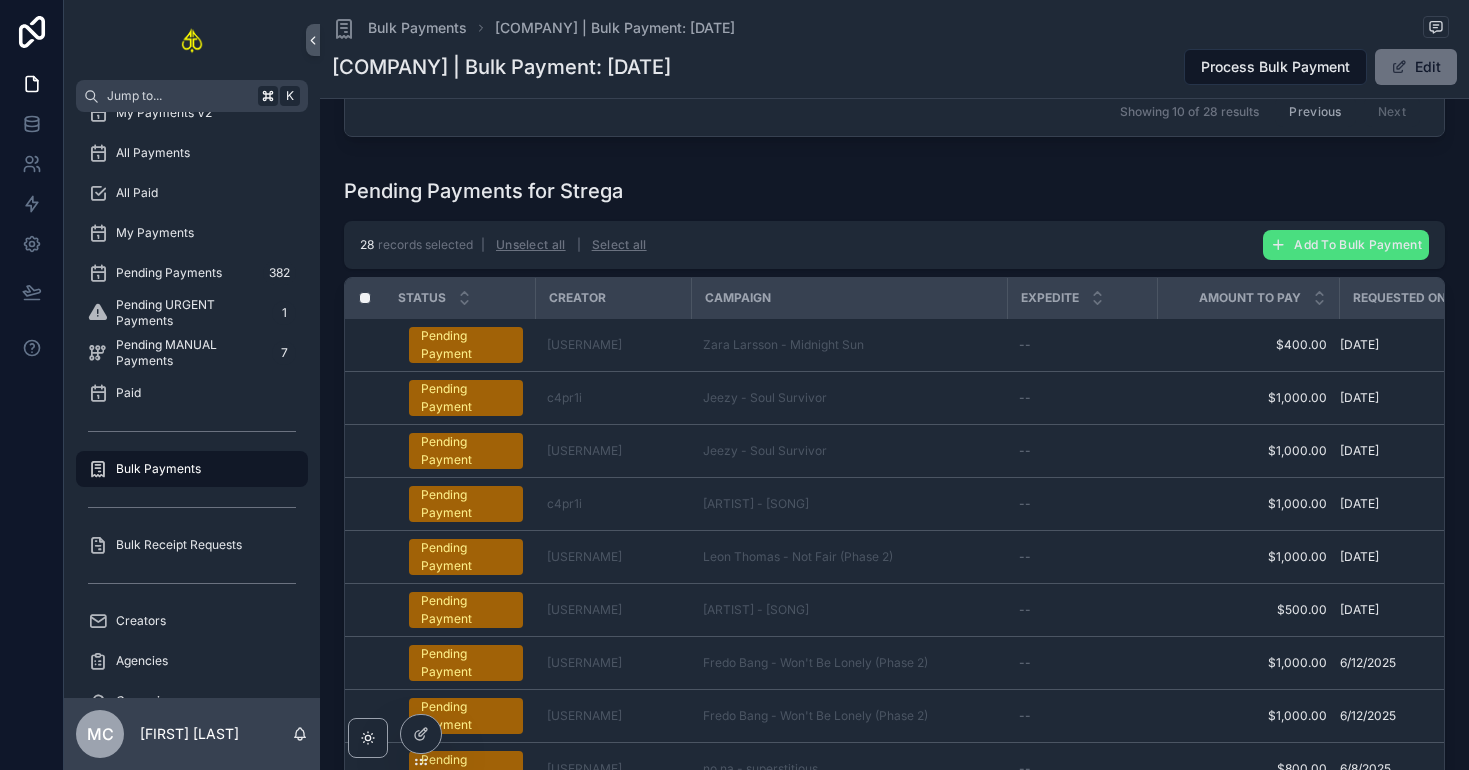 scroll, scrollTop: 767, scrollLeft: 0, axis: vertical 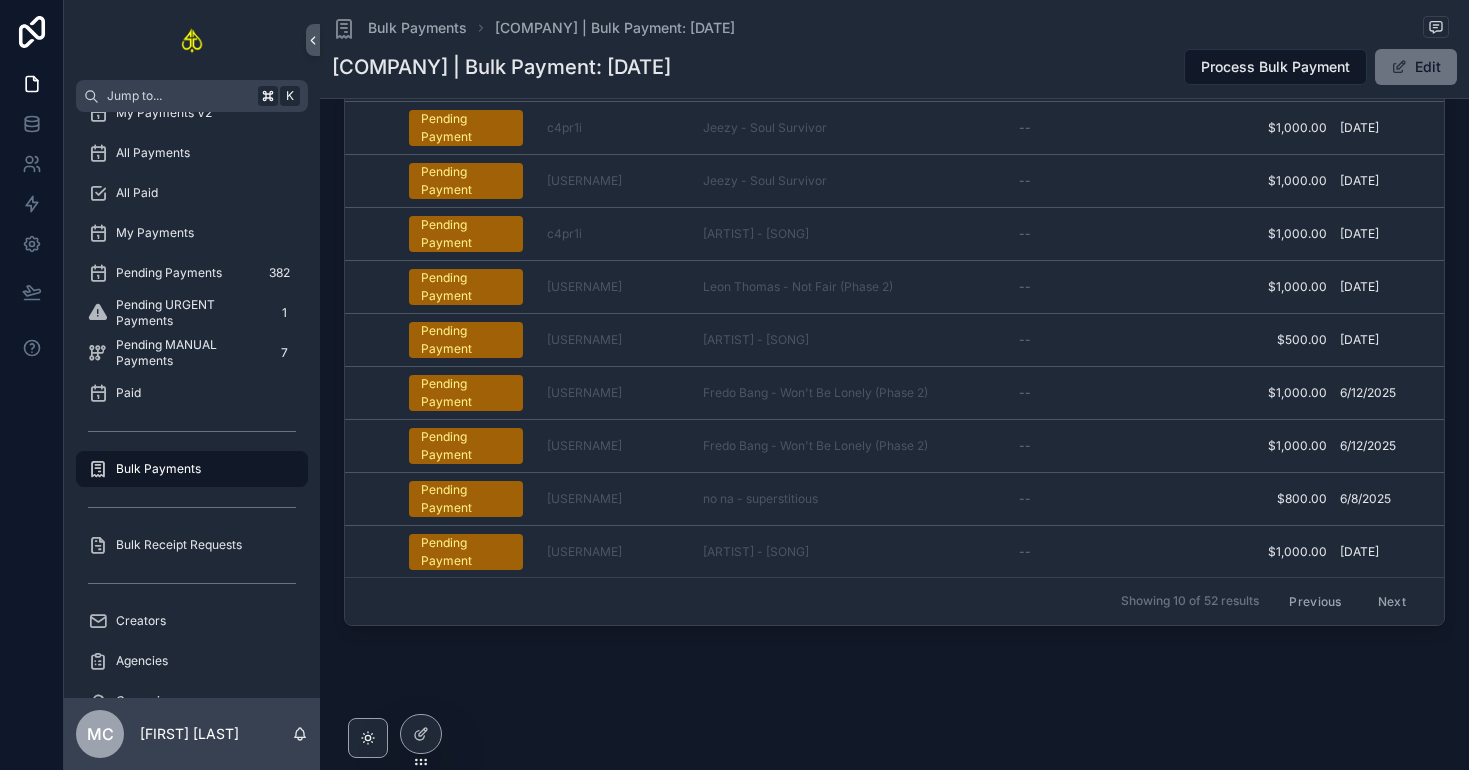 click on "Next" at bounding box center [1392, 601] 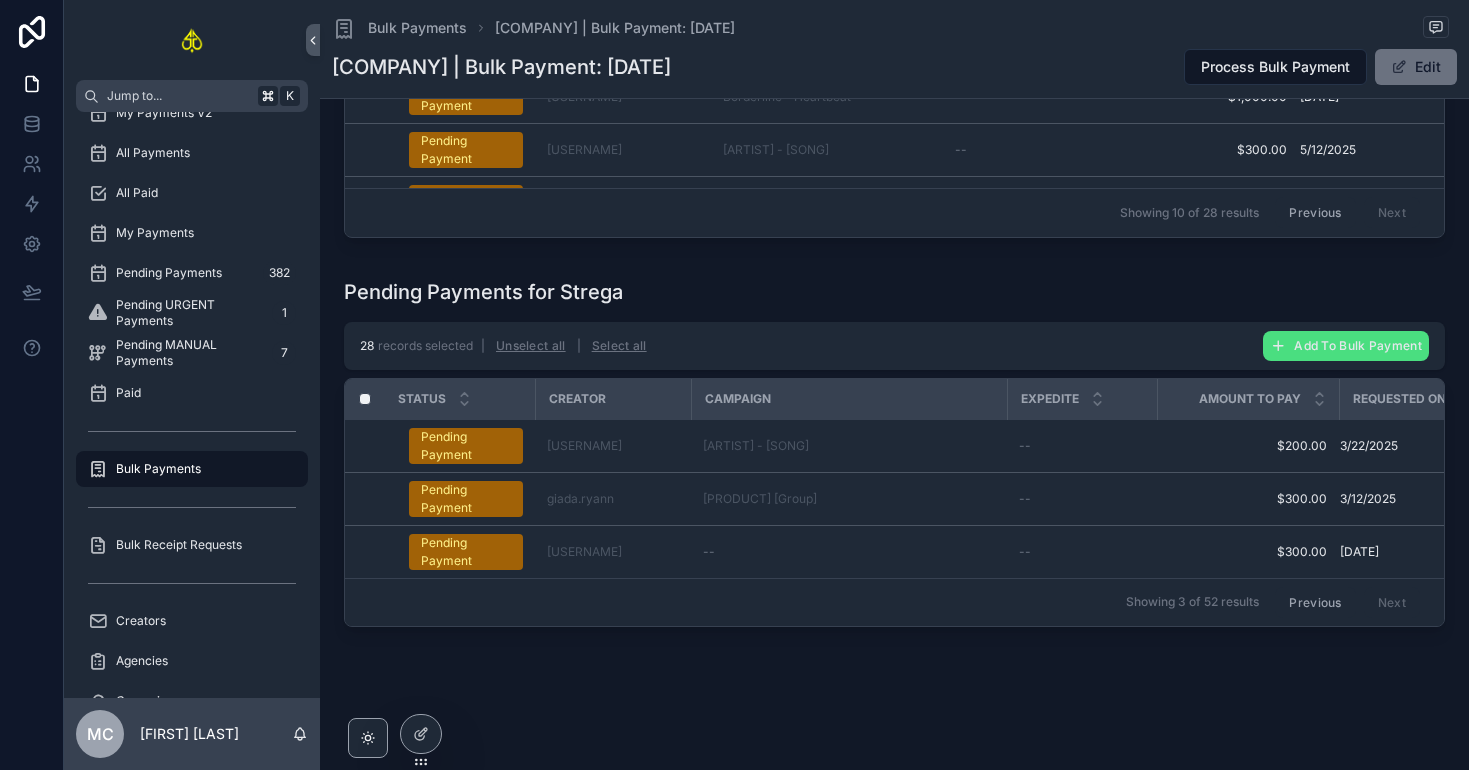 click on "Previous" at bounding box center (1315, 602) 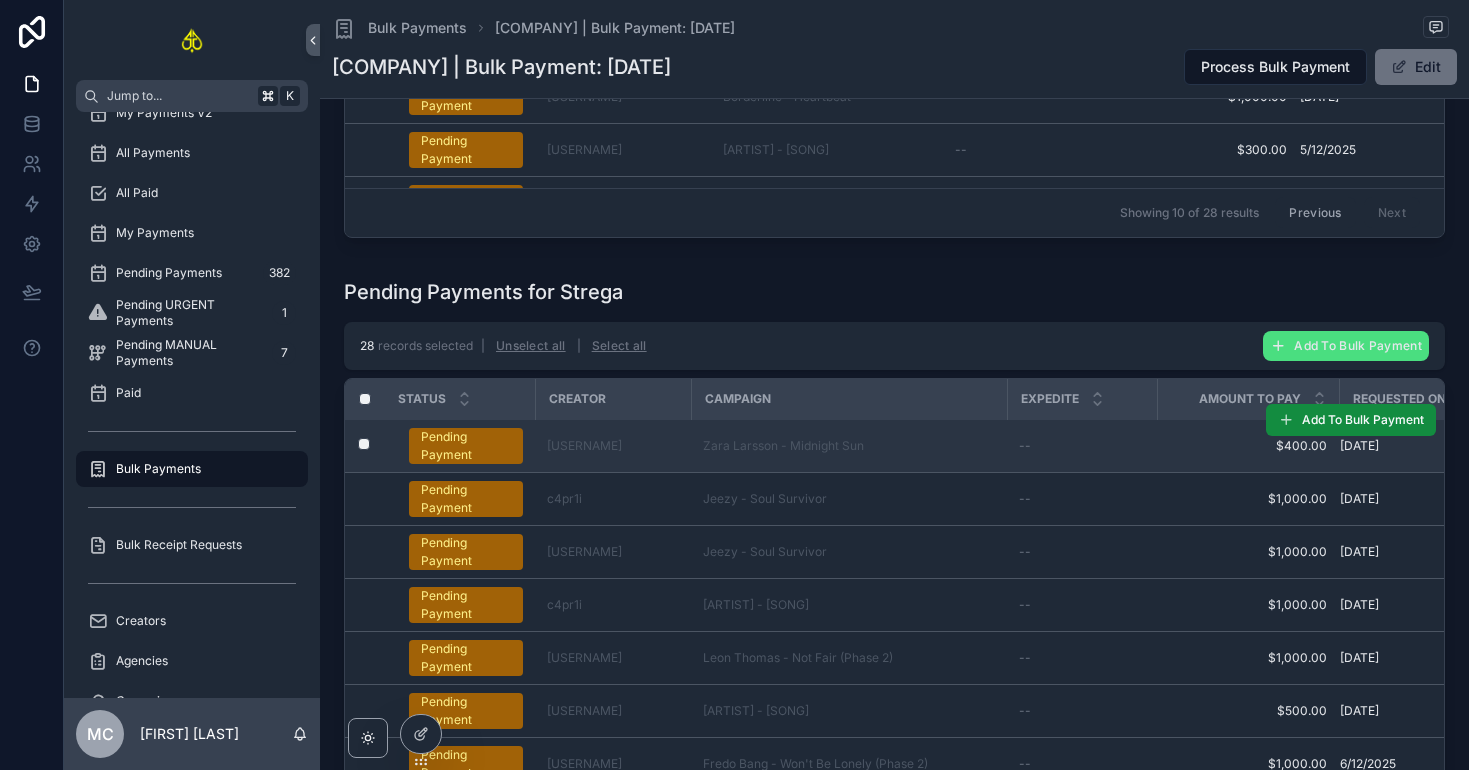 scroll, scrollTop: 40, scrollLeft: 0, axis: vertical 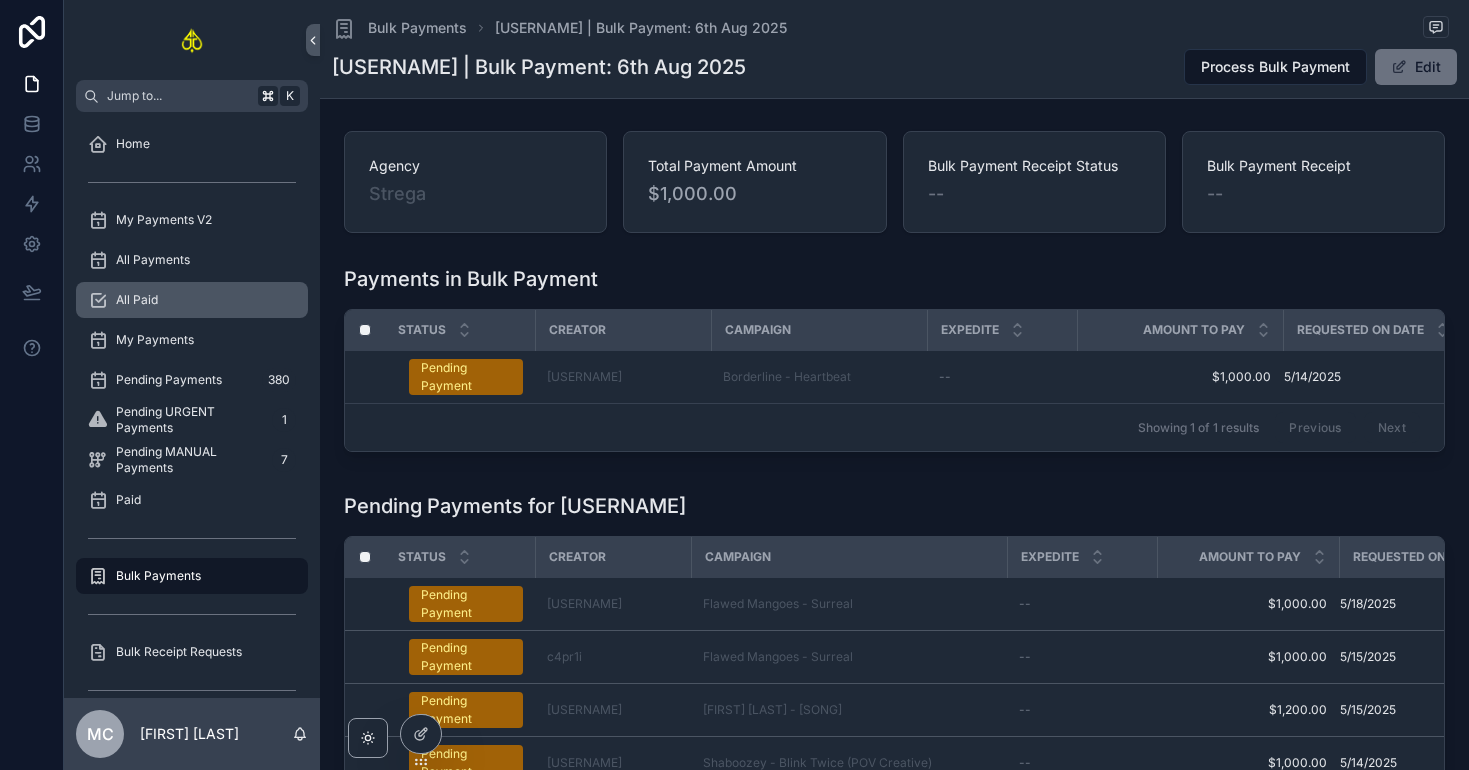 click on "All Paid" at bounding box center [192, 300] 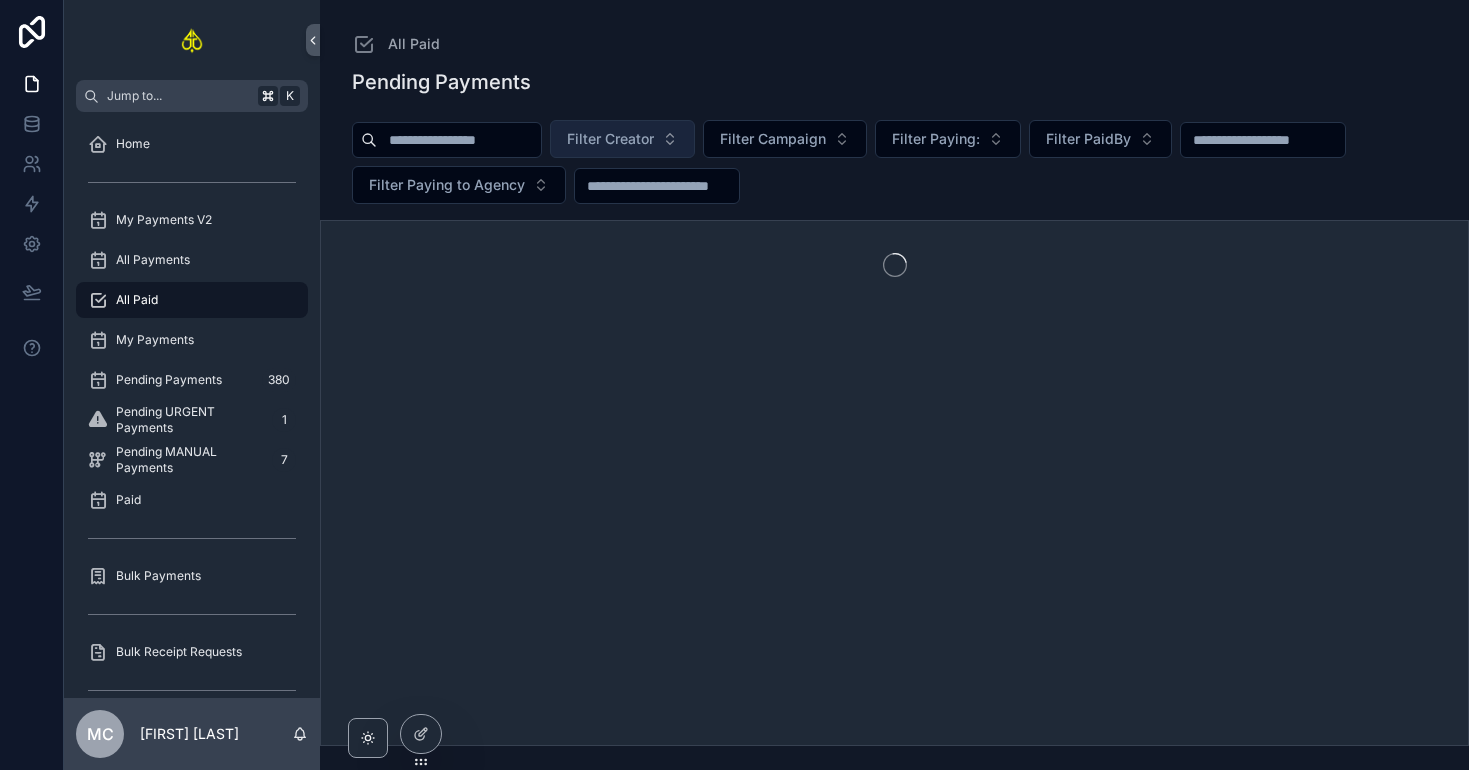 click on "Filter Creator" at bounding box center (610, 139) 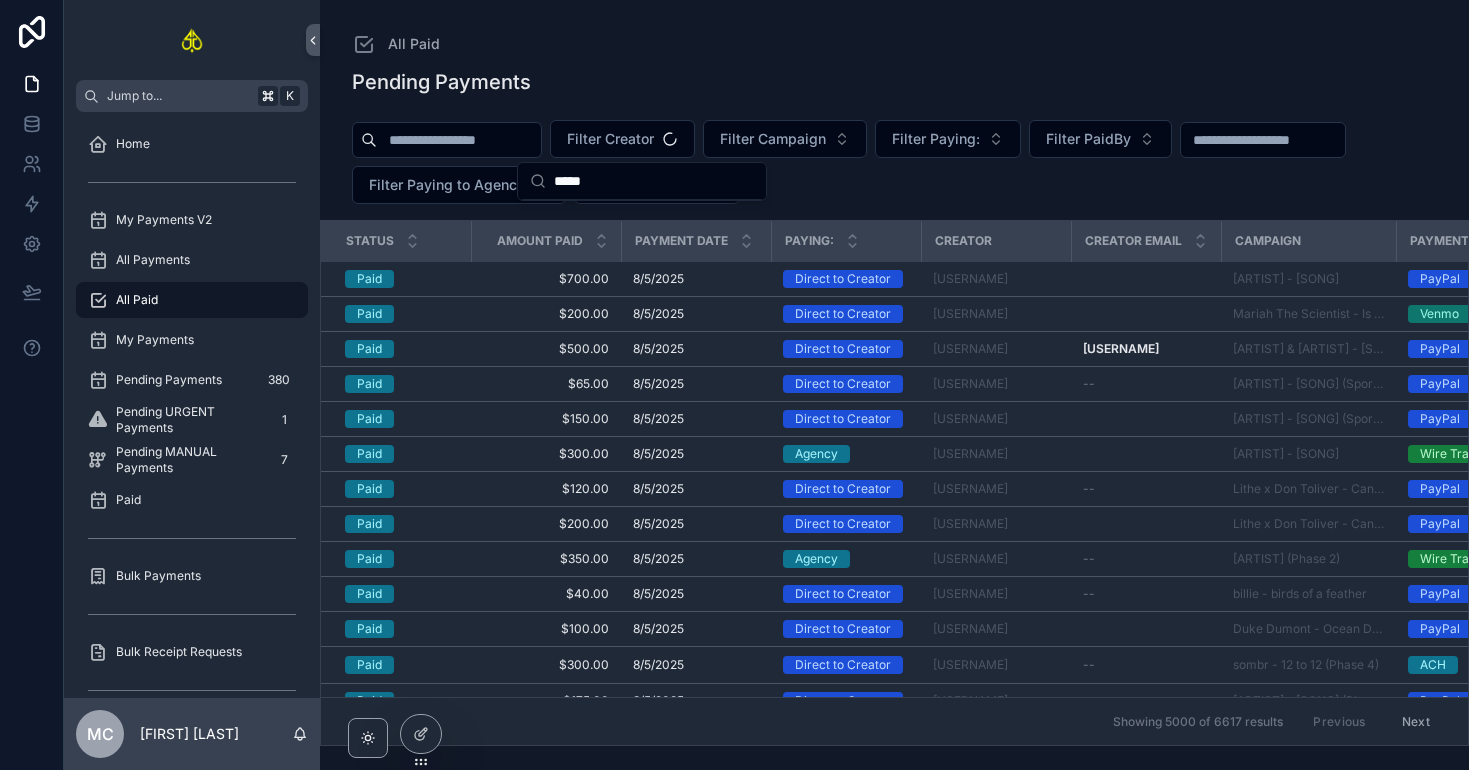 type on "*****" 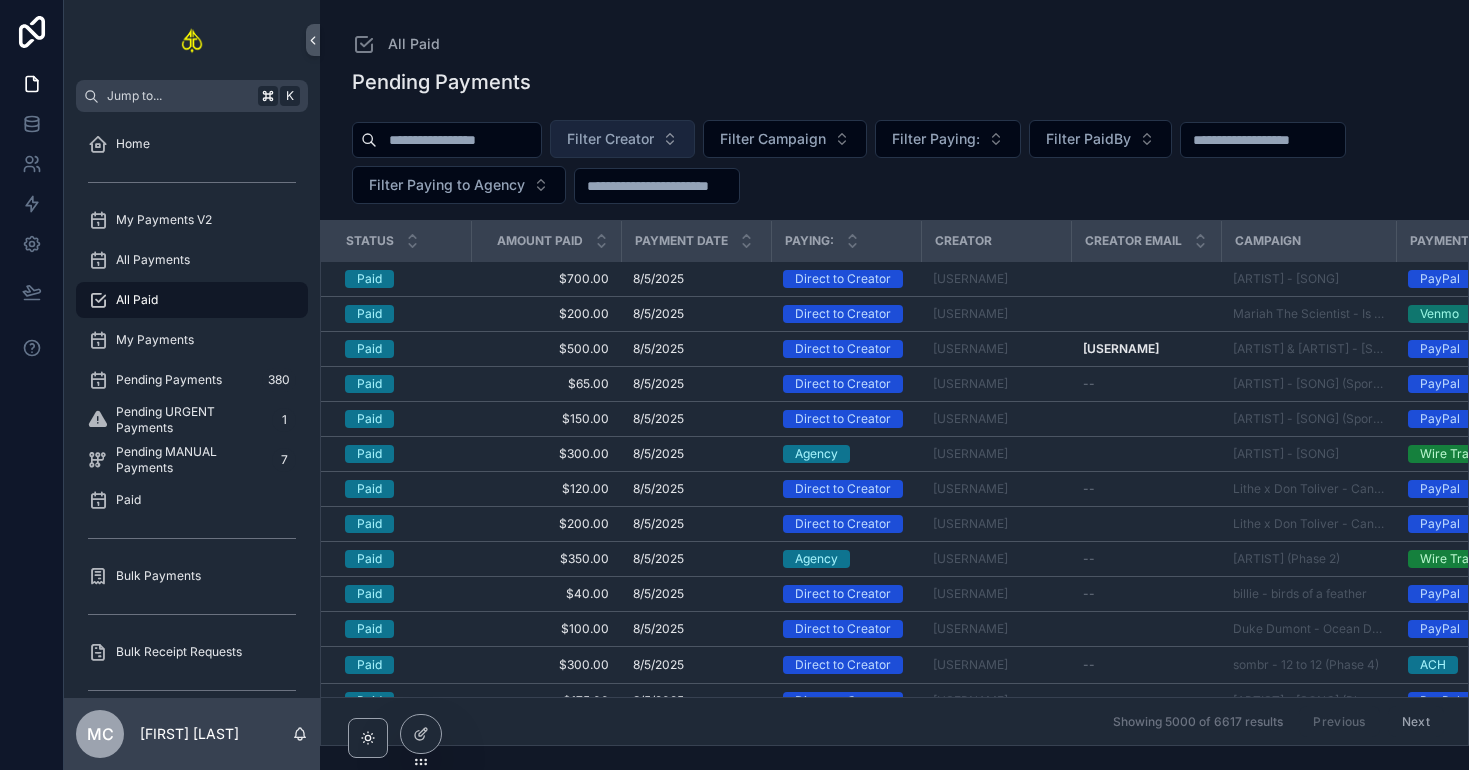 click on "Filter Creator" at bounding box center (610, 139) 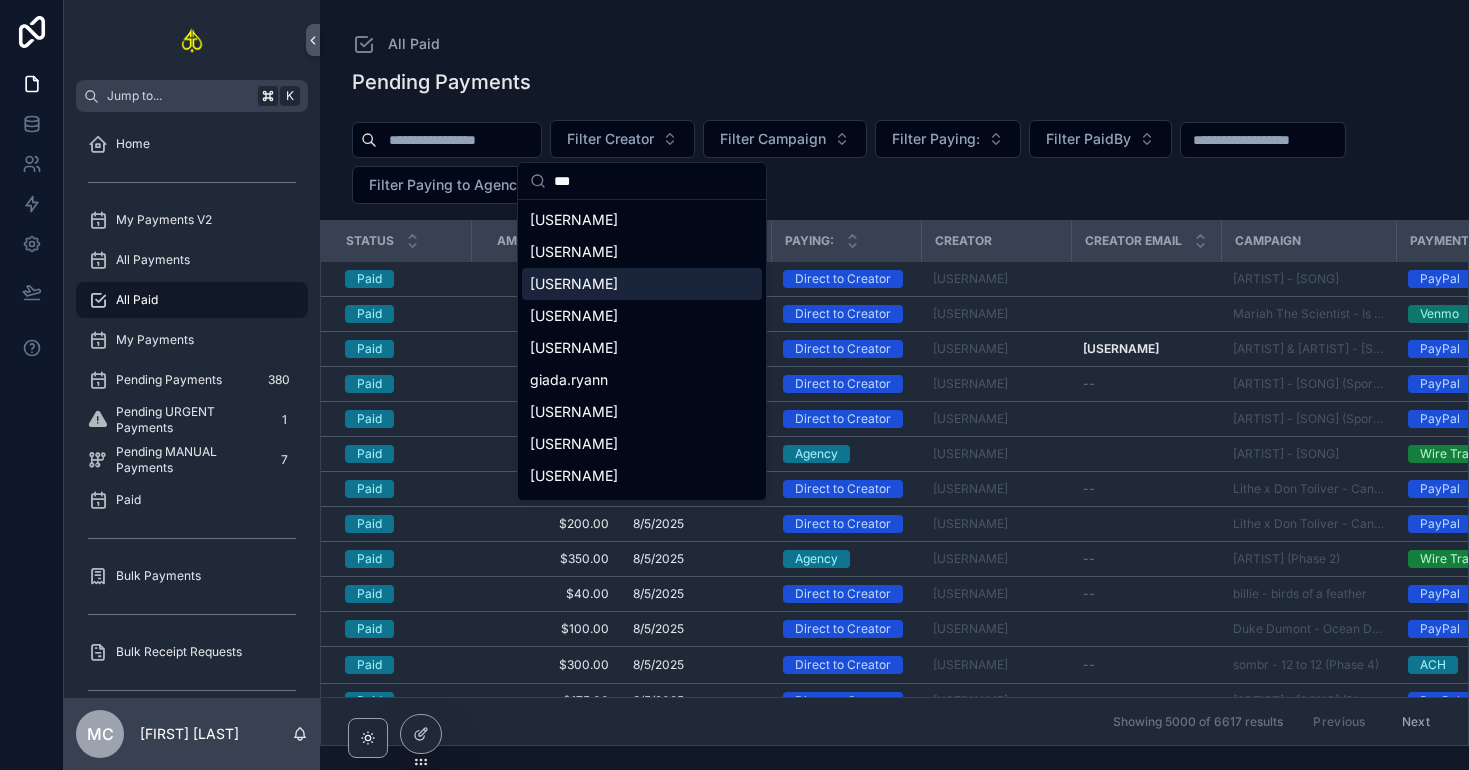 type on "***" 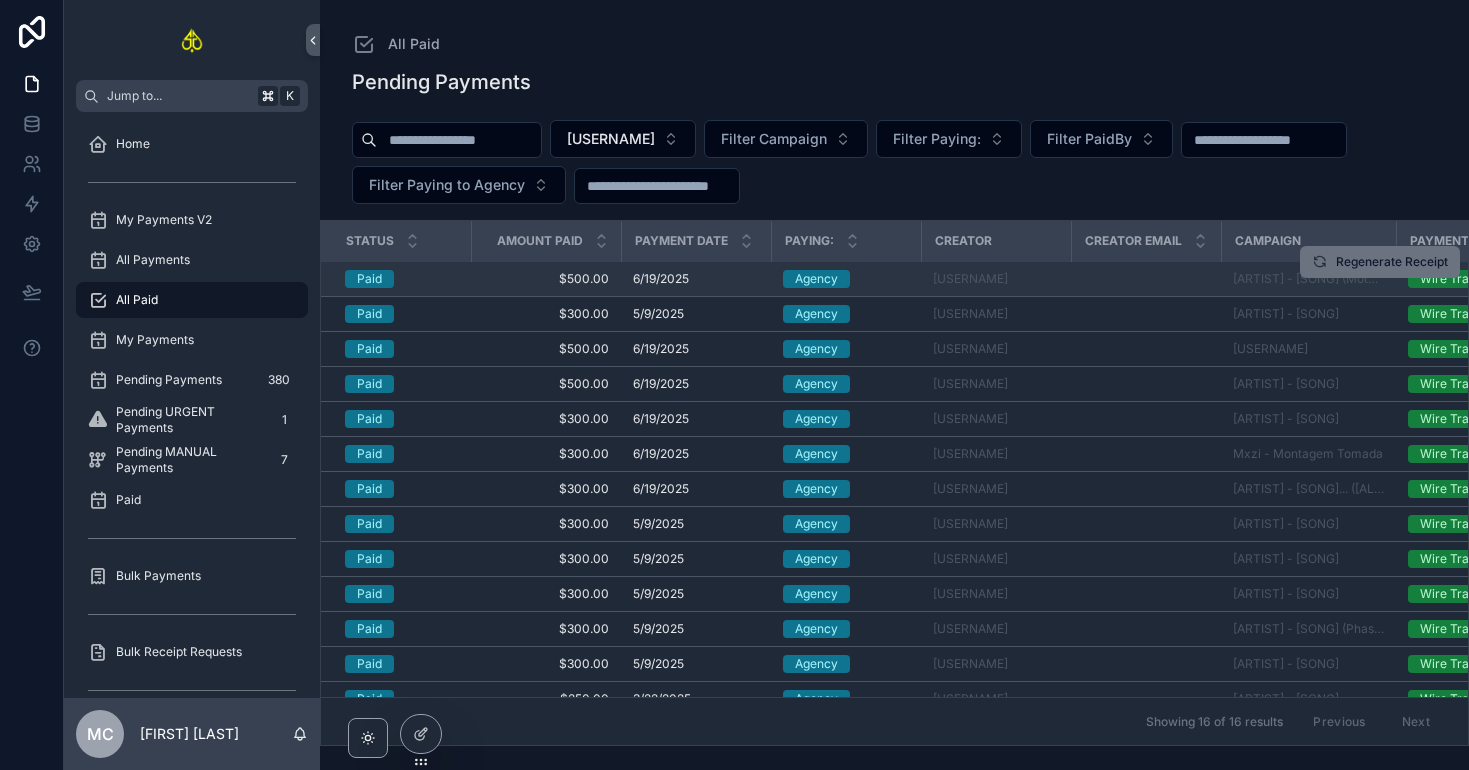 click at bounding box center (1146, 279) 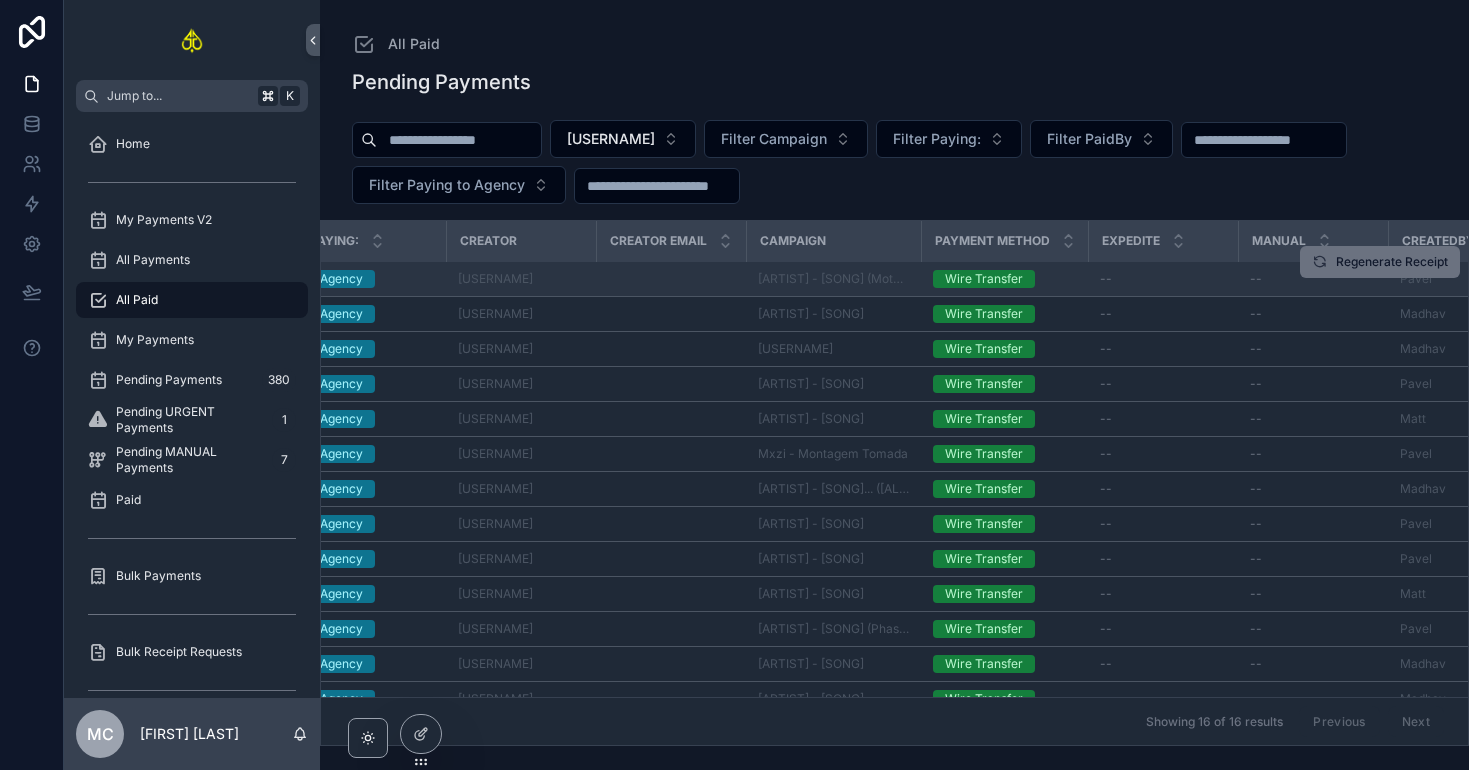 scroll, scrollTop: 0, scrollLeft: 0, axis: both 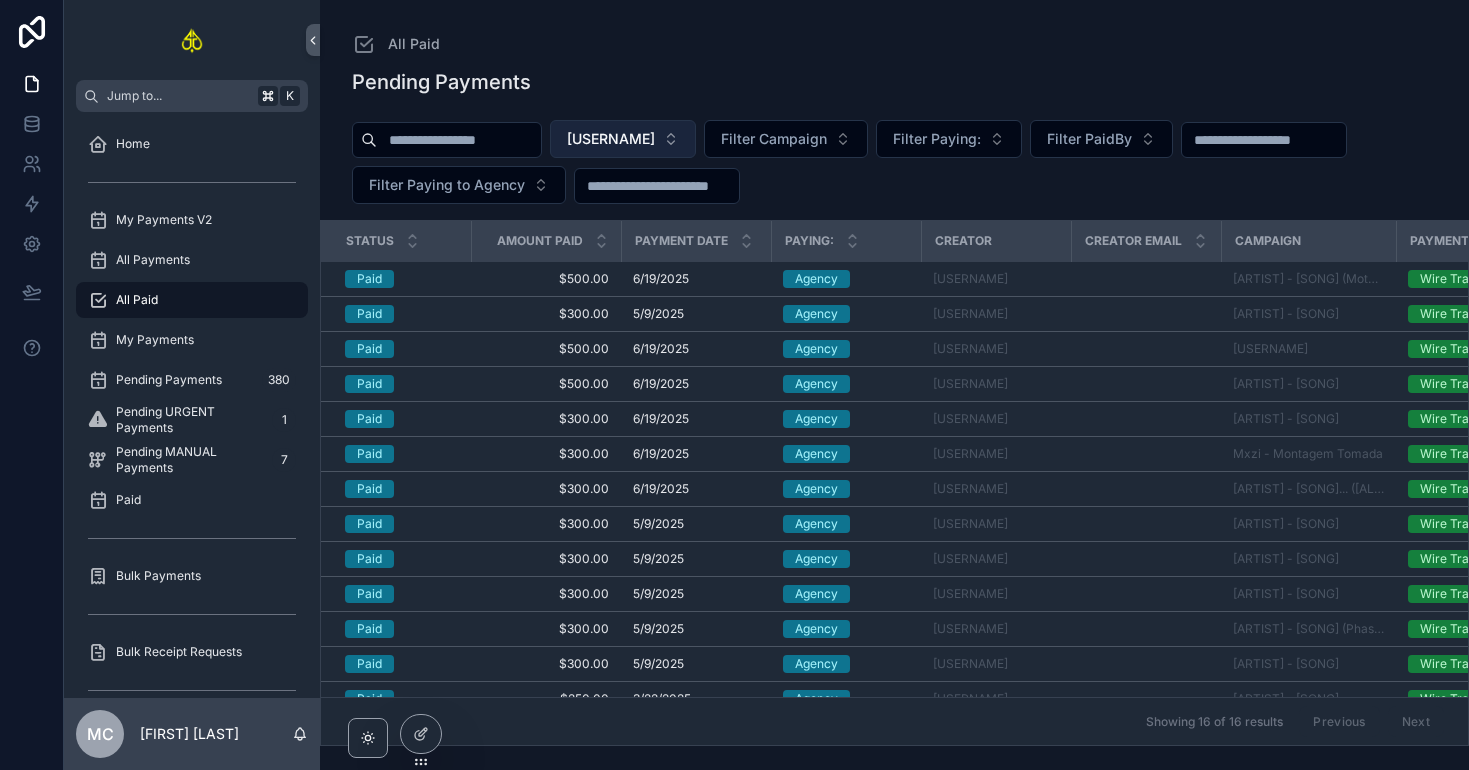 click on "[USERNAME]" at bounding box center [611, 139] 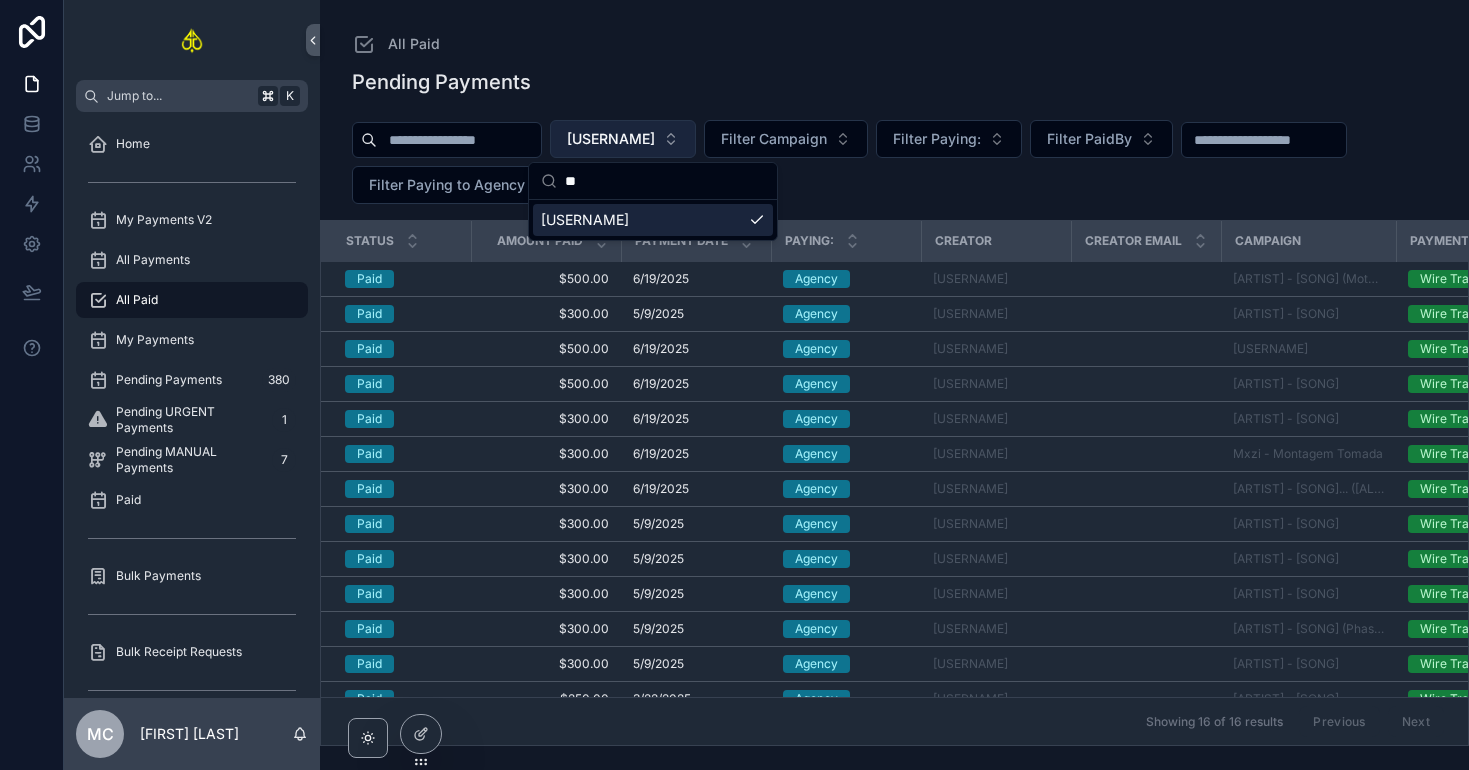 type on "*" 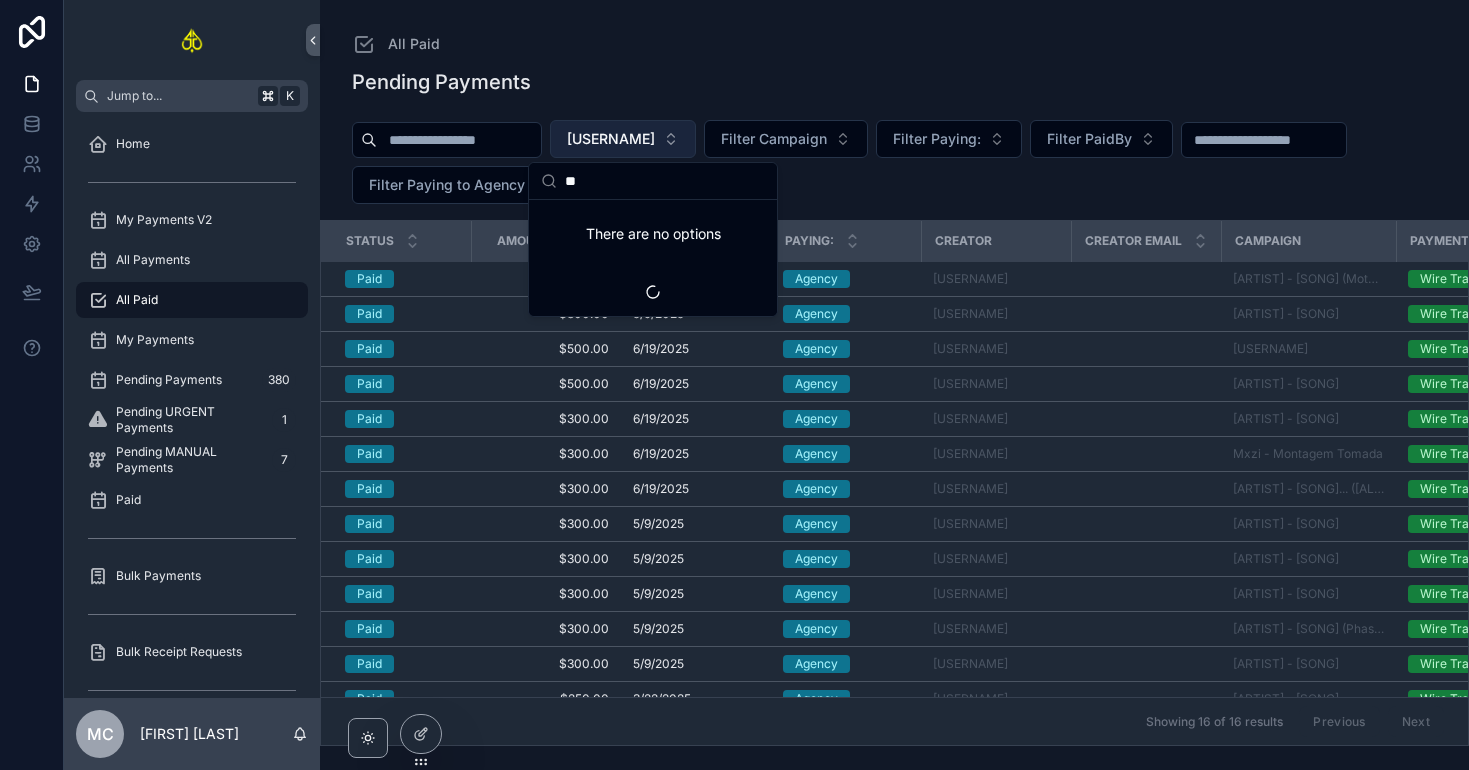 scroll, scrollTop: 0, scrollLeft: 0, axis: both 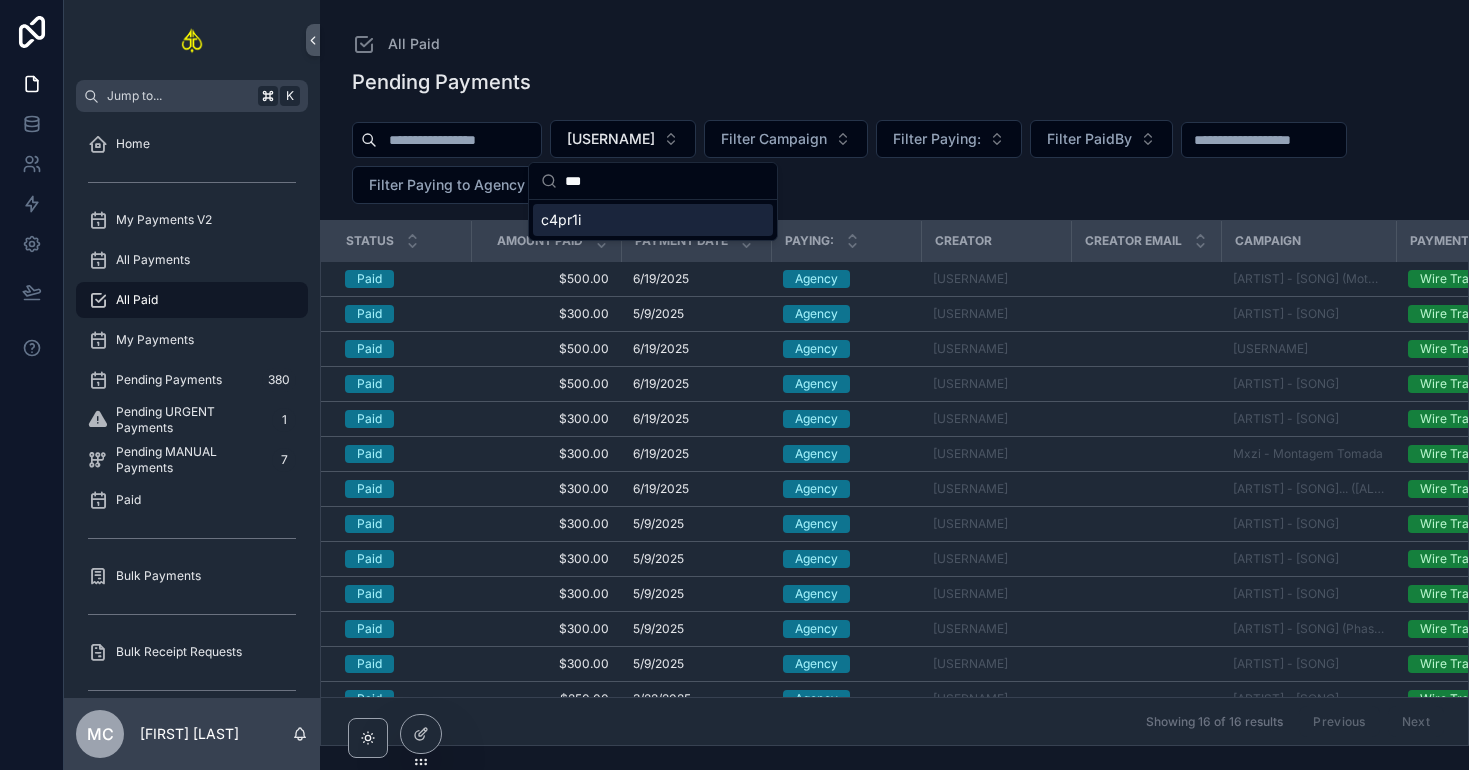 type on "***" 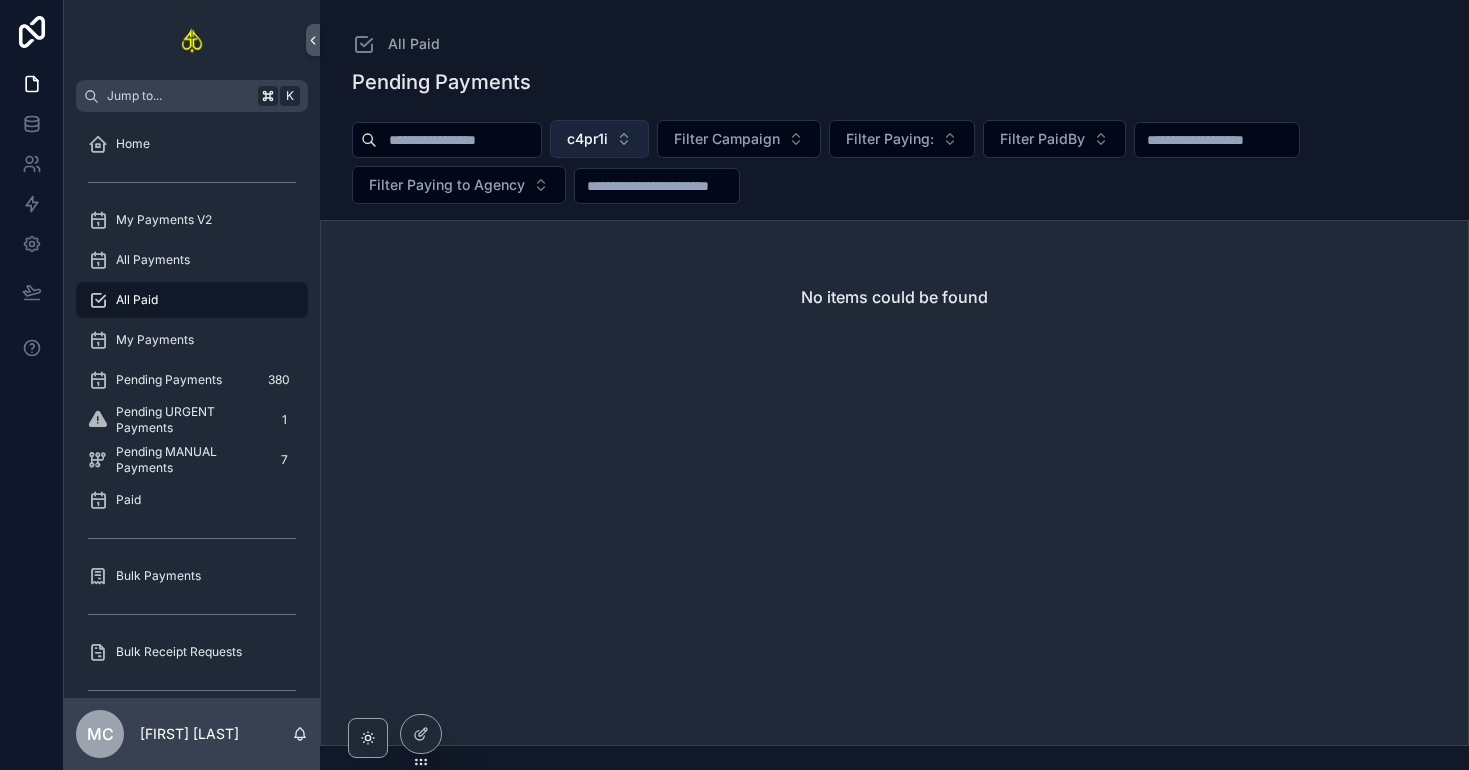 click on "c4pr1i" at bounding box center (599, 139) 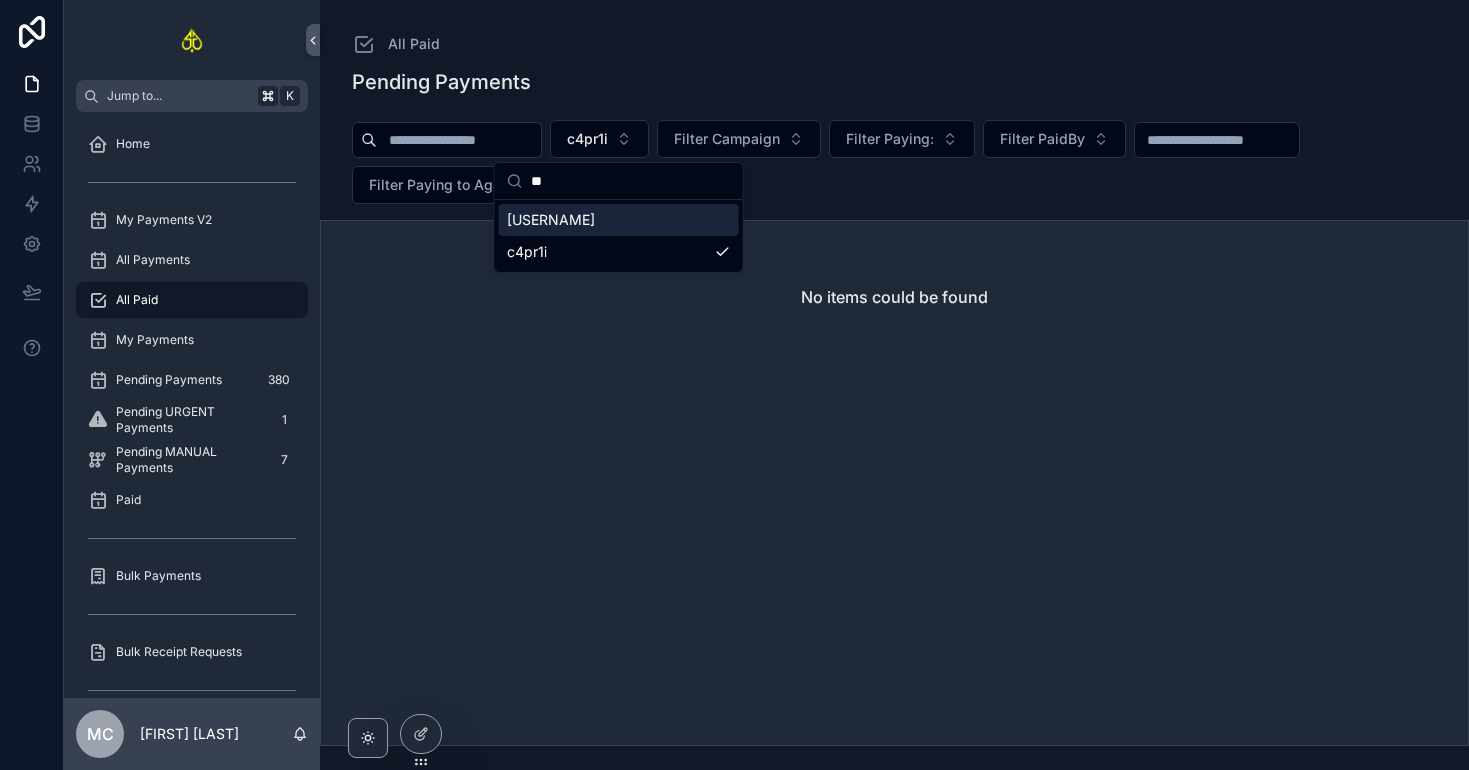 type on "*" 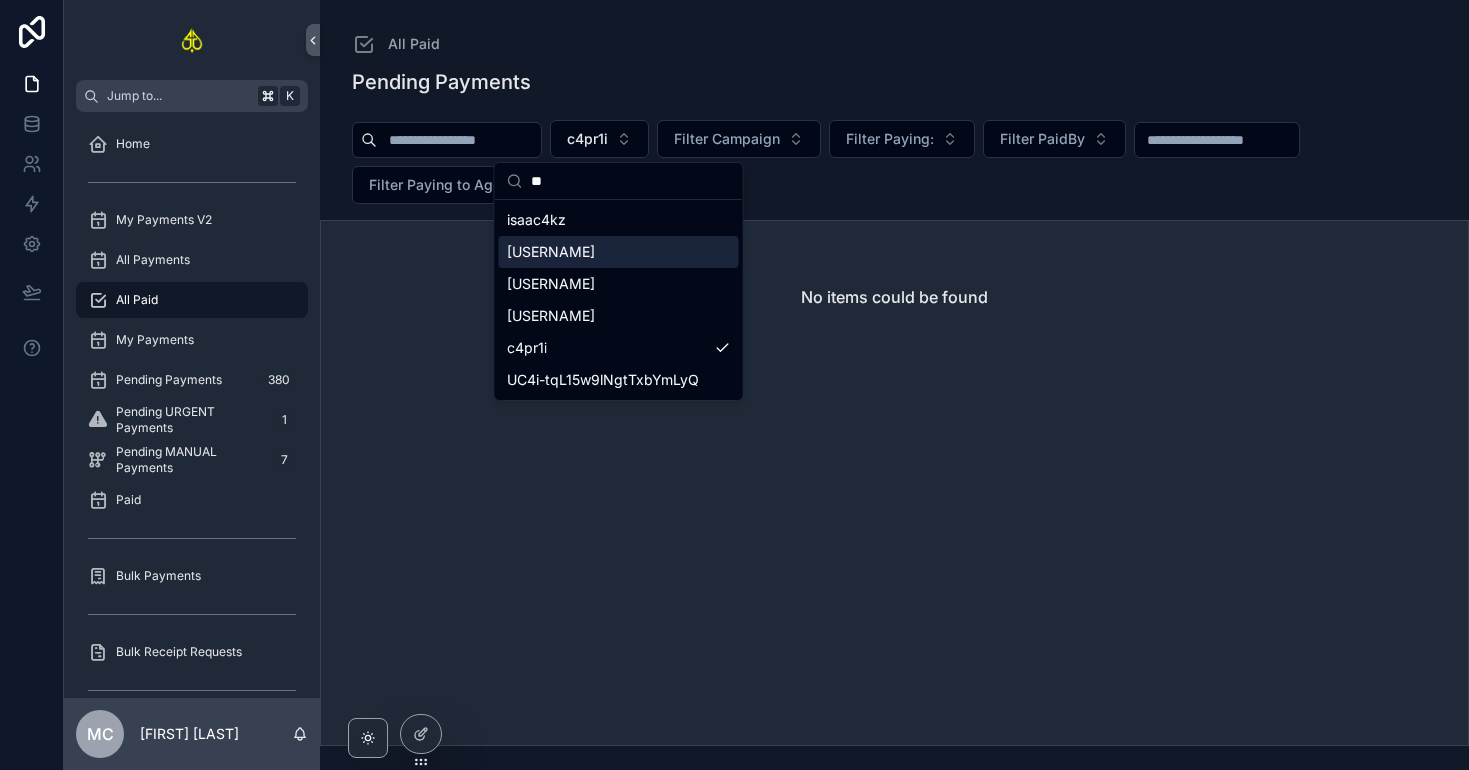 type on "**" 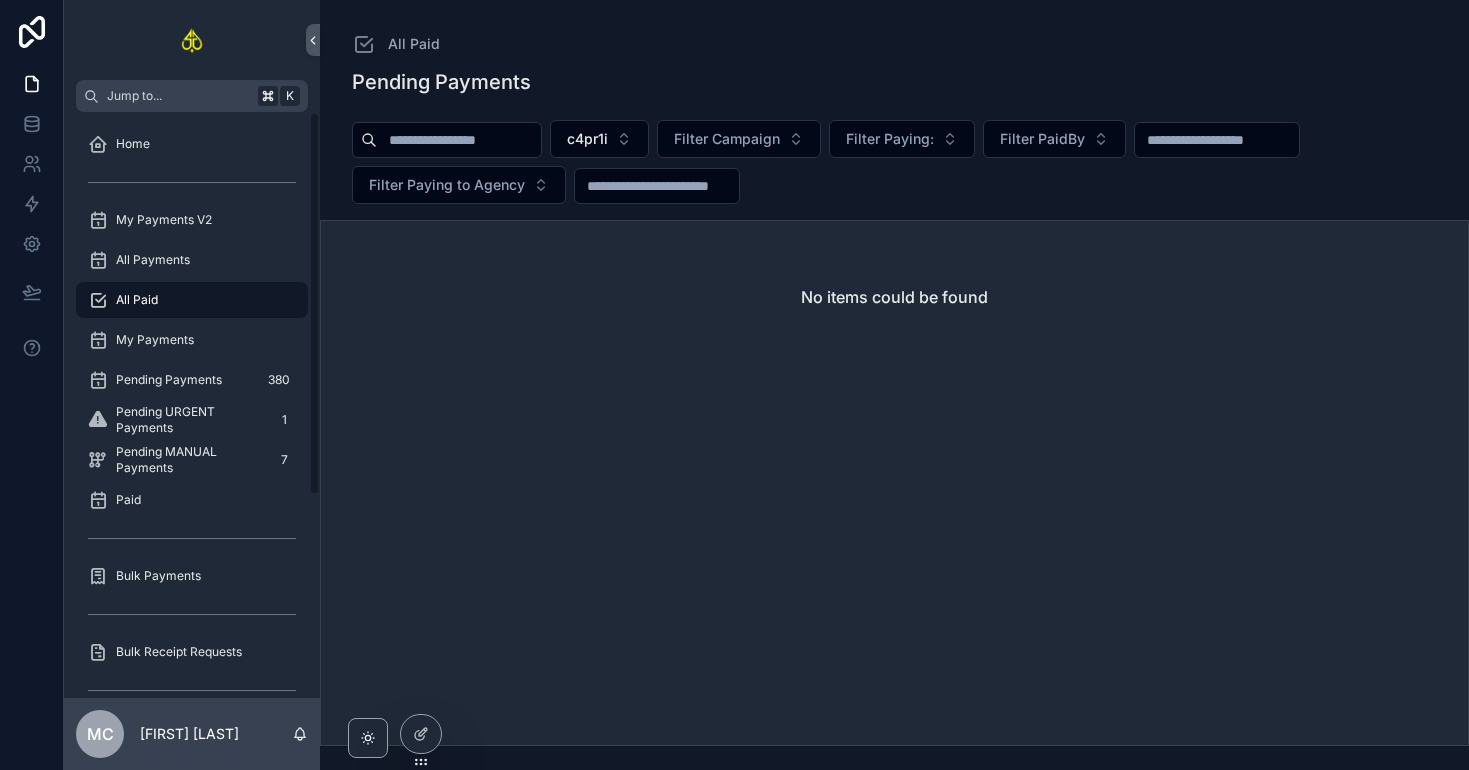 click on "All Paid" at bounding box center [192, 300] 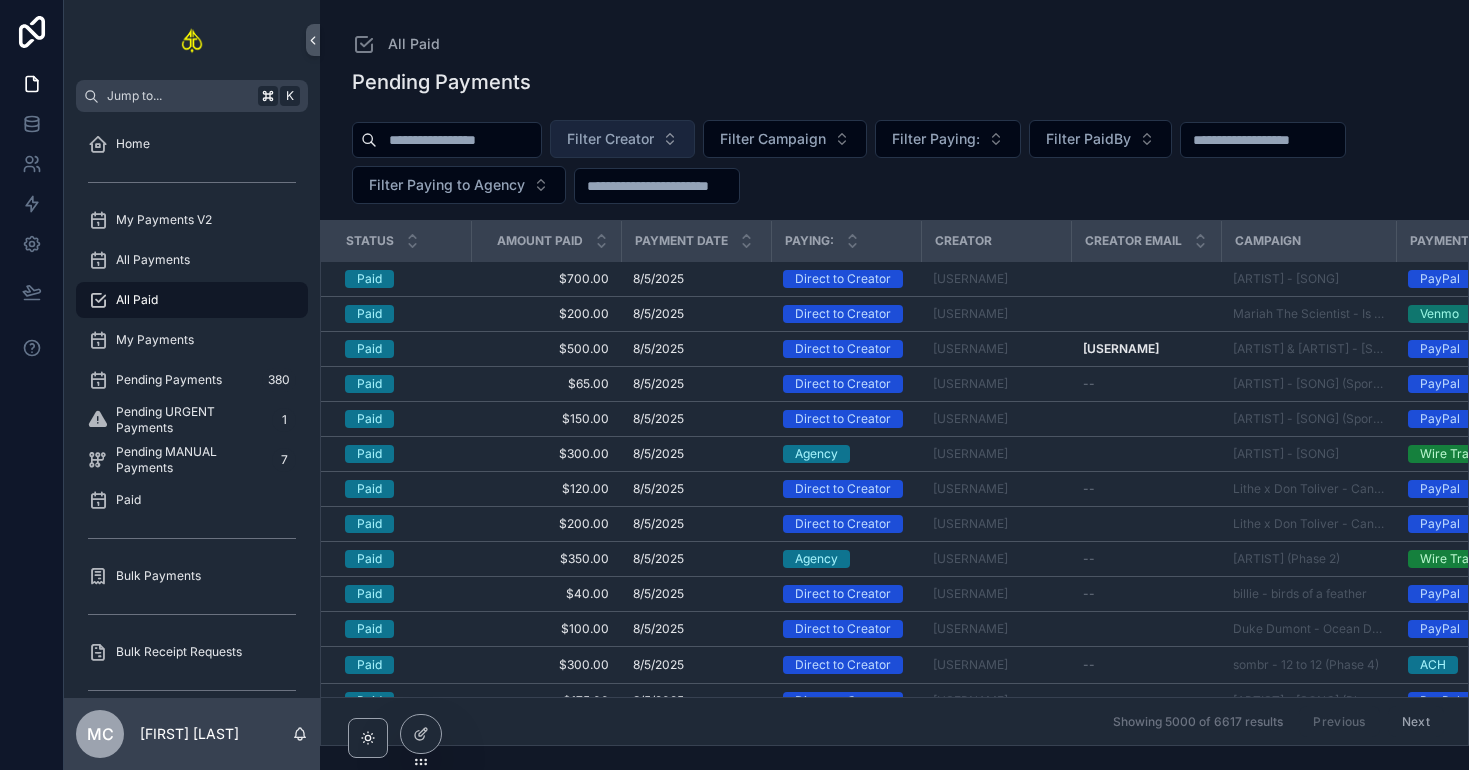 click on "Filter Creator" at bounding box center (610, 139) 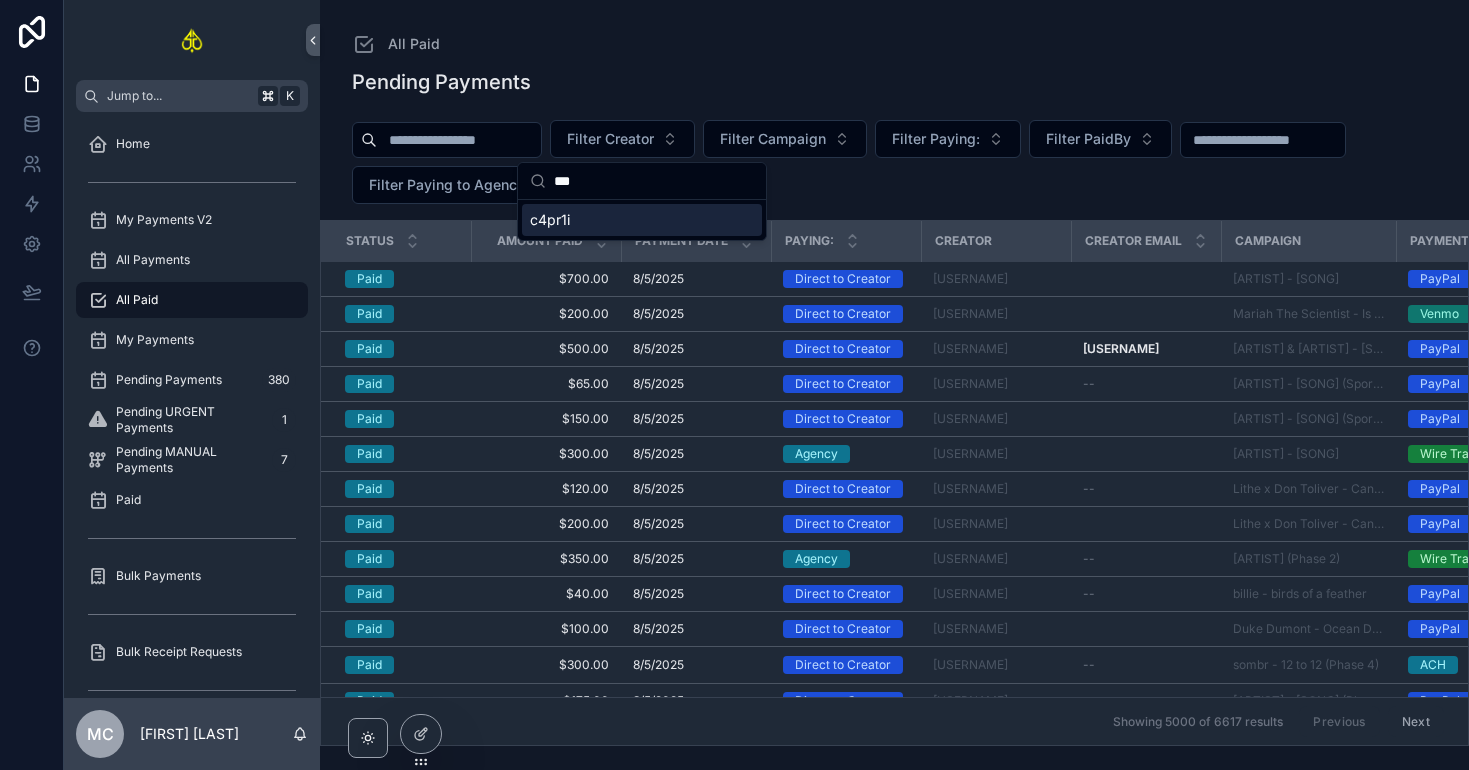 type on "***" 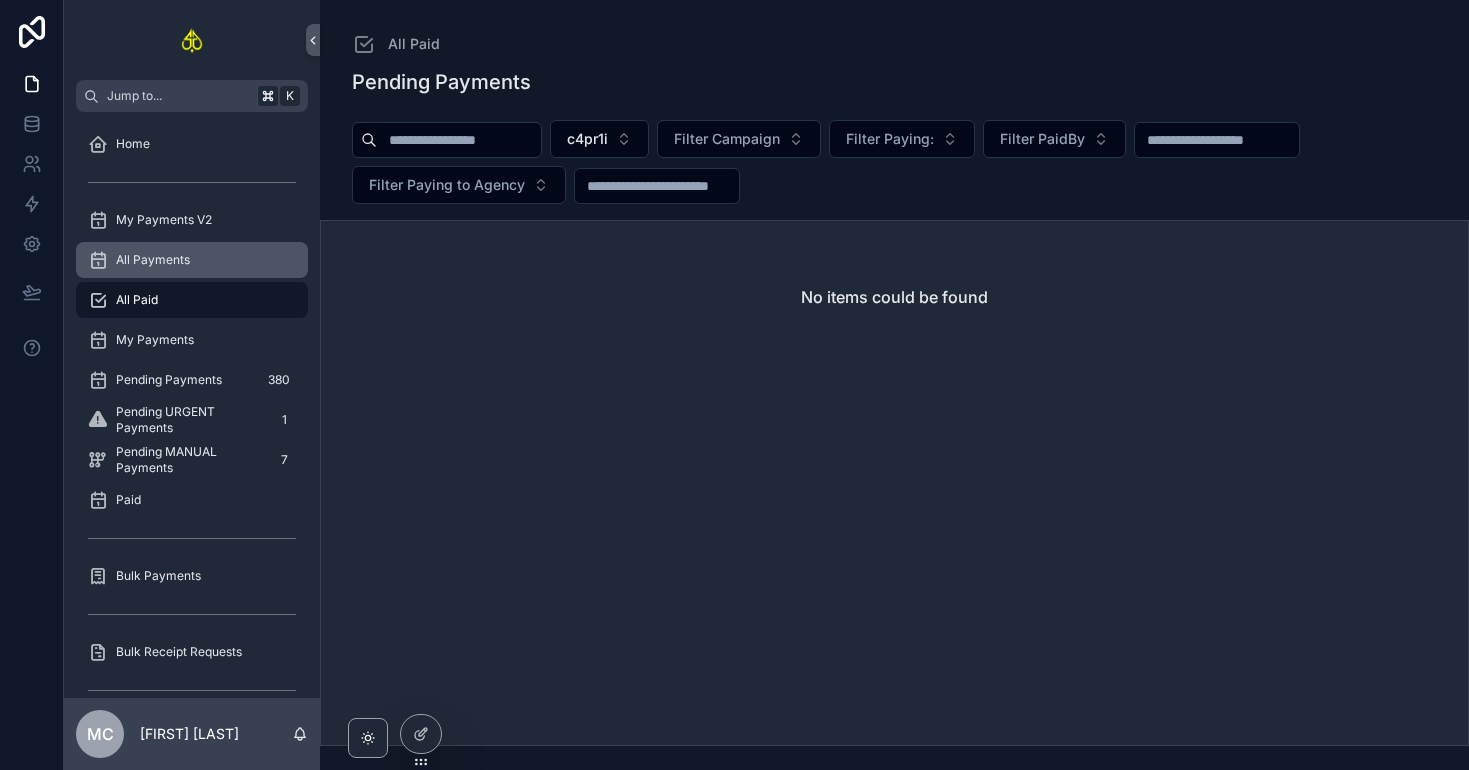 click on "All Payments" at bounding box center [192, 260] 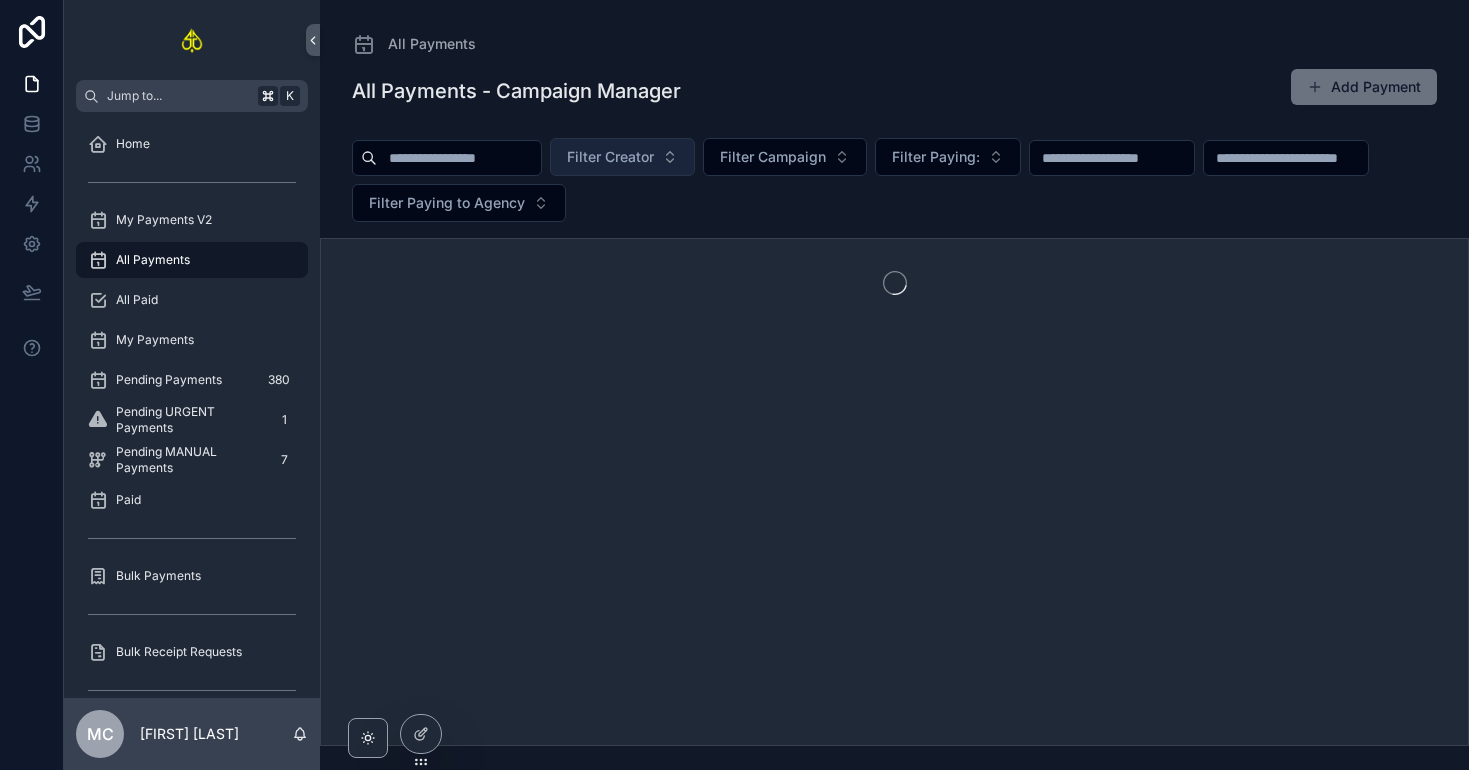 click on "Filter Creator" at bounding box center (610, 157) 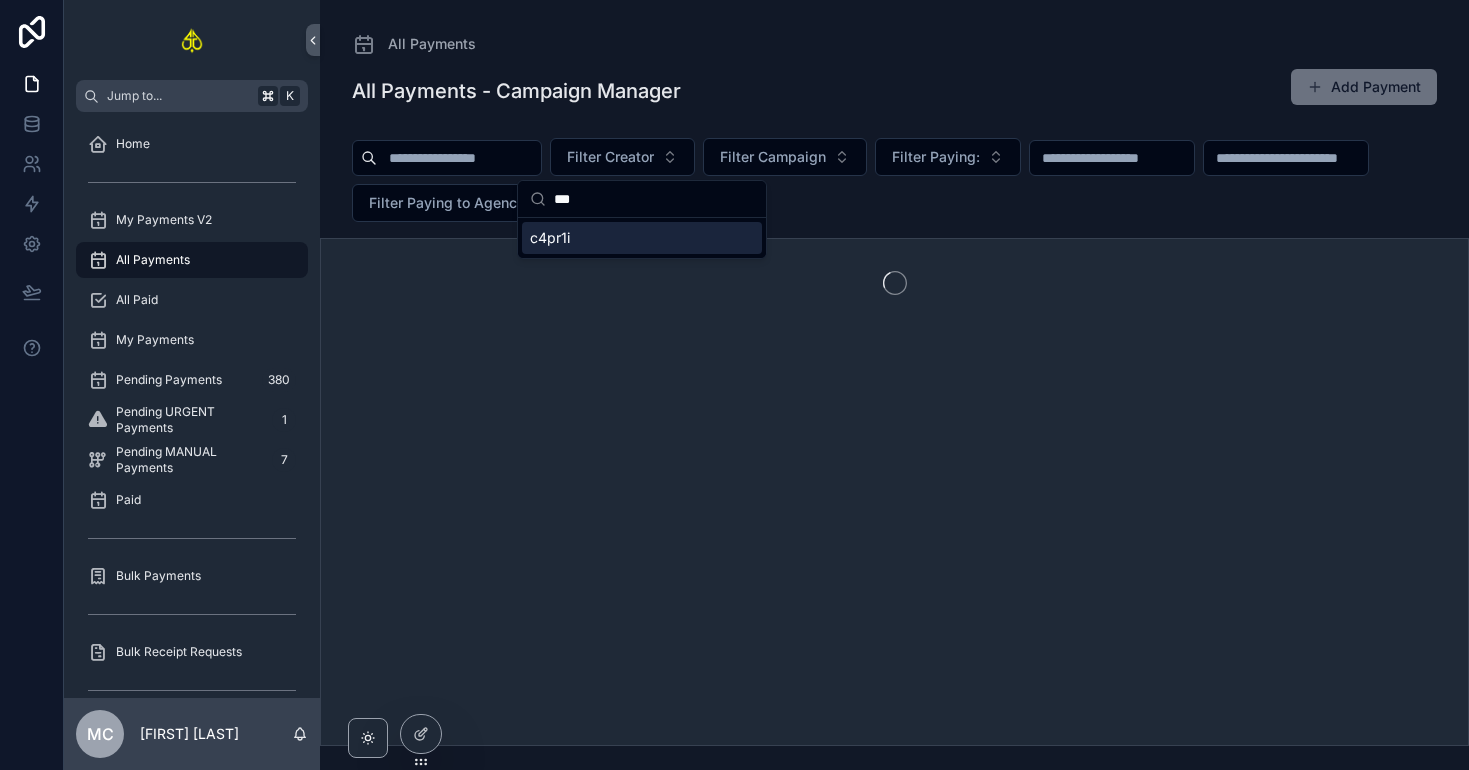 type on "***" 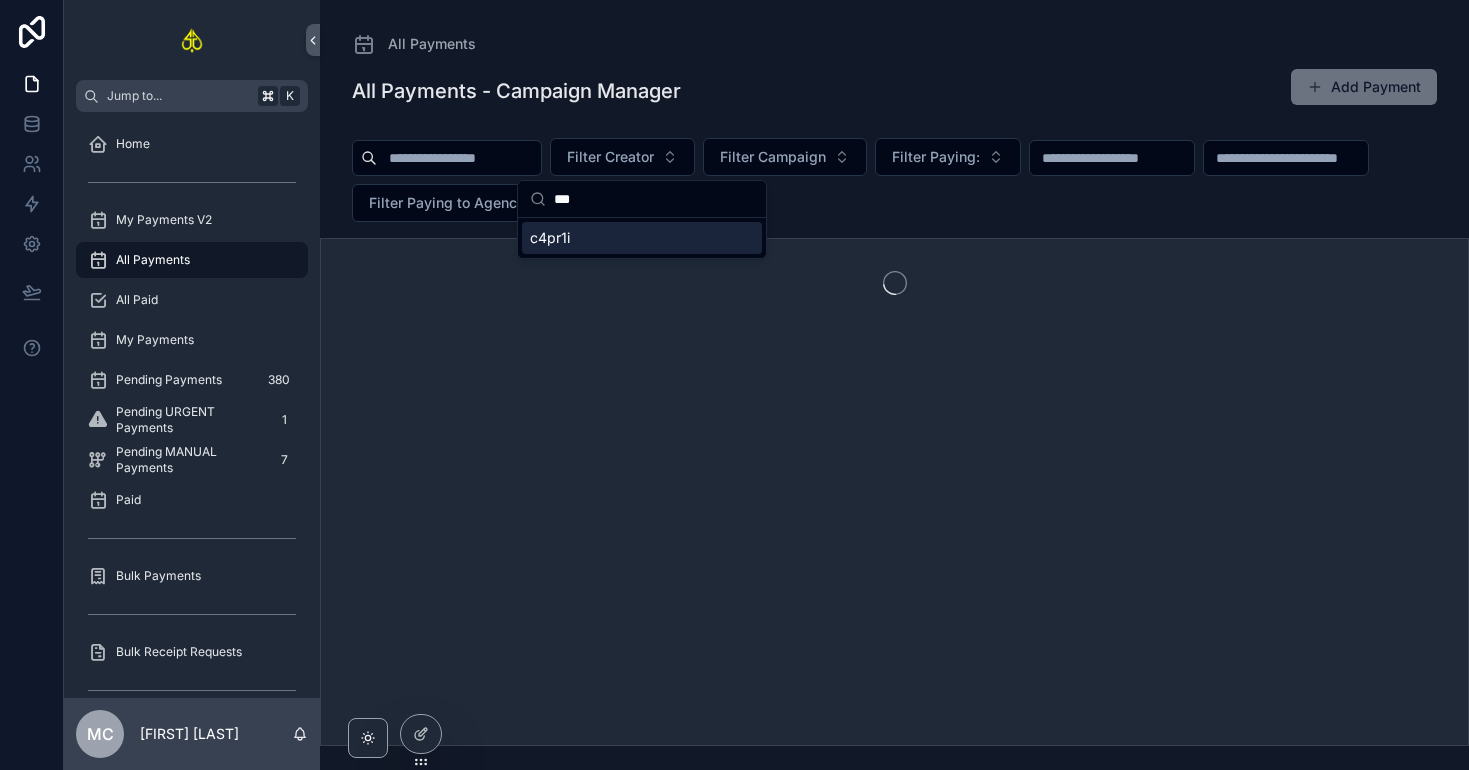 click on "c4pr1i" at bounding box center (642, 238) 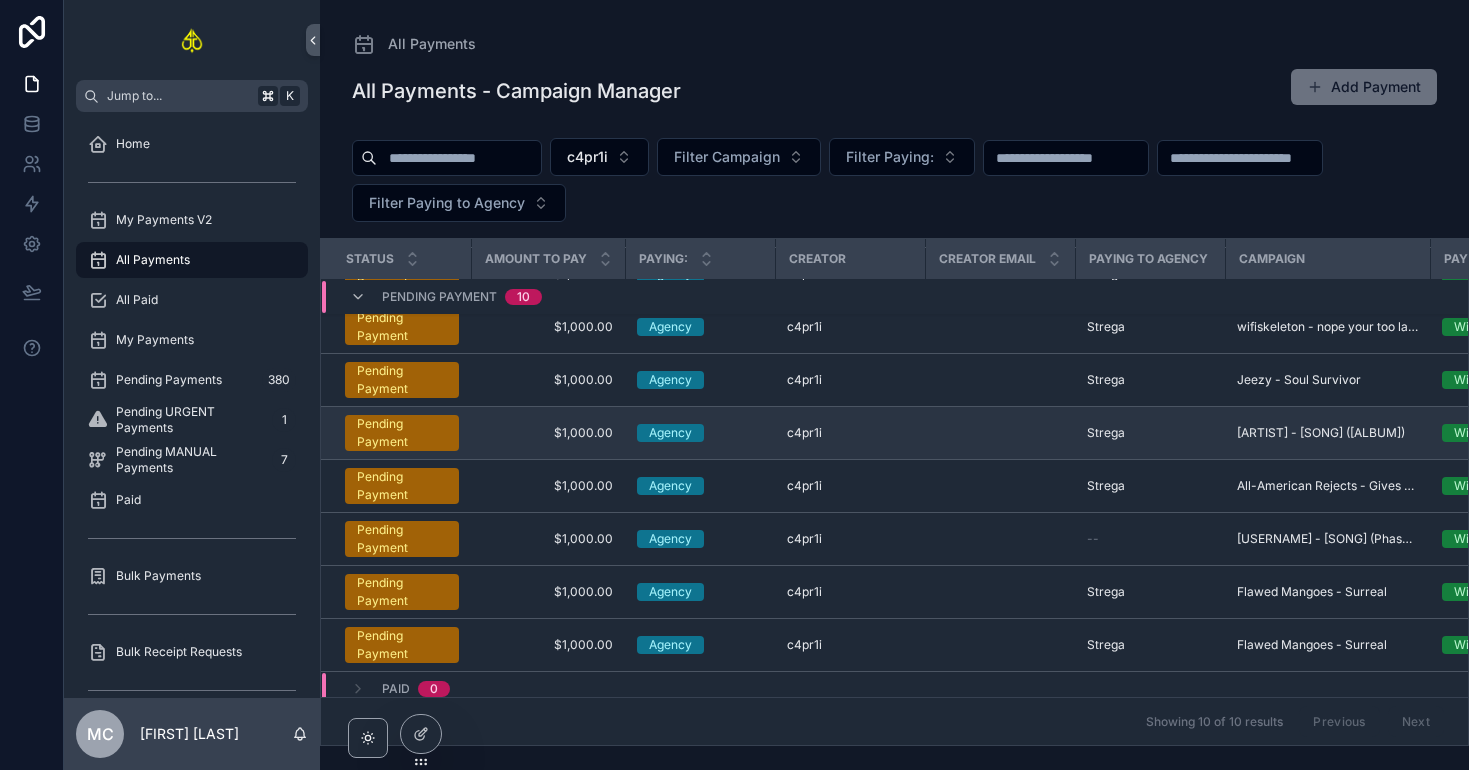 scroll, scrollTop: 182, scrollLeft: 0, axis: vertical 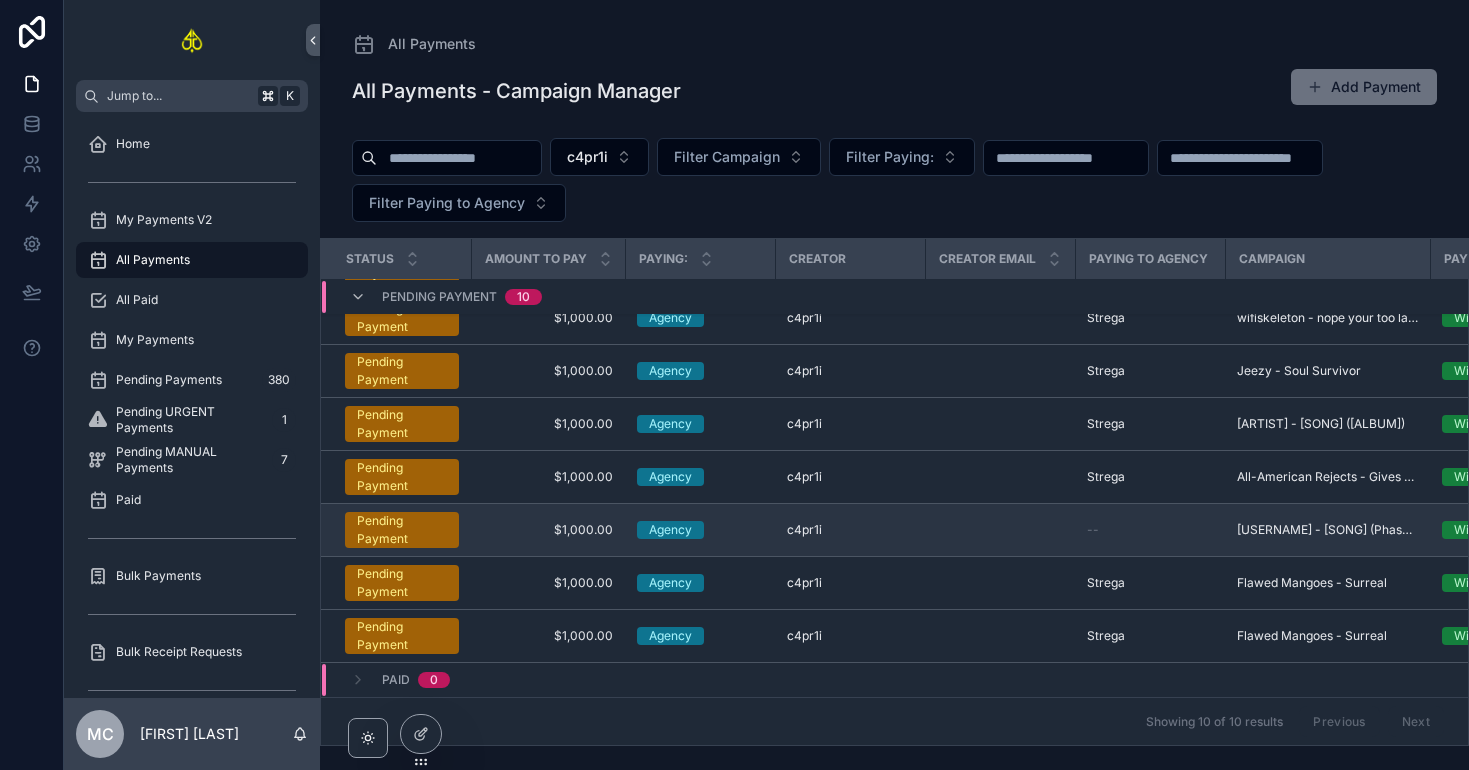 type 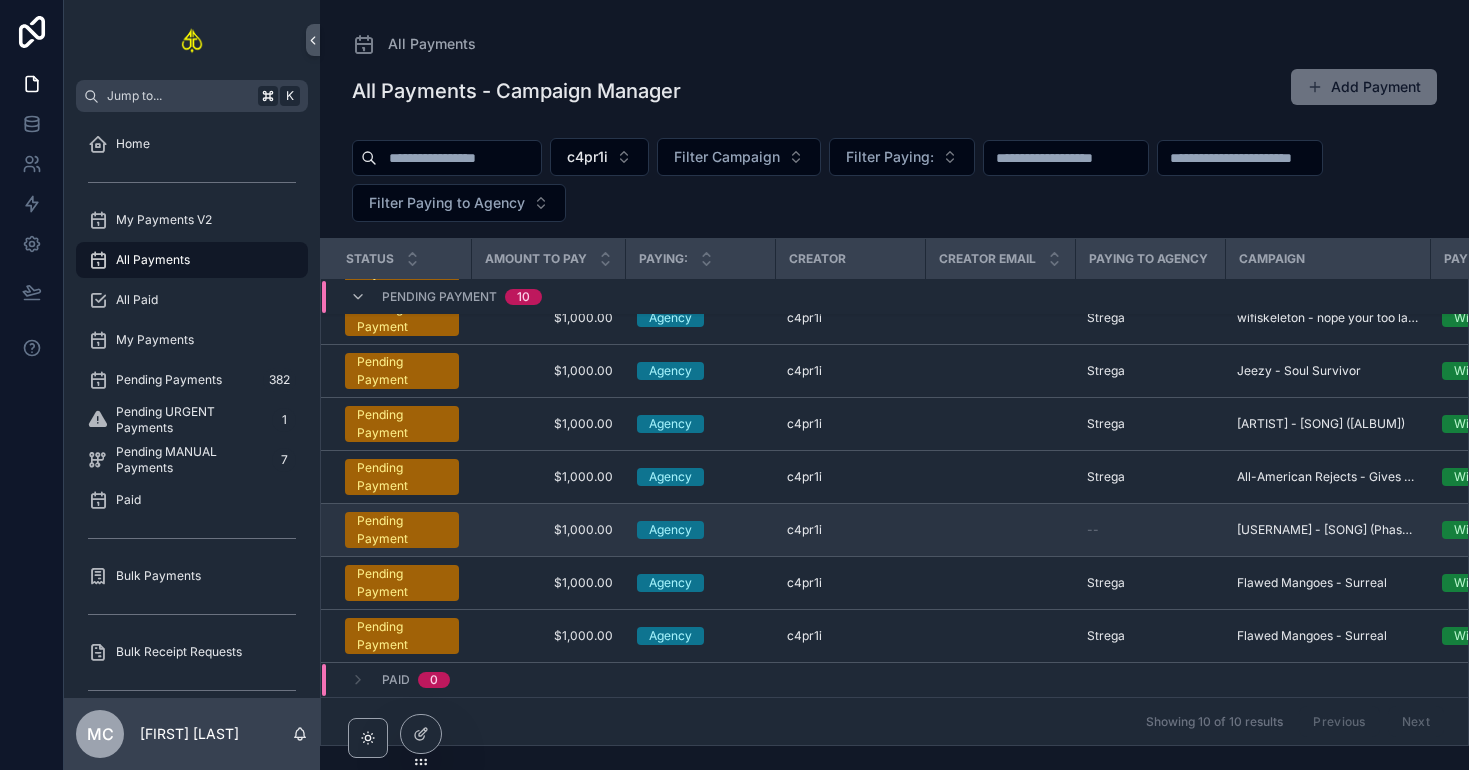 click at bounding box center (1000, 530) 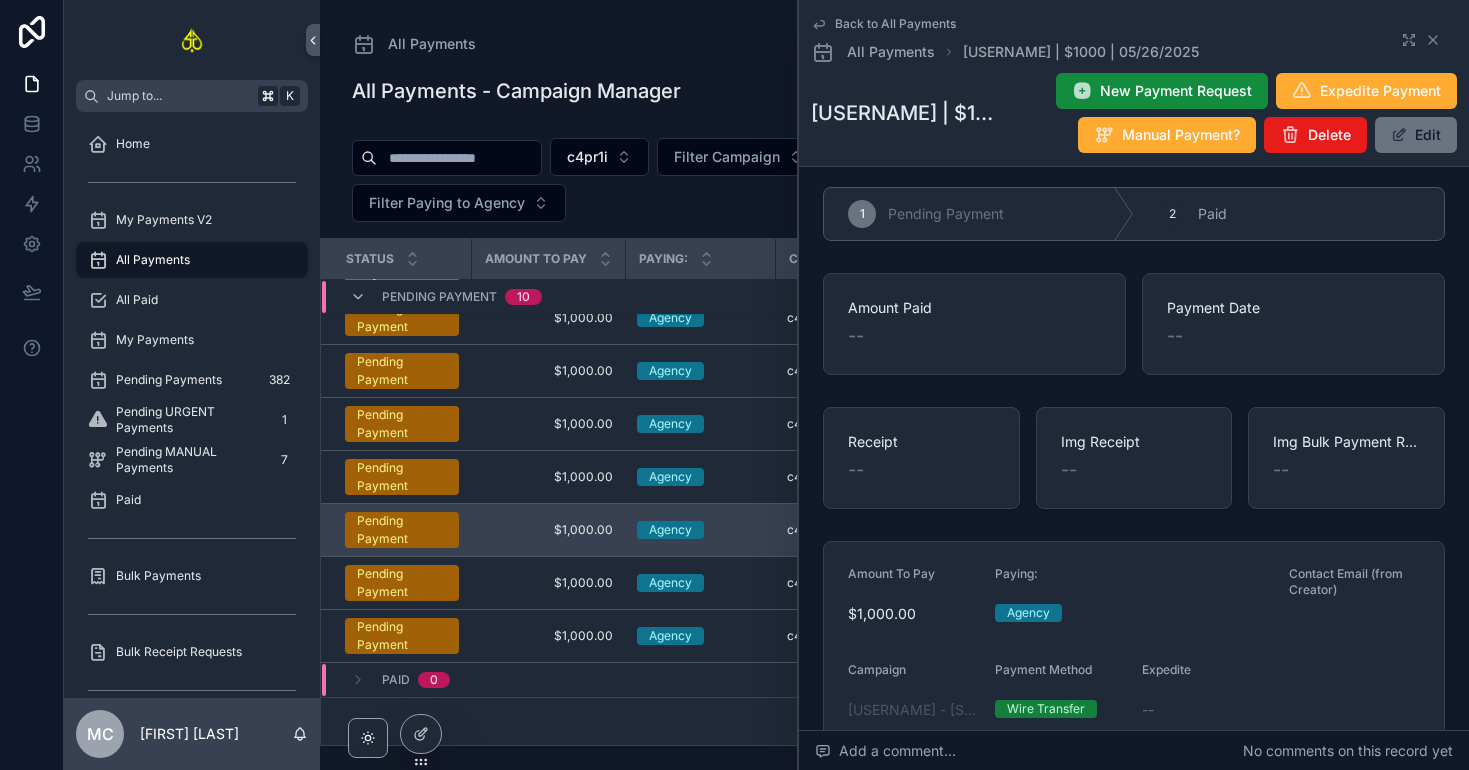 scroll, scrollTop: 0, scrollLeft: 0, axis: both 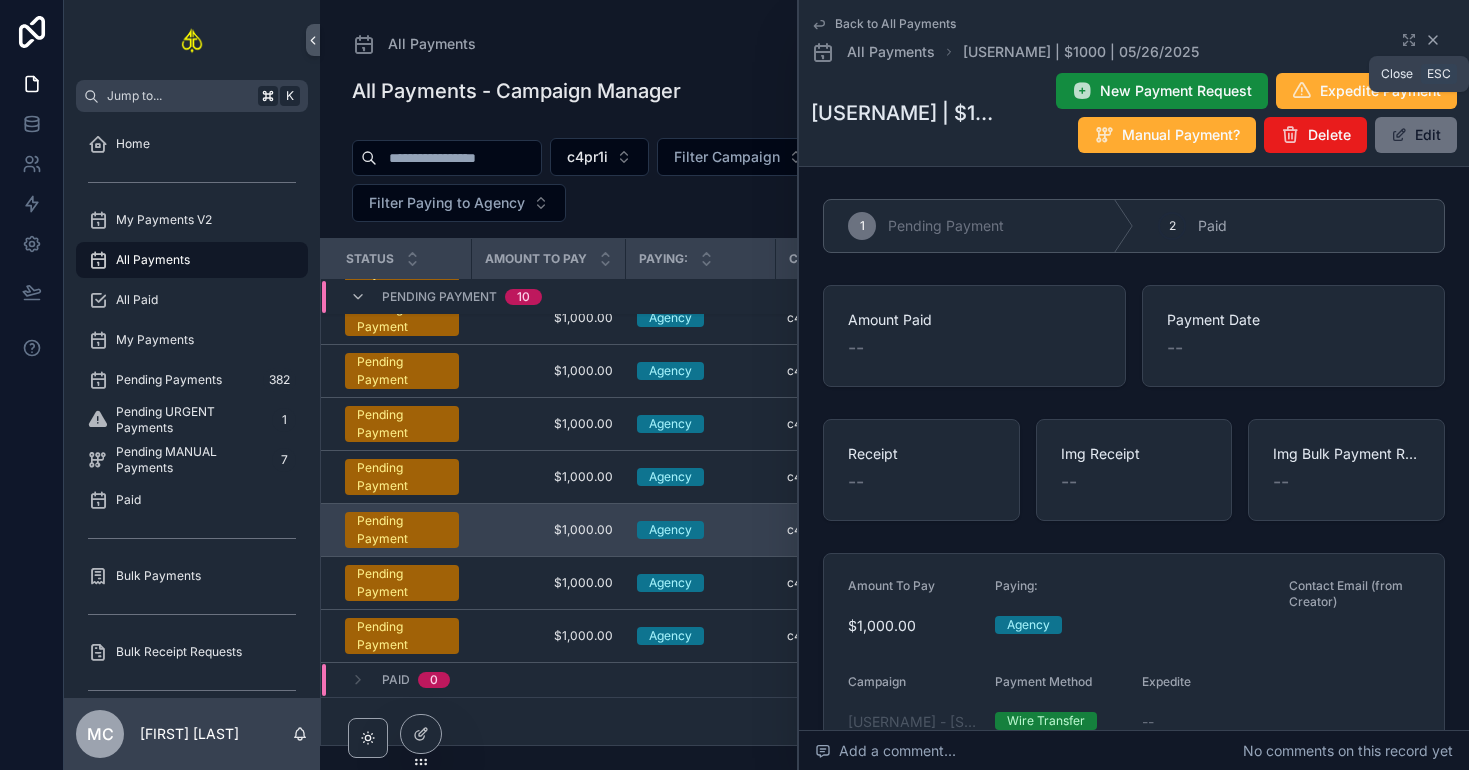 click 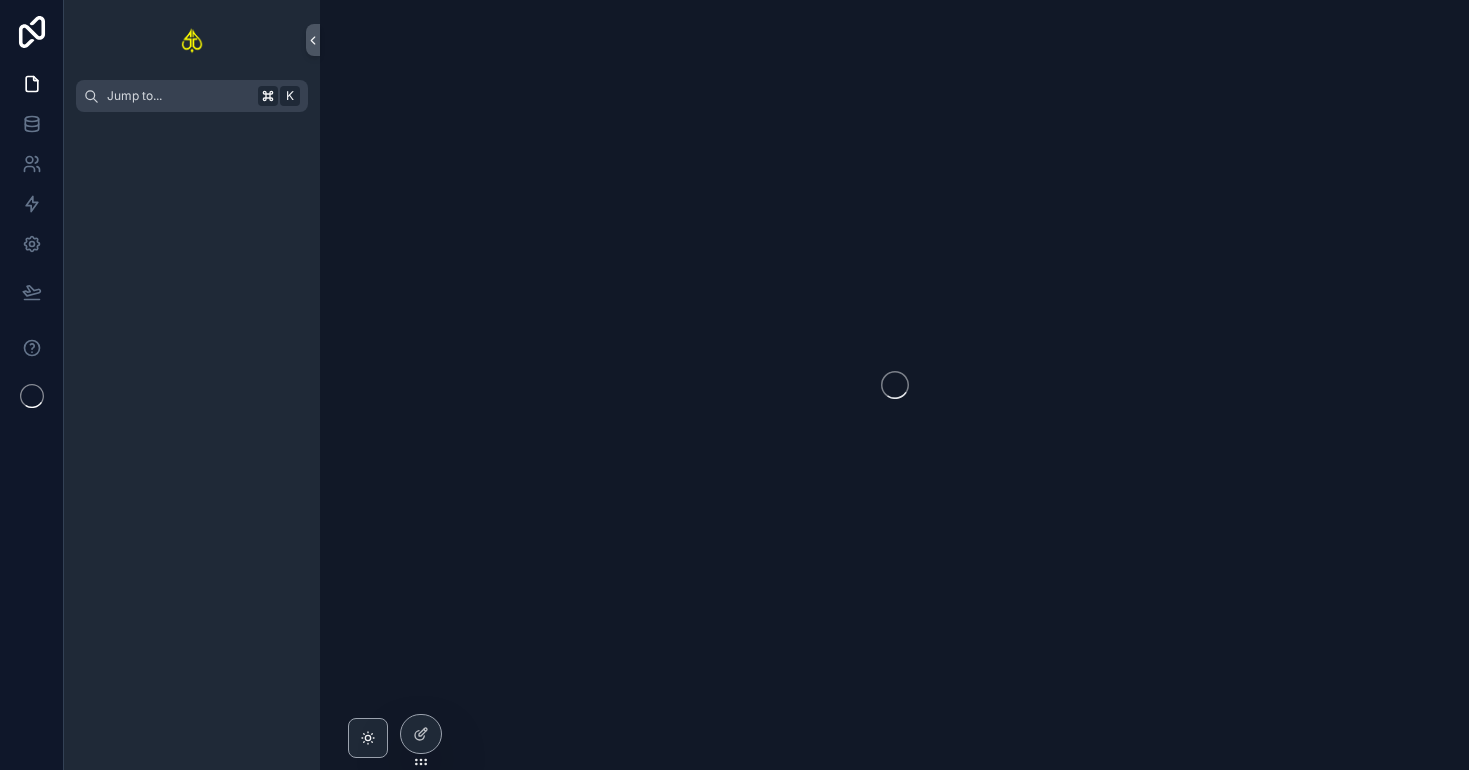 scroll, scrollTop: 0, scrollLeft: 0, axis: both 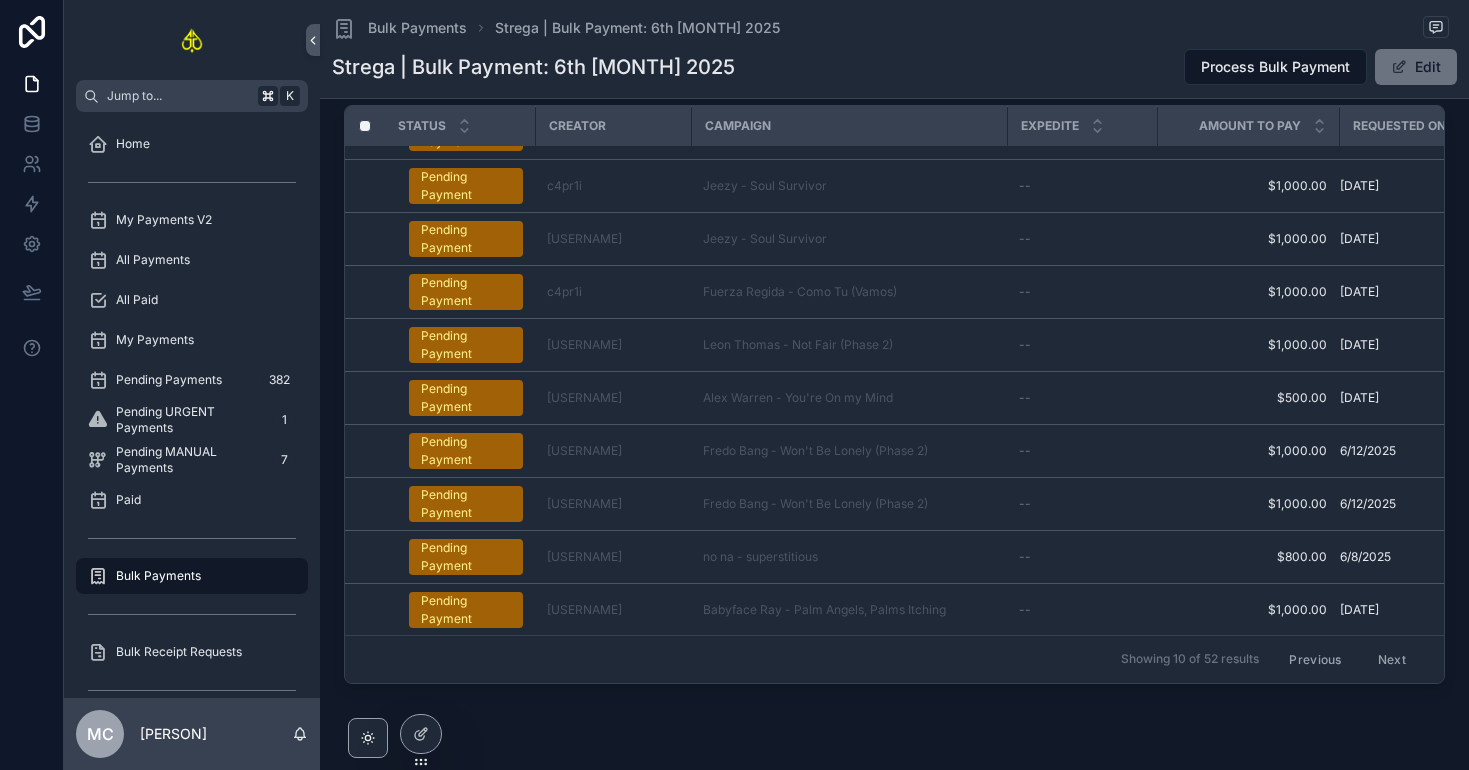 click on "Next" at bounding box center [1392, 659] 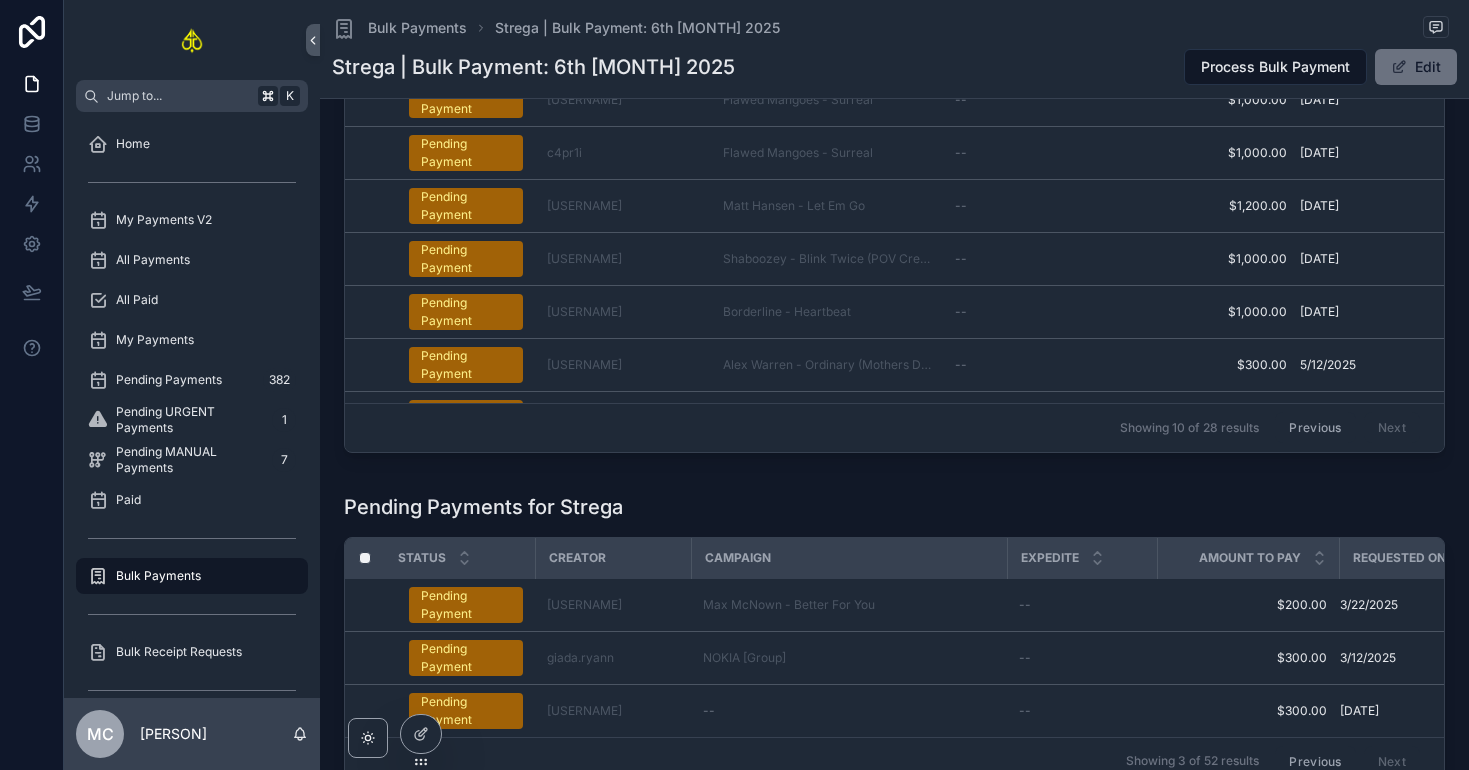 scroll, scrollTop: 595, scrollLeft: 0, axis: vertical 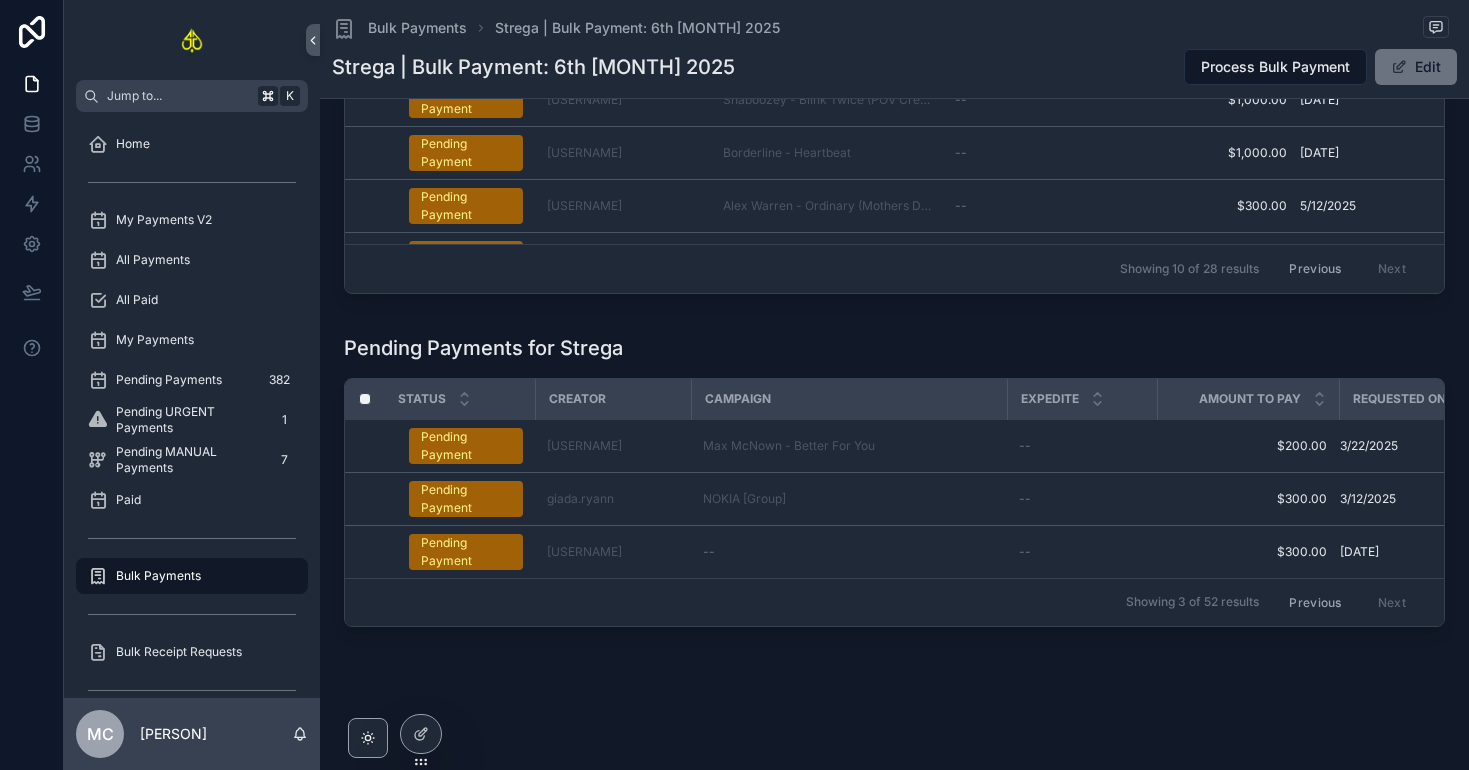 click on "Previous" at bounding box center (1315, 602) 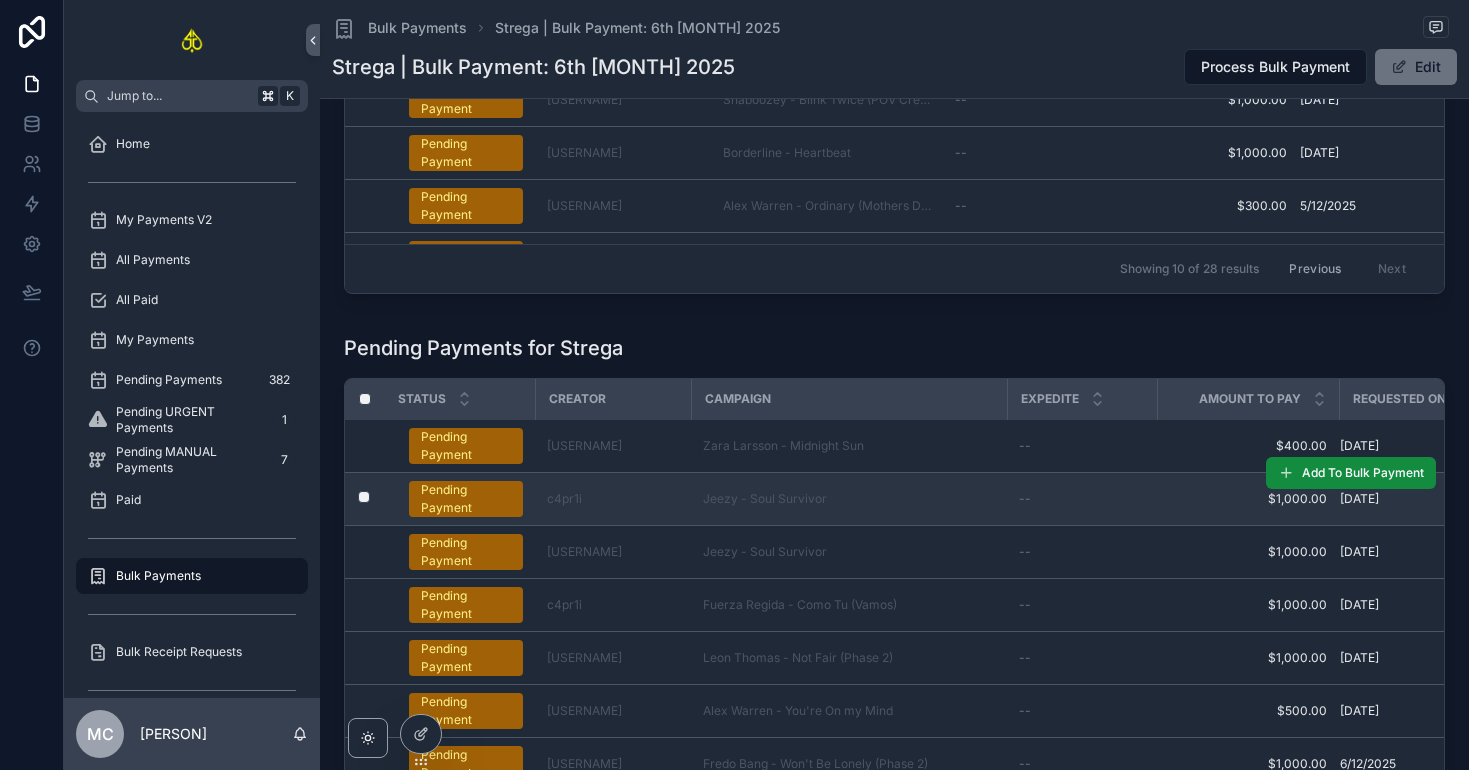 scroll, scrollTop: 40, scrollLeft: 0, axis: vertical 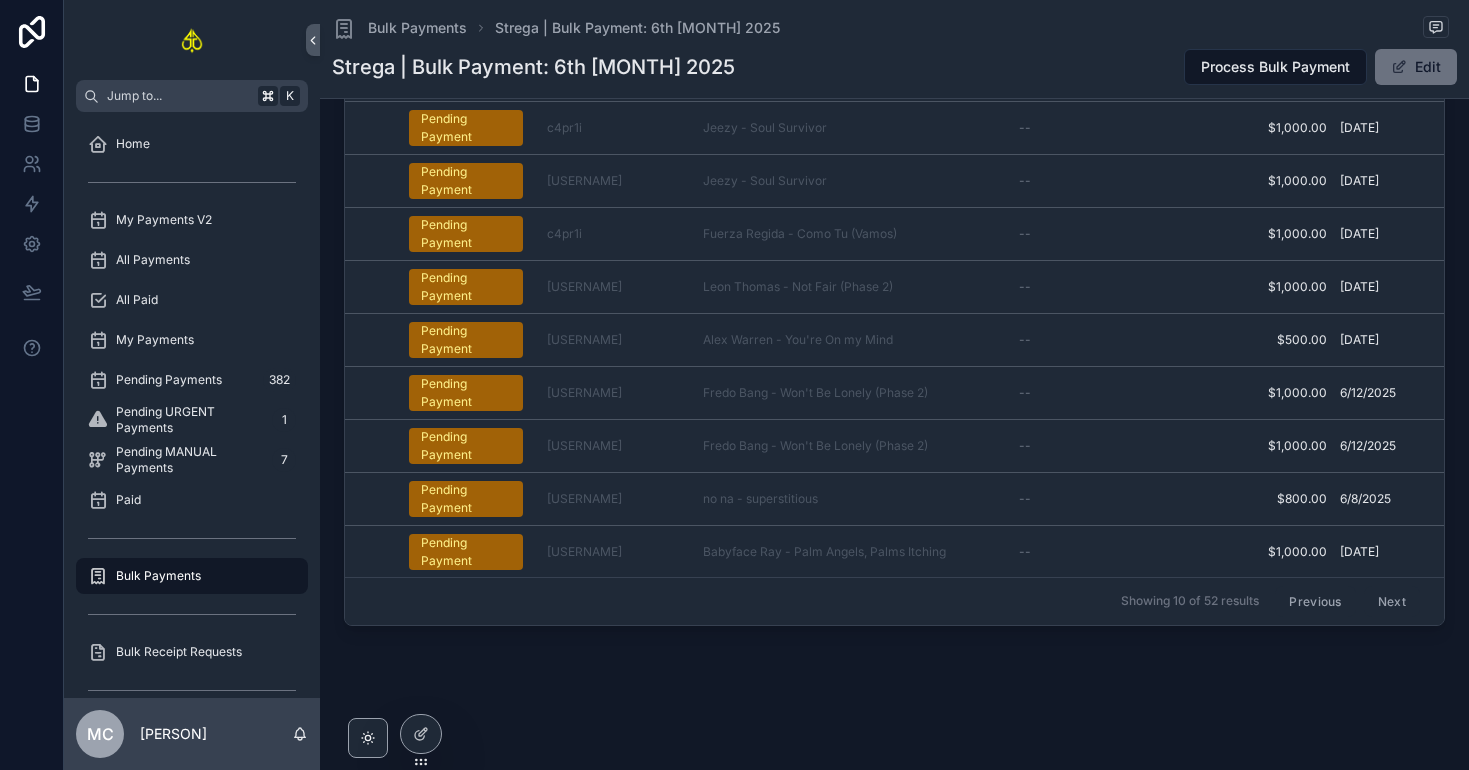 click on "Previous" at bounding box center [1315, 601] 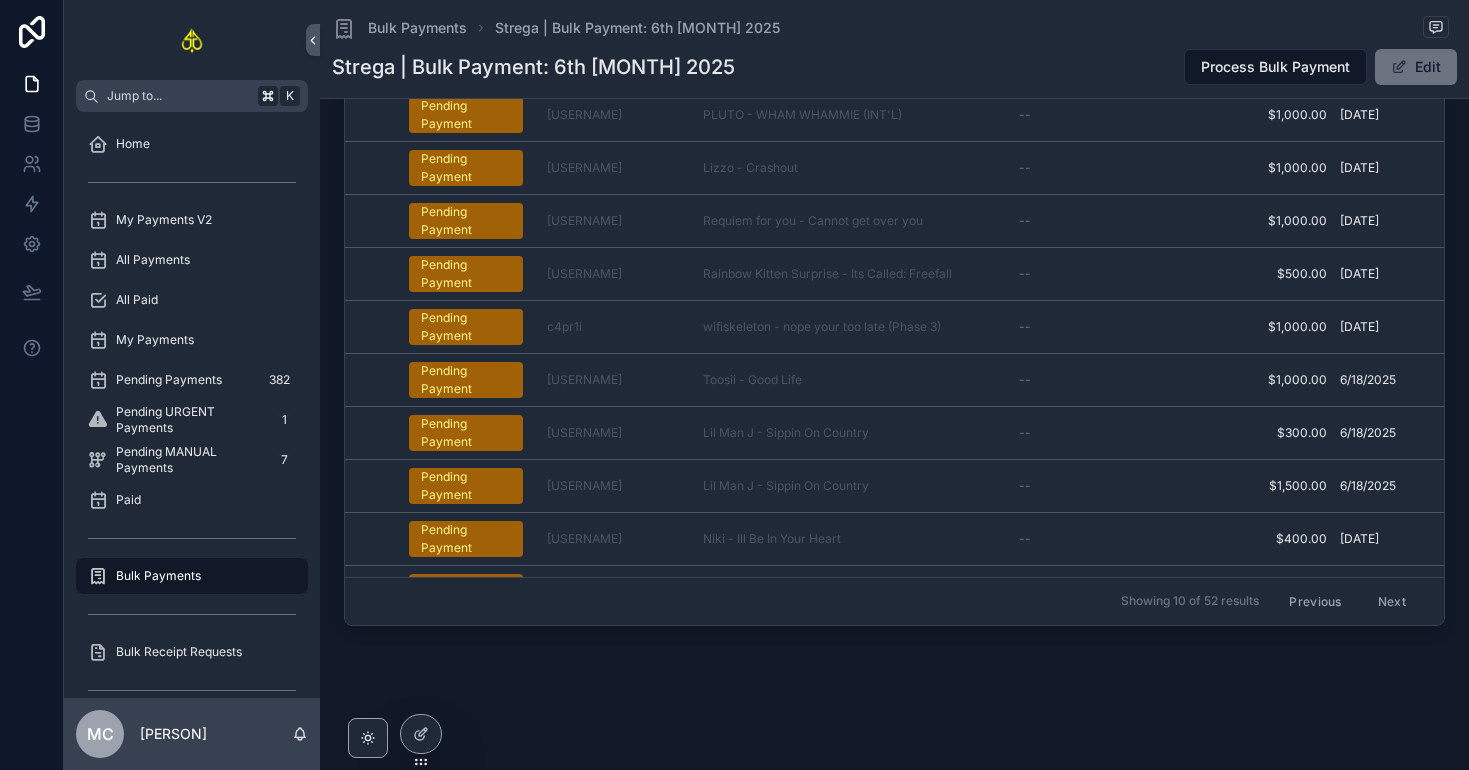 click on "Previous" at bounding box center (1315, 601) 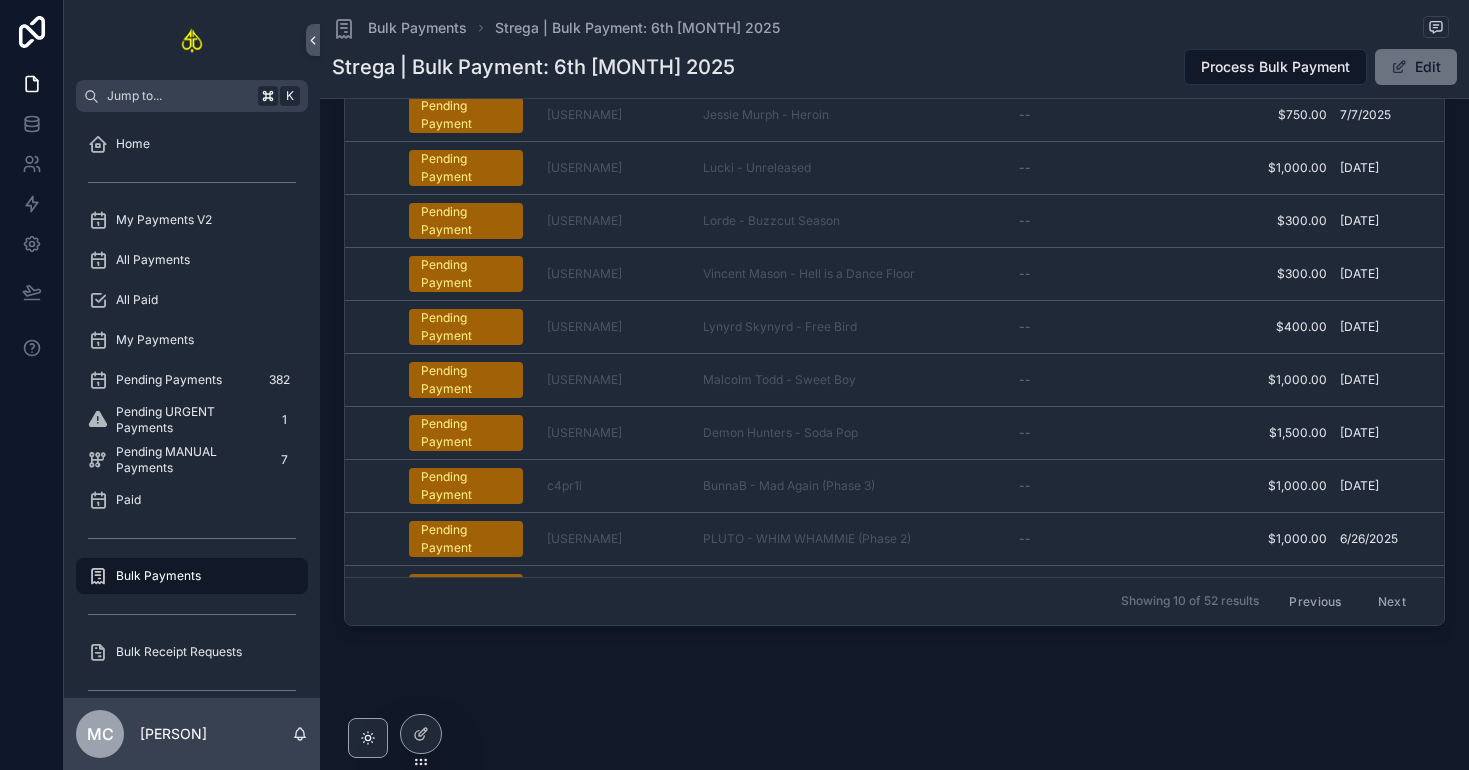 click on "Previous" at bounding box center [1315, 601] 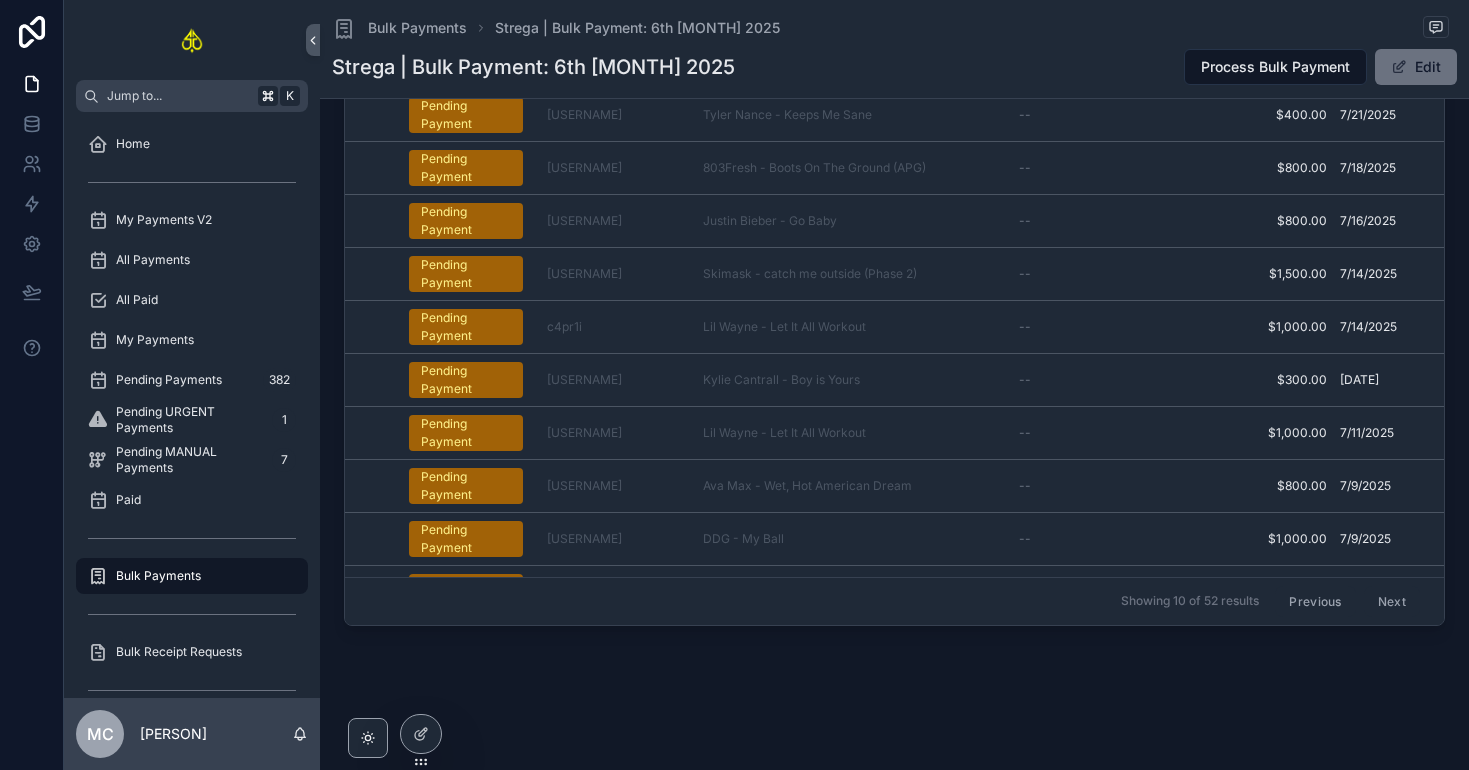 click on "Previous" at bounding box center [1315, 601] 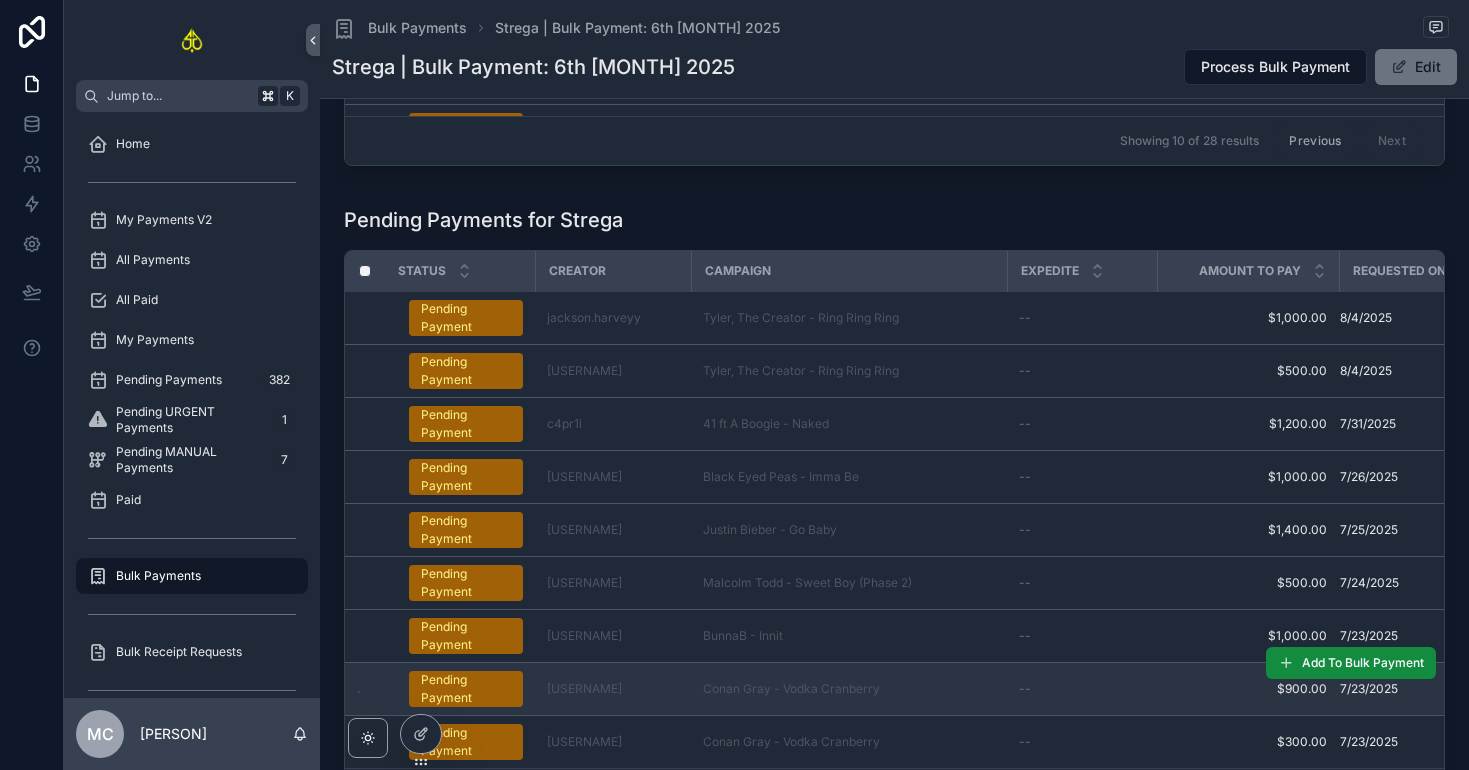 scroll, scrollTop: 719, scrollLeft: 0, axis: vertical 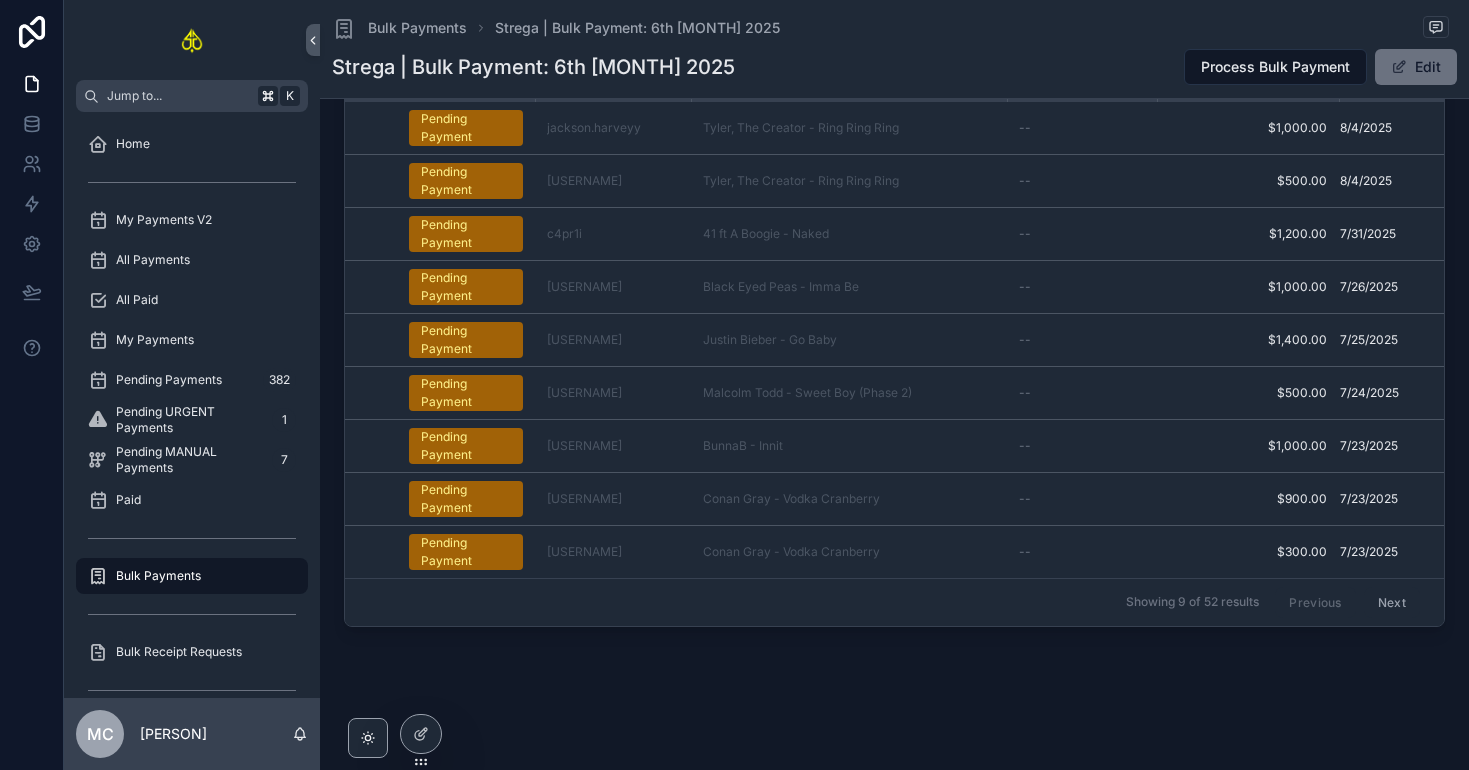 click on "Next" at bounding box center (1392, 602) 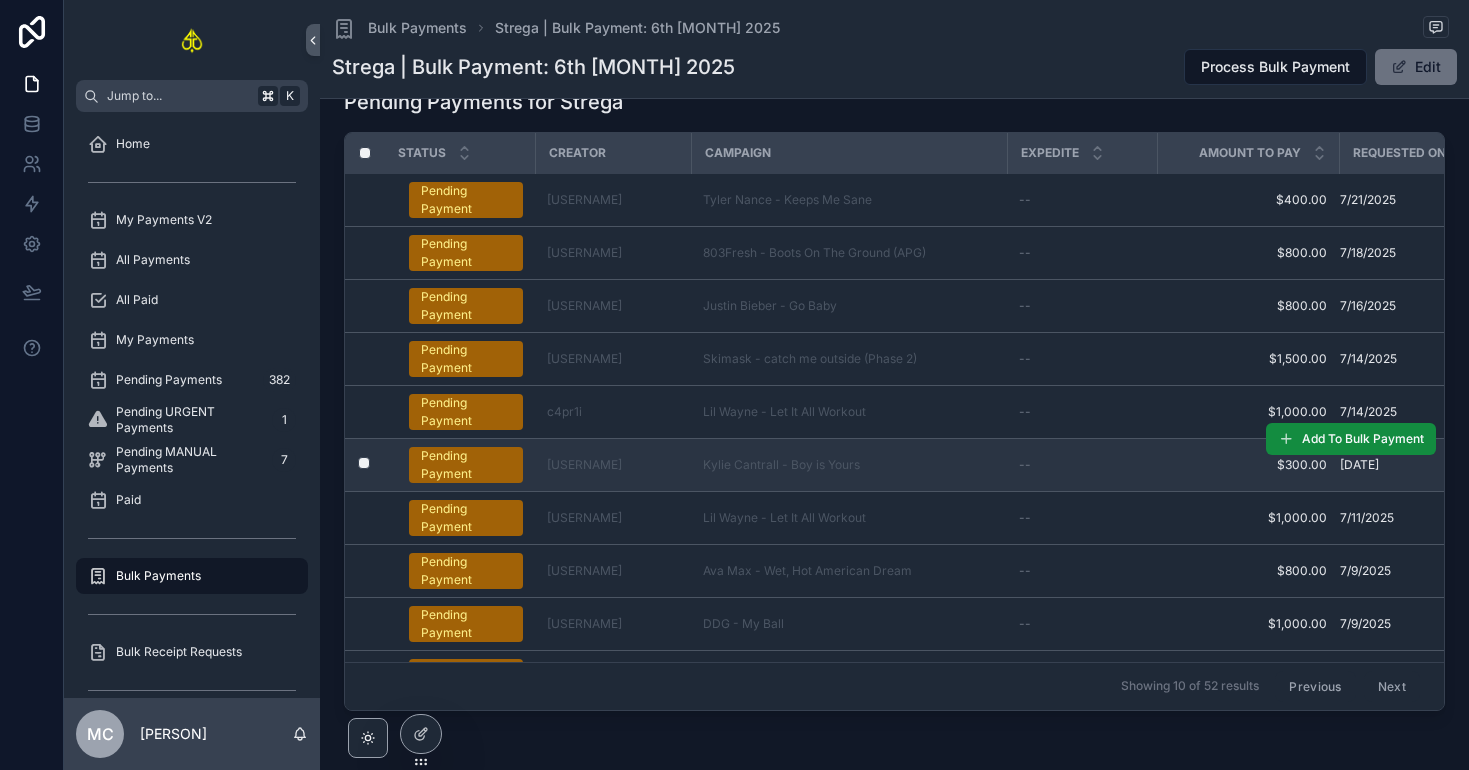 scroll, scrollTop: 907, scrollLeft: 0, axis: vertical 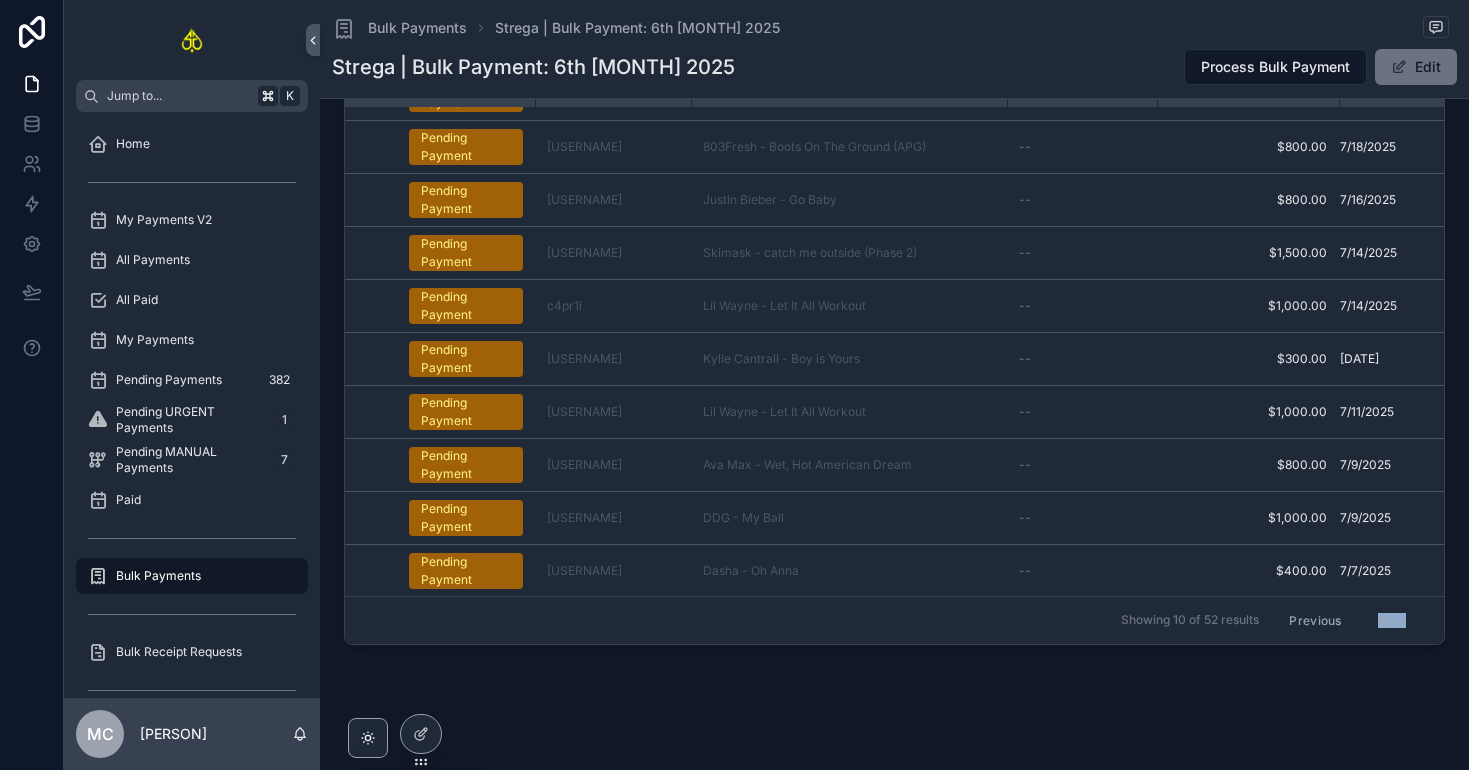 click on "Next" at bounding box center [1392, 620] 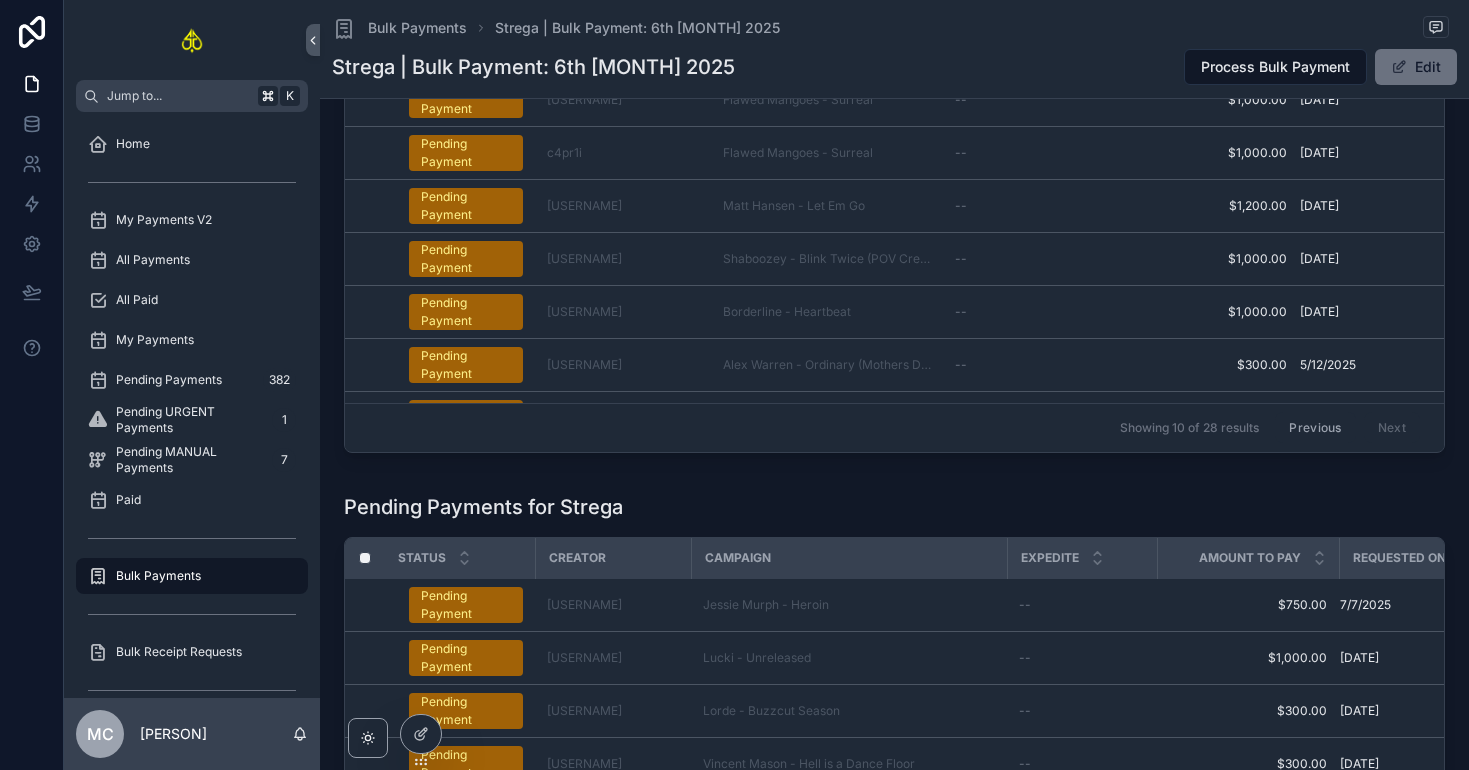 scroll, scrollTop: 907, scrollLeft: 0, axis: vertical 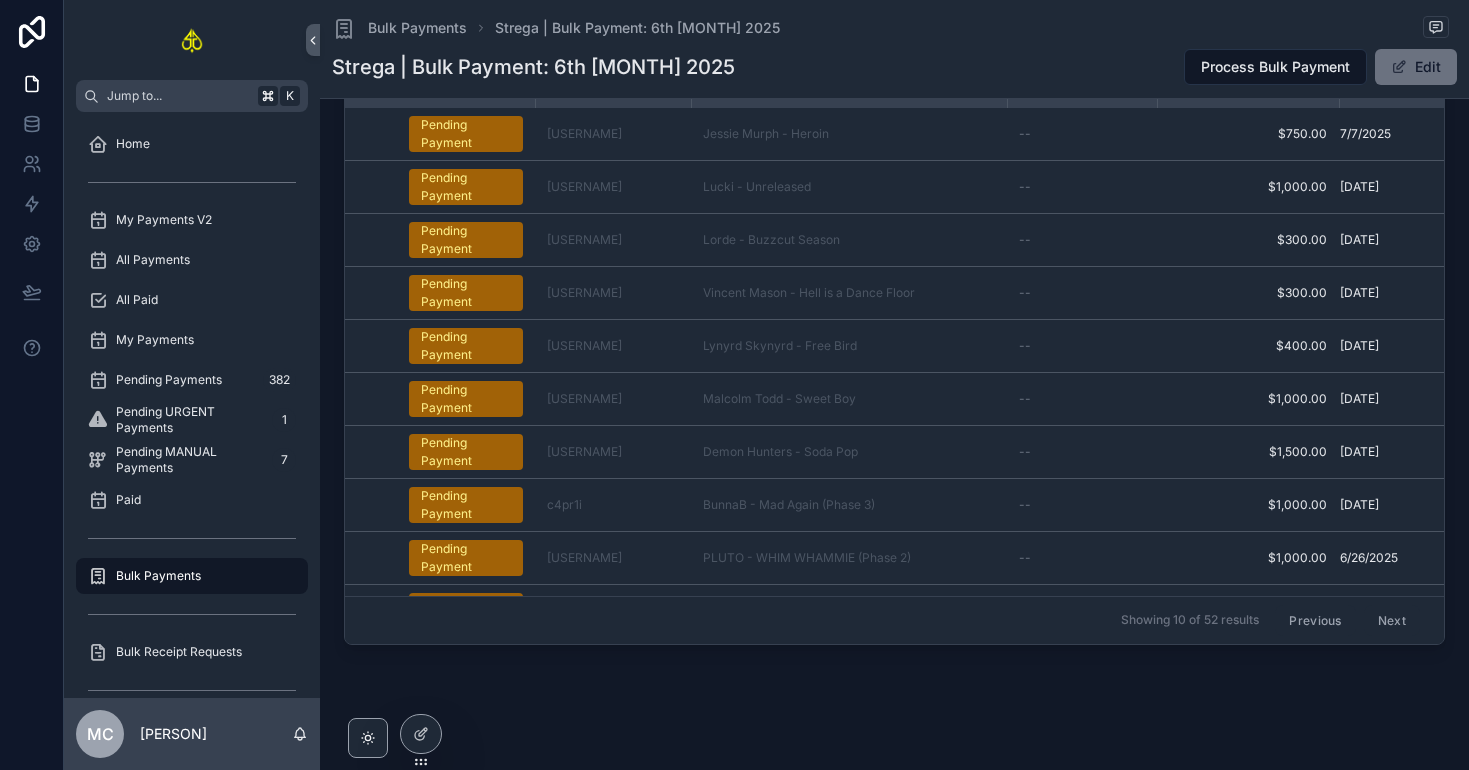 drag, startPoint x: 1411, startPoint y: 623, endPoint x: 1045, endPoint y: 734, distance: 382.46176 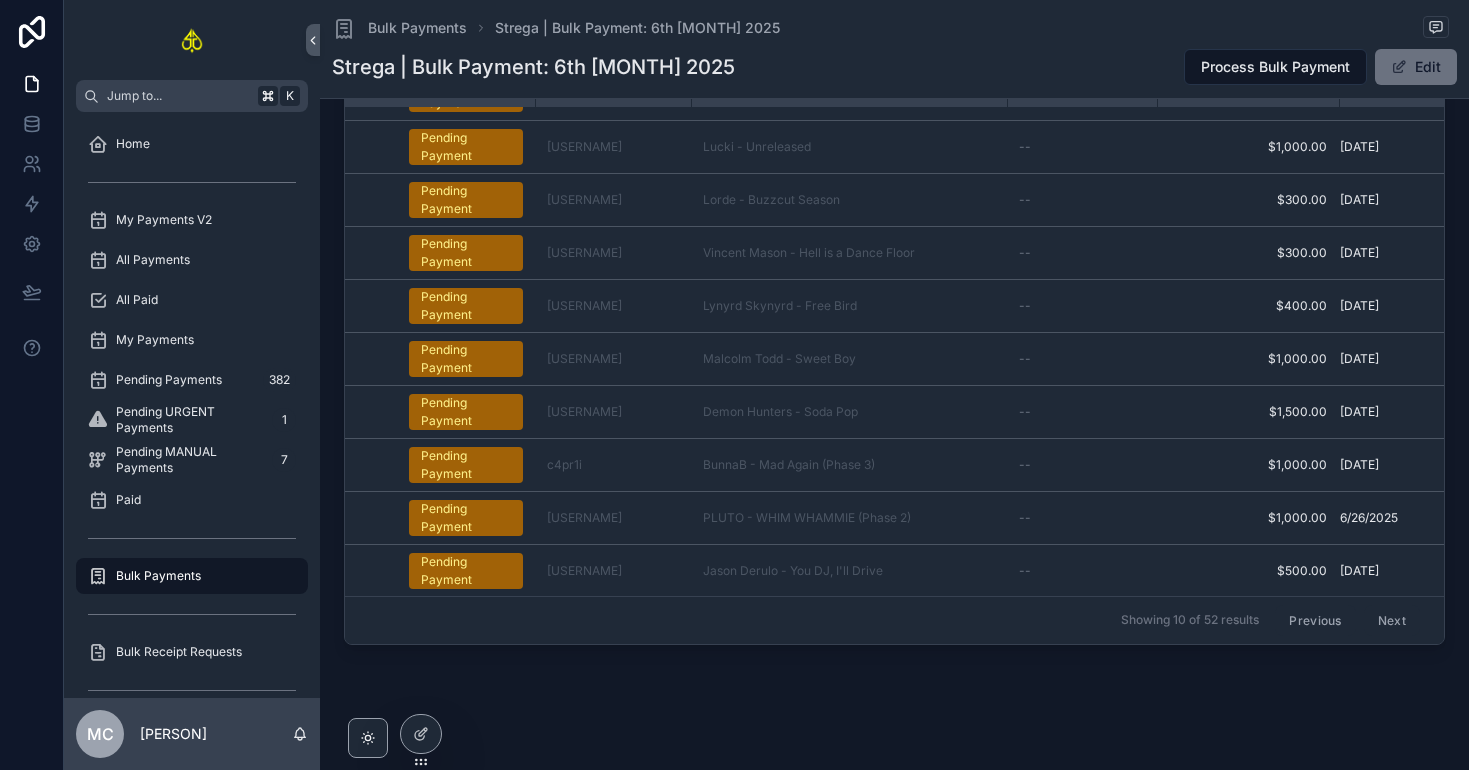 scroll, scrollTop: 926, scrollLeft: 0, axis: vertical 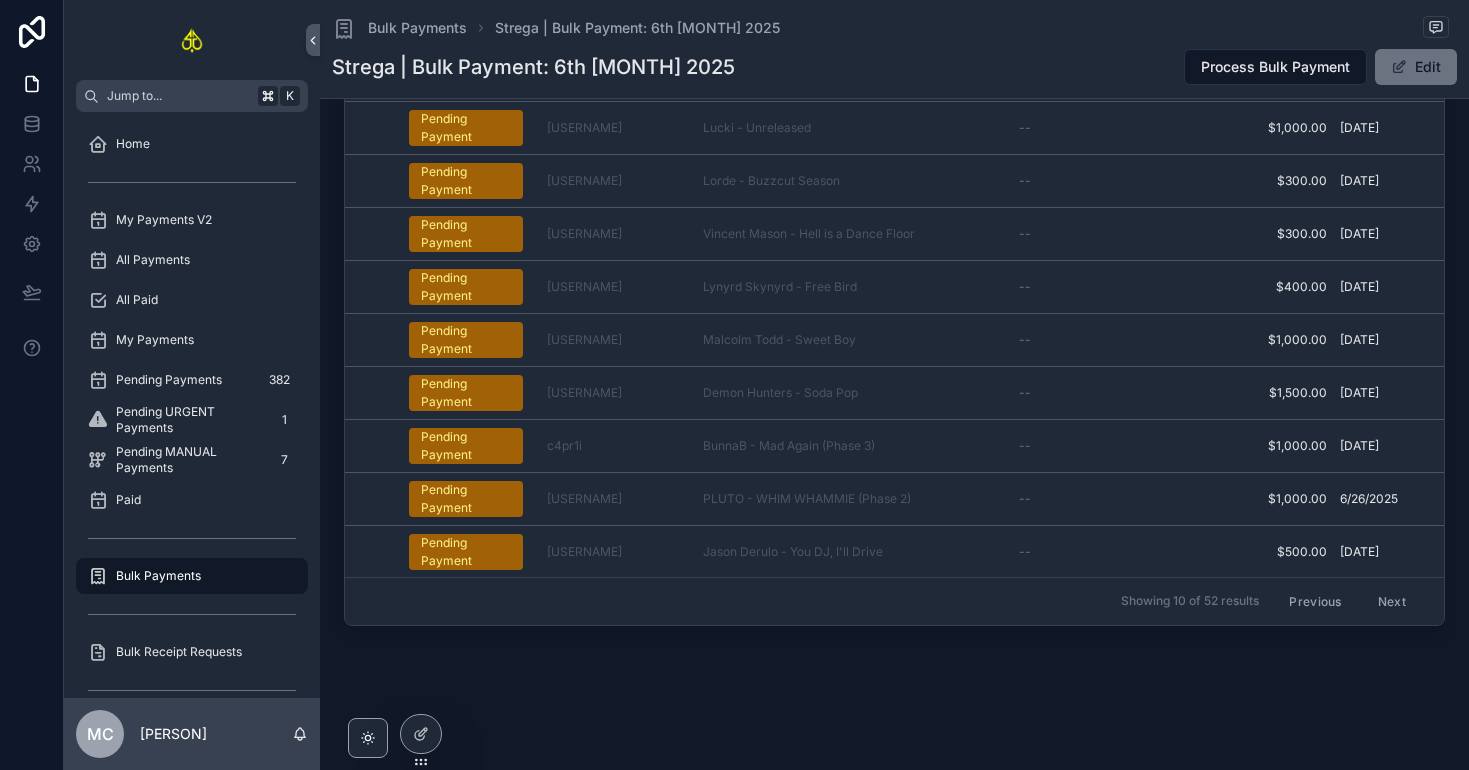drag, startPoint x: 1045, startPoint y: 734, endPoint x: 1398, endPoint y: 611, distance: 373.81546 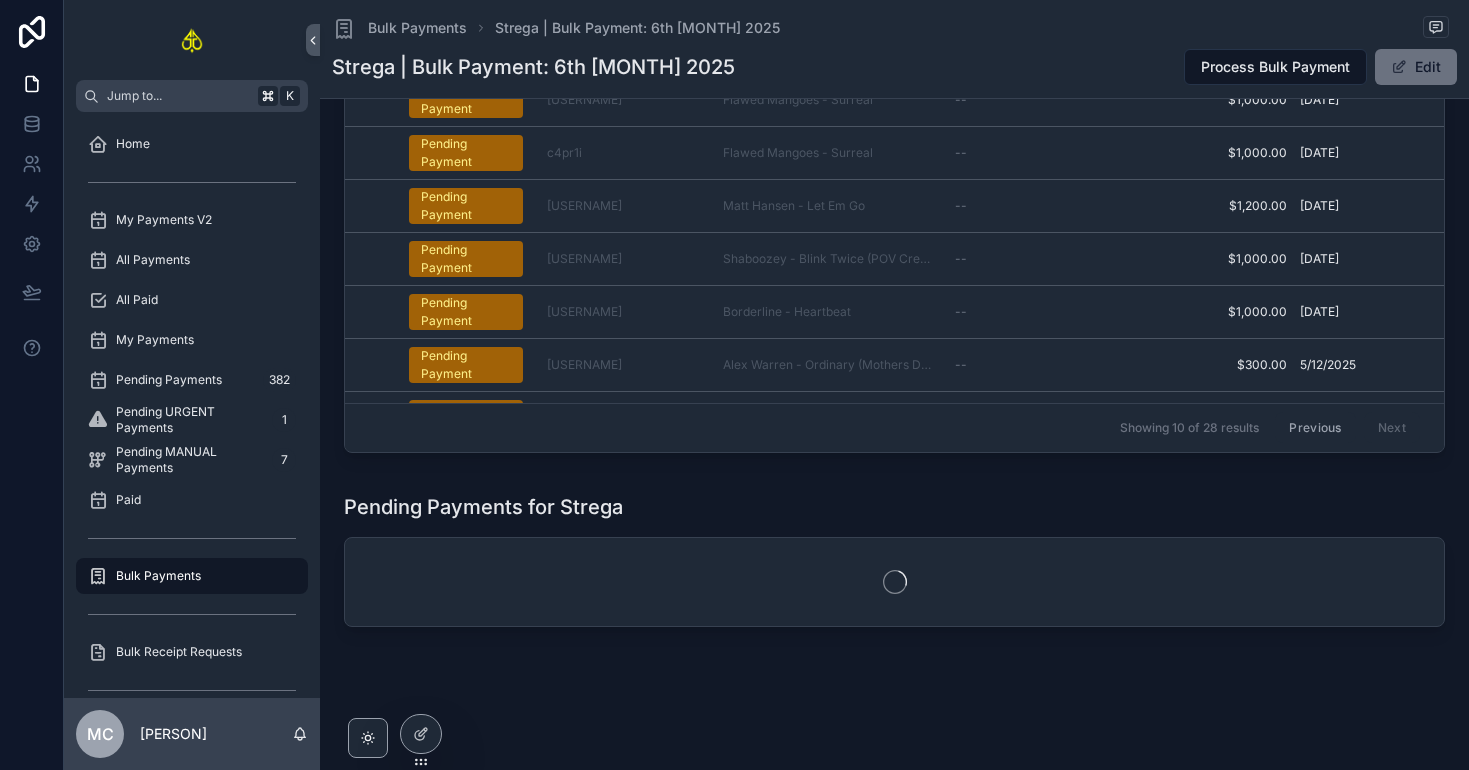 scroll, scrollTop: 926, scrollLeft: 0, axis: vertical 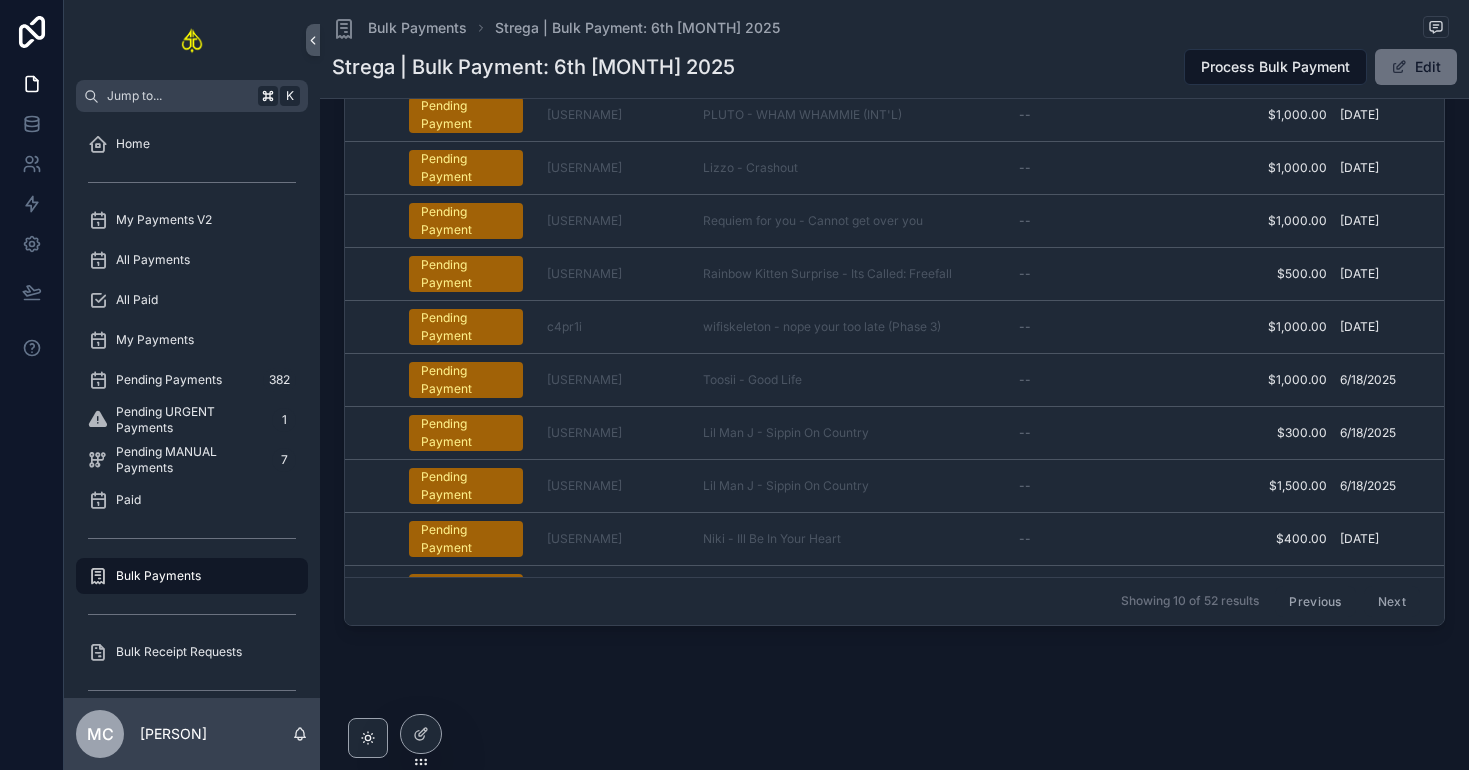 drag, startPoint x: 1398, startPoint y: 611, endPoint x: 696, endPoint y: 685, distance: 705.8895 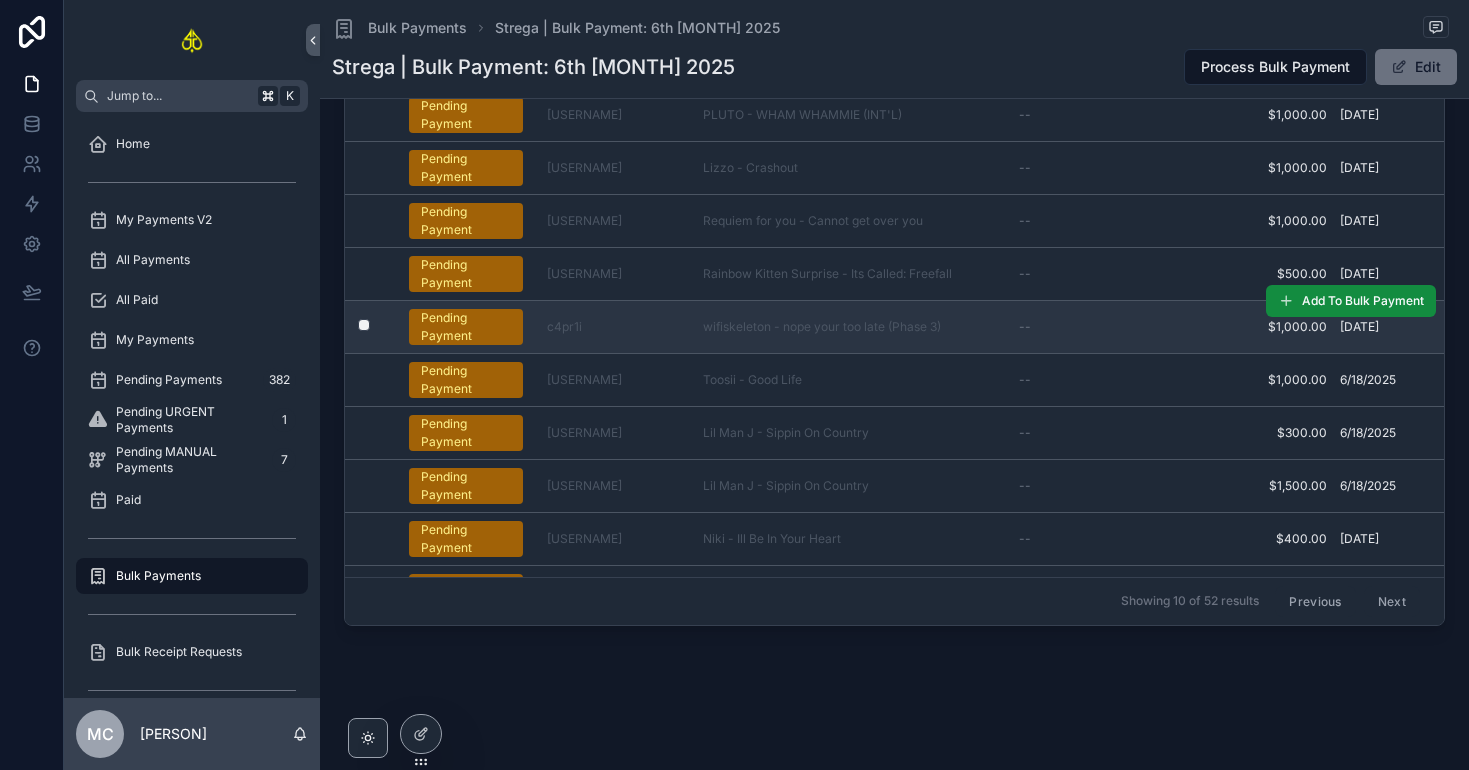drag, startPoint x: 696, startPoint y: 685, endPoint x: 605, endPoint y: 339, distance: 357.7667 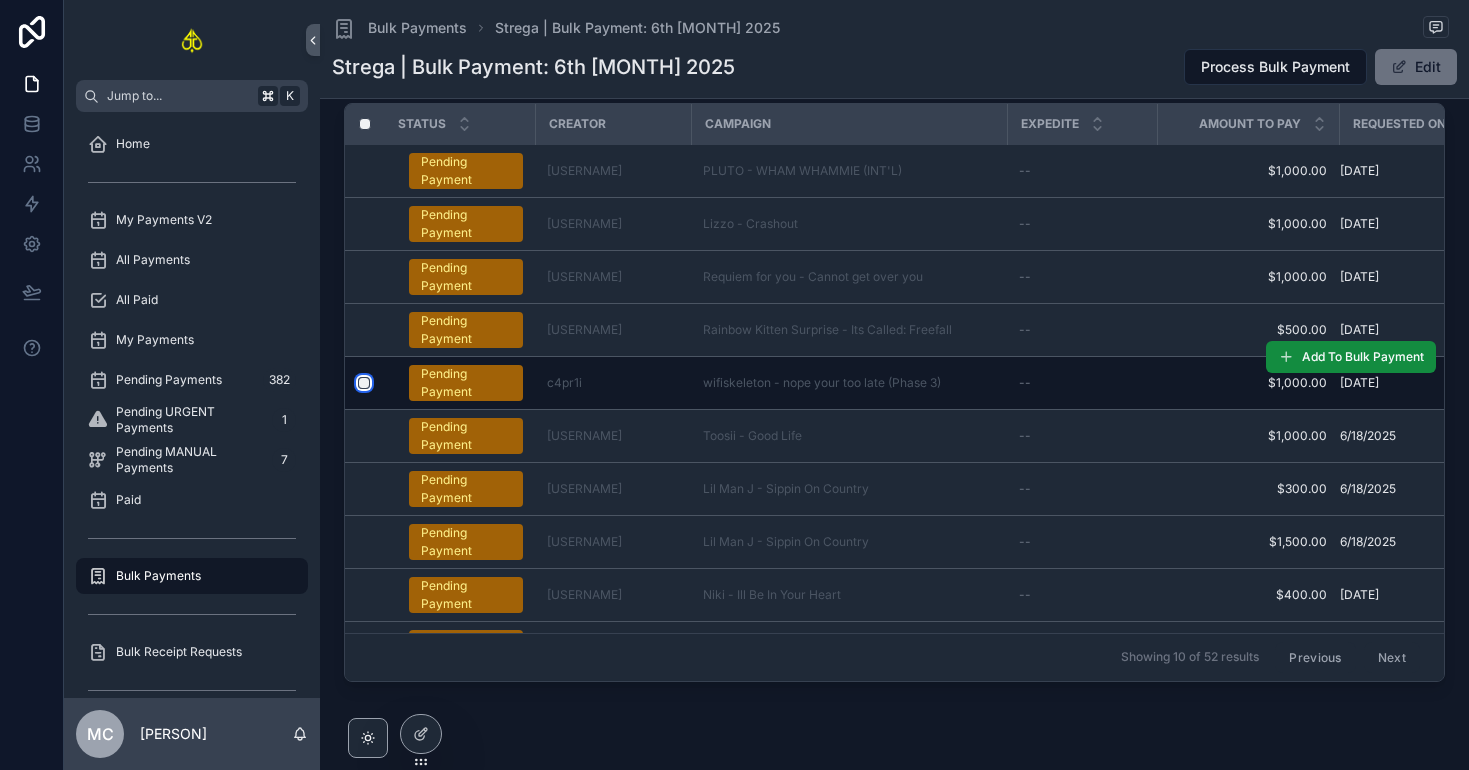 scroll, scrollTop: 625, scrollLeft: 0, axis: vertical 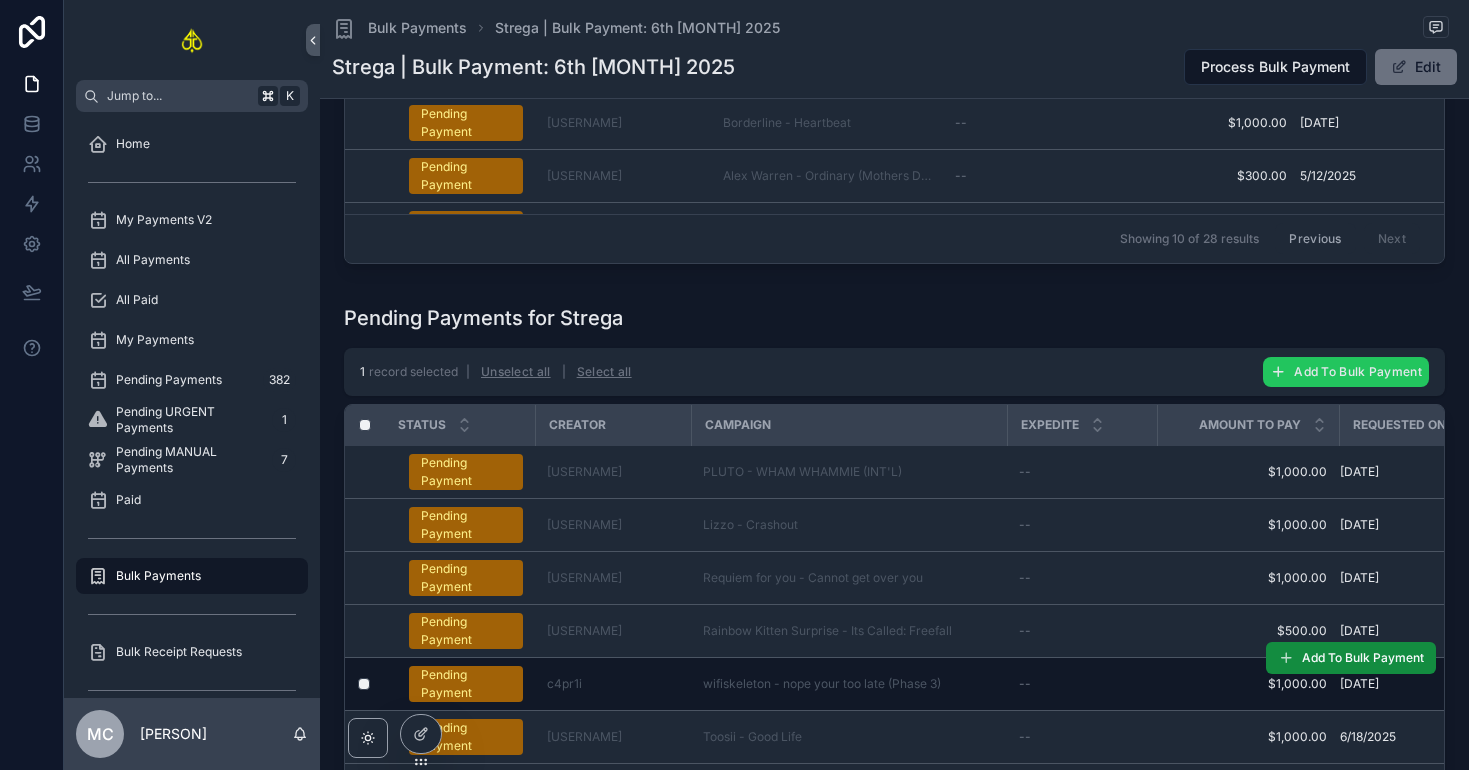 click on "Add To Bulk Payment" at bounding box center [1358, 371] 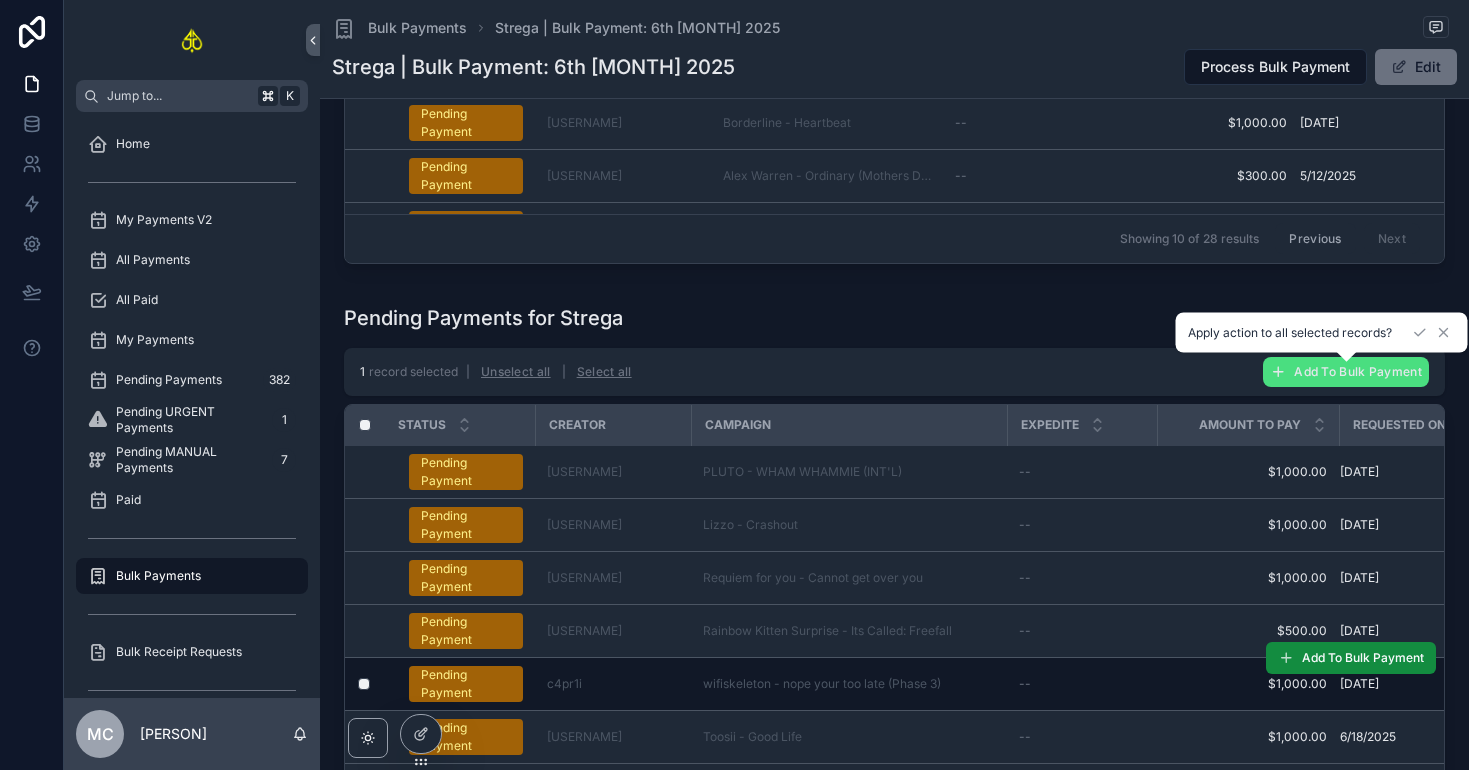 click 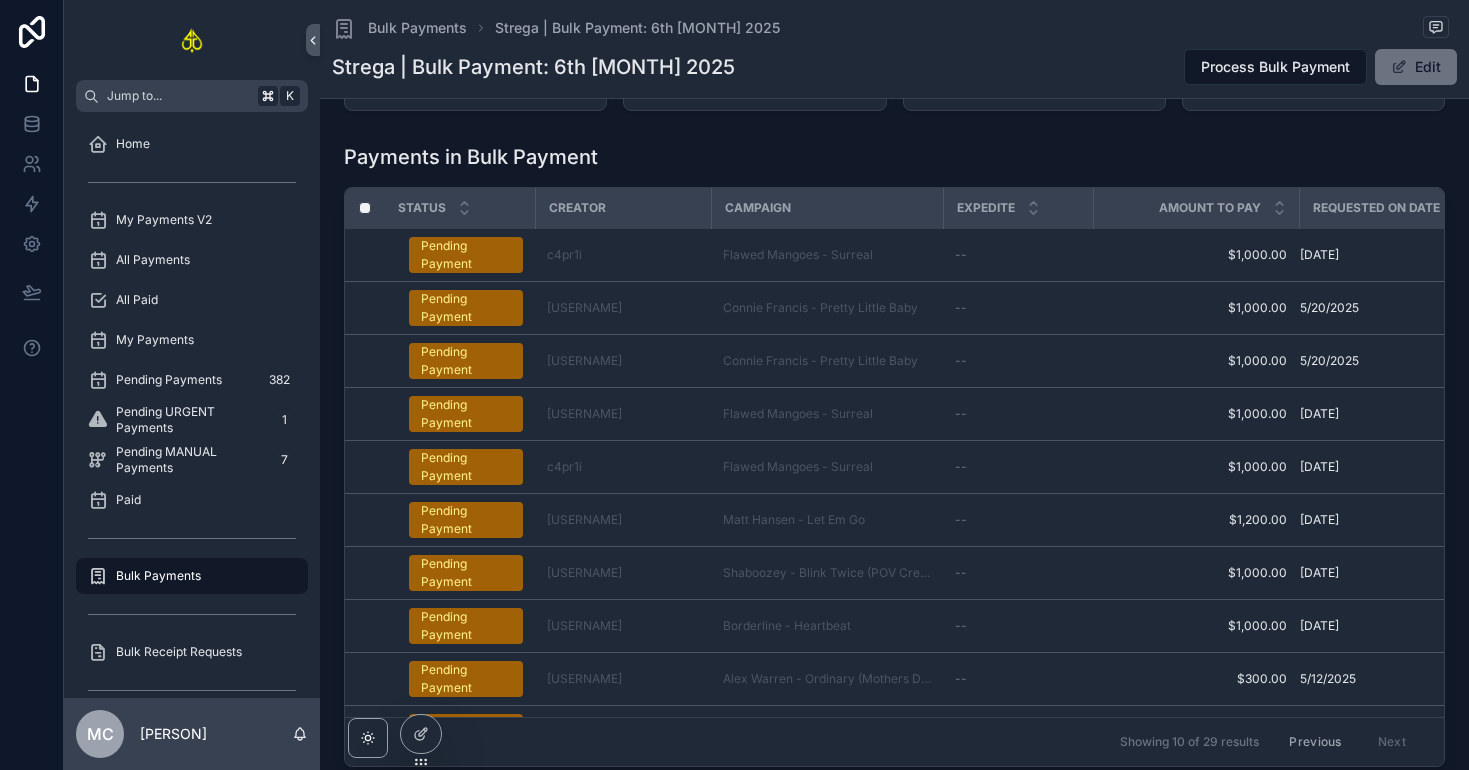 scroll, scrollTop: 0, scrollLeft: 0, axis: both 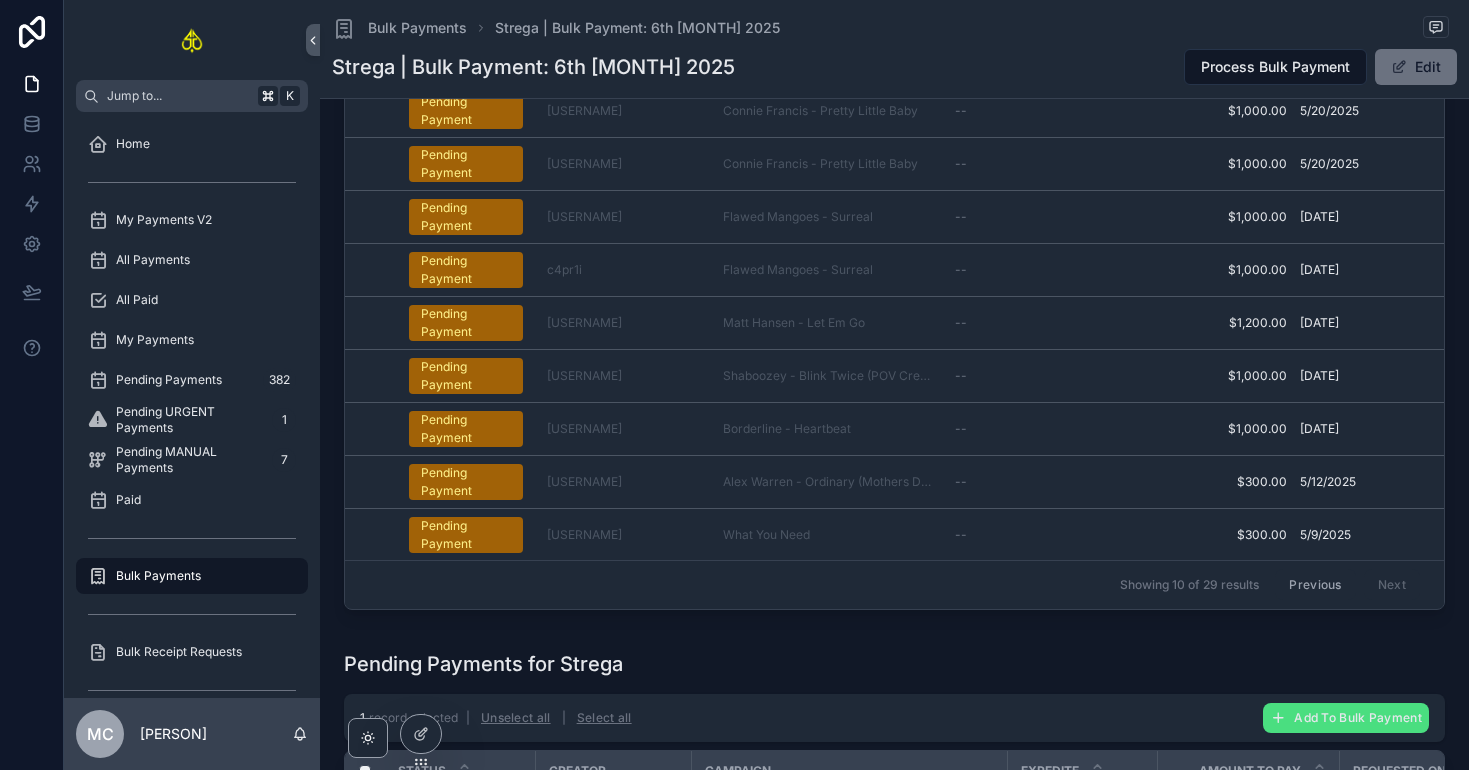 drag, startPoint x: 605, startPoint y: 339, endPoint x: 1034, endPoint y: 629, distance: 517.8233 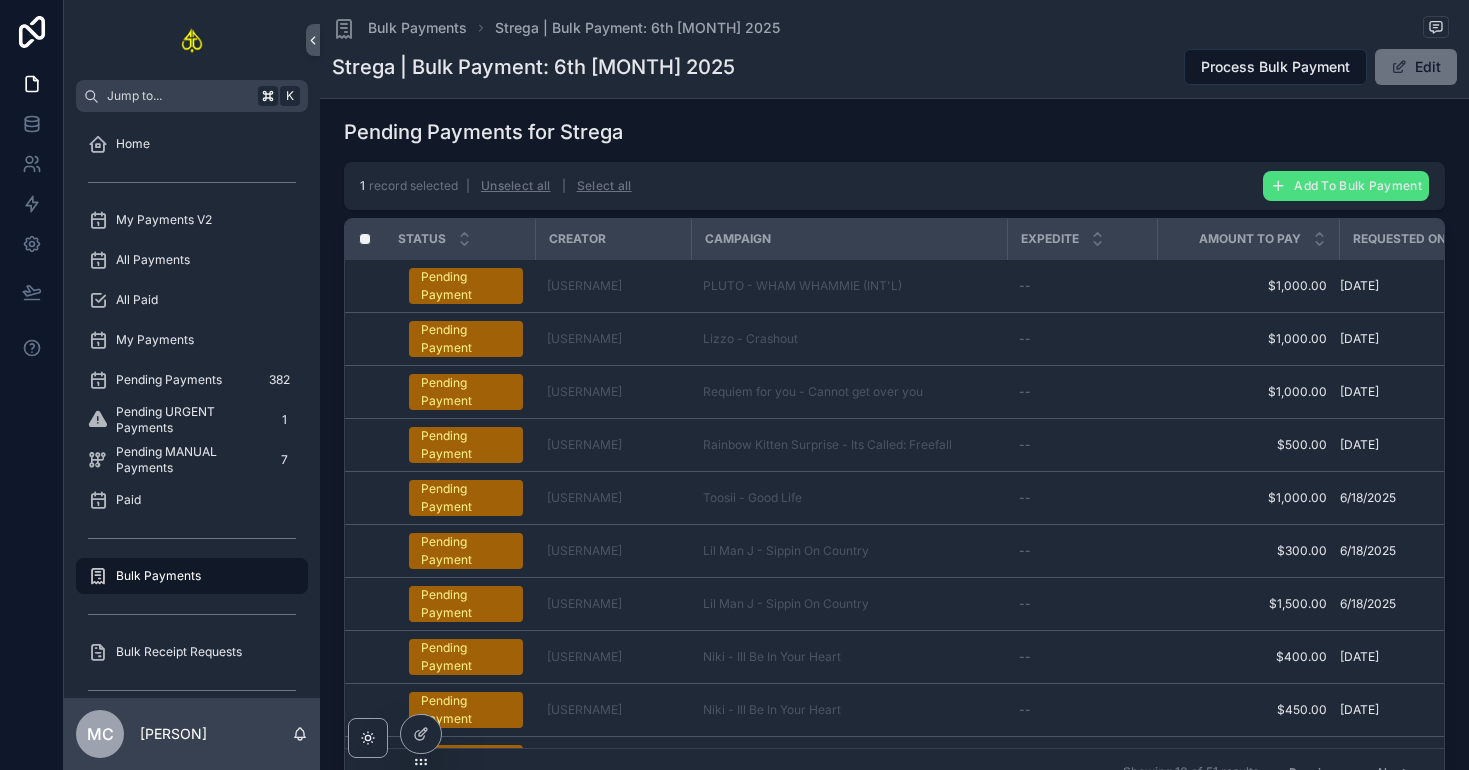 scroll, scrollTop: 982, scrollLeft: 0, axis: vertical 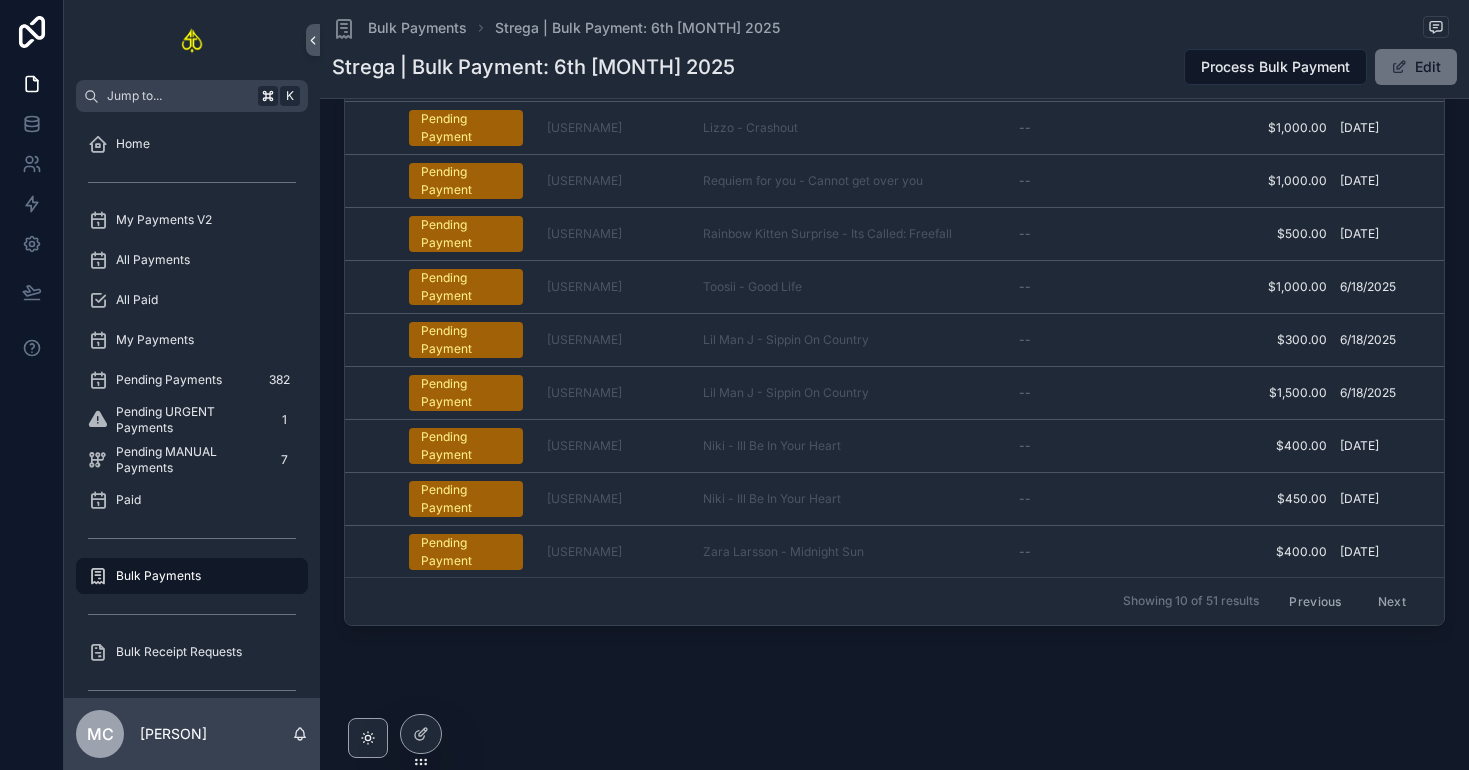 click on "Next" at bounding box center (1392, 601) 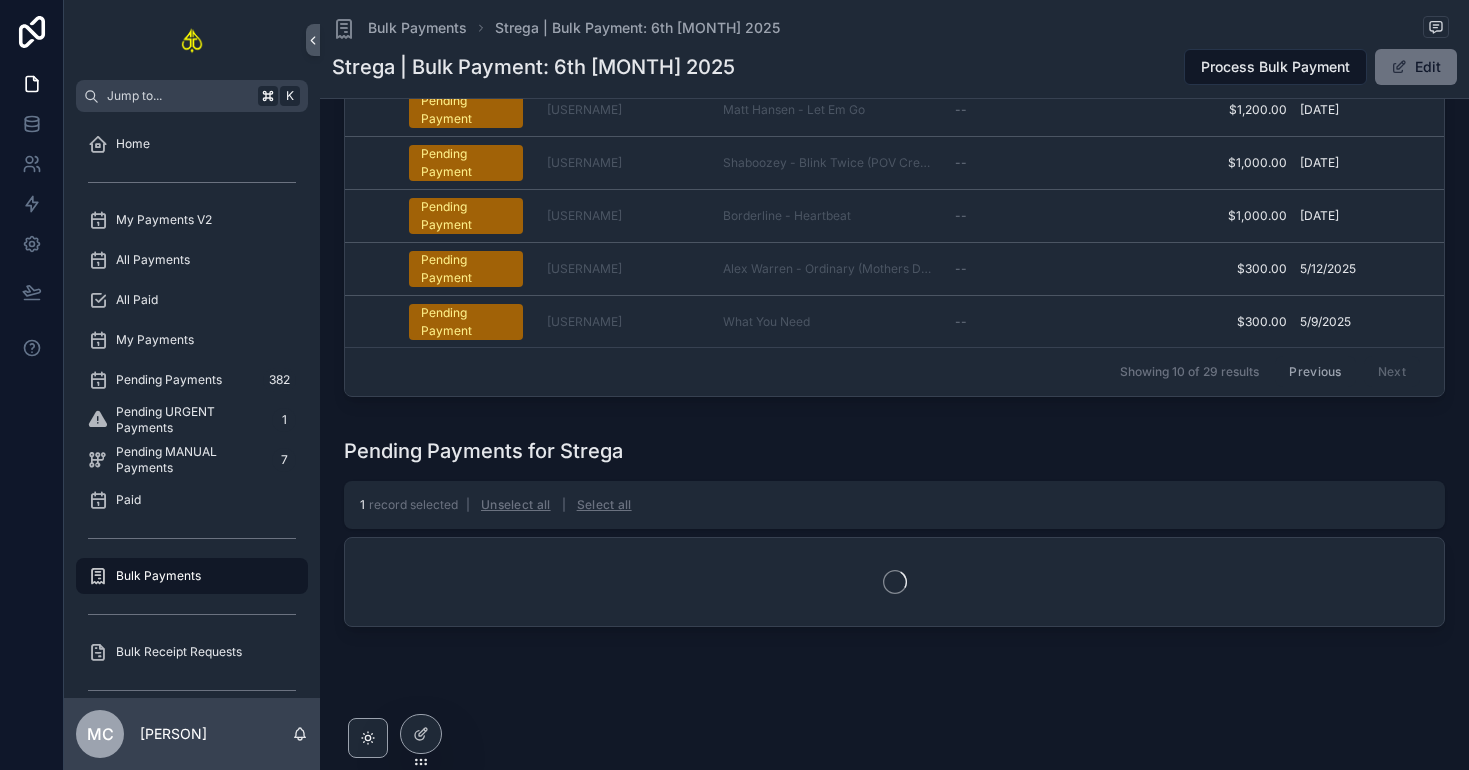 scroll, scrollTop: 982, scrollLeft: 0, axis: vertical 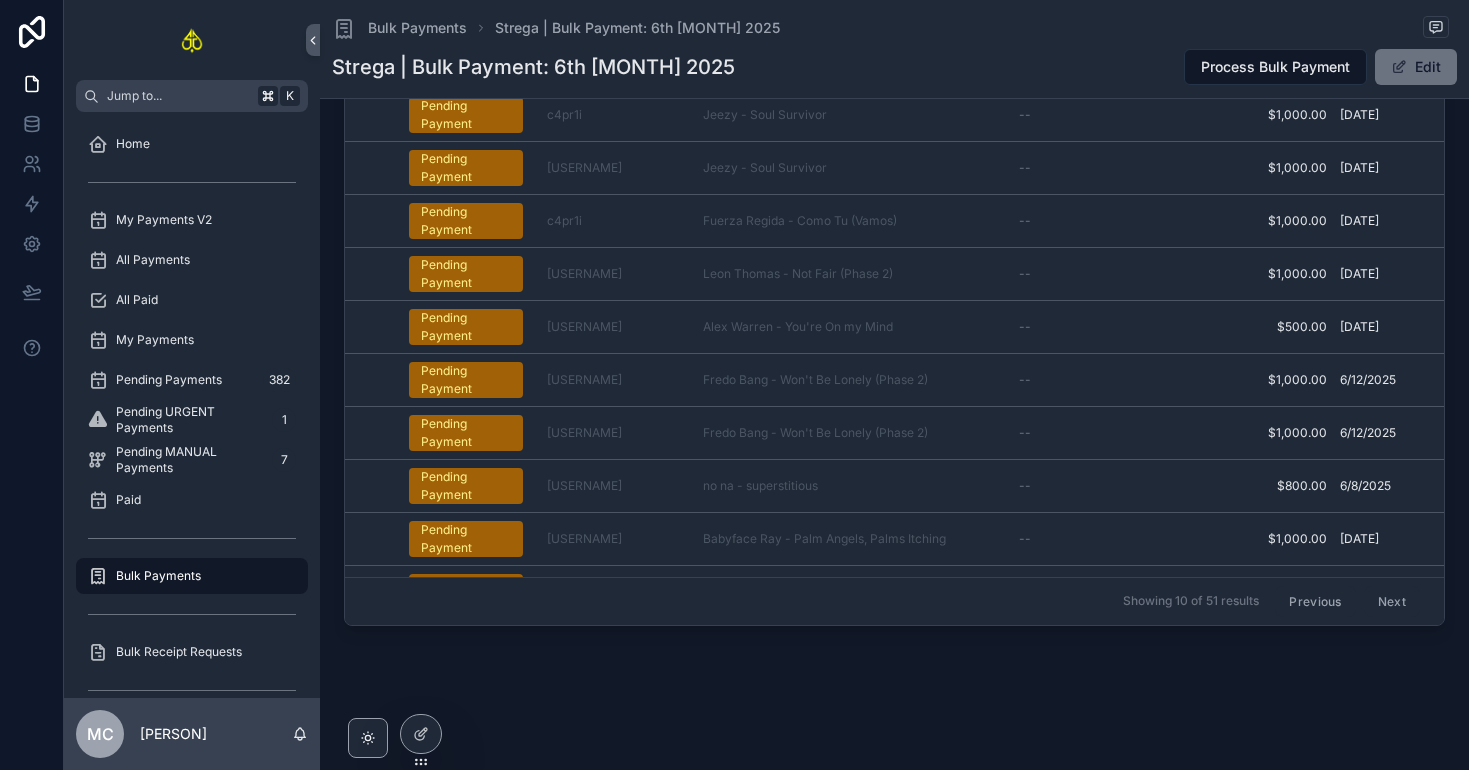 click on "Next" at bounding box center (1392, 601) 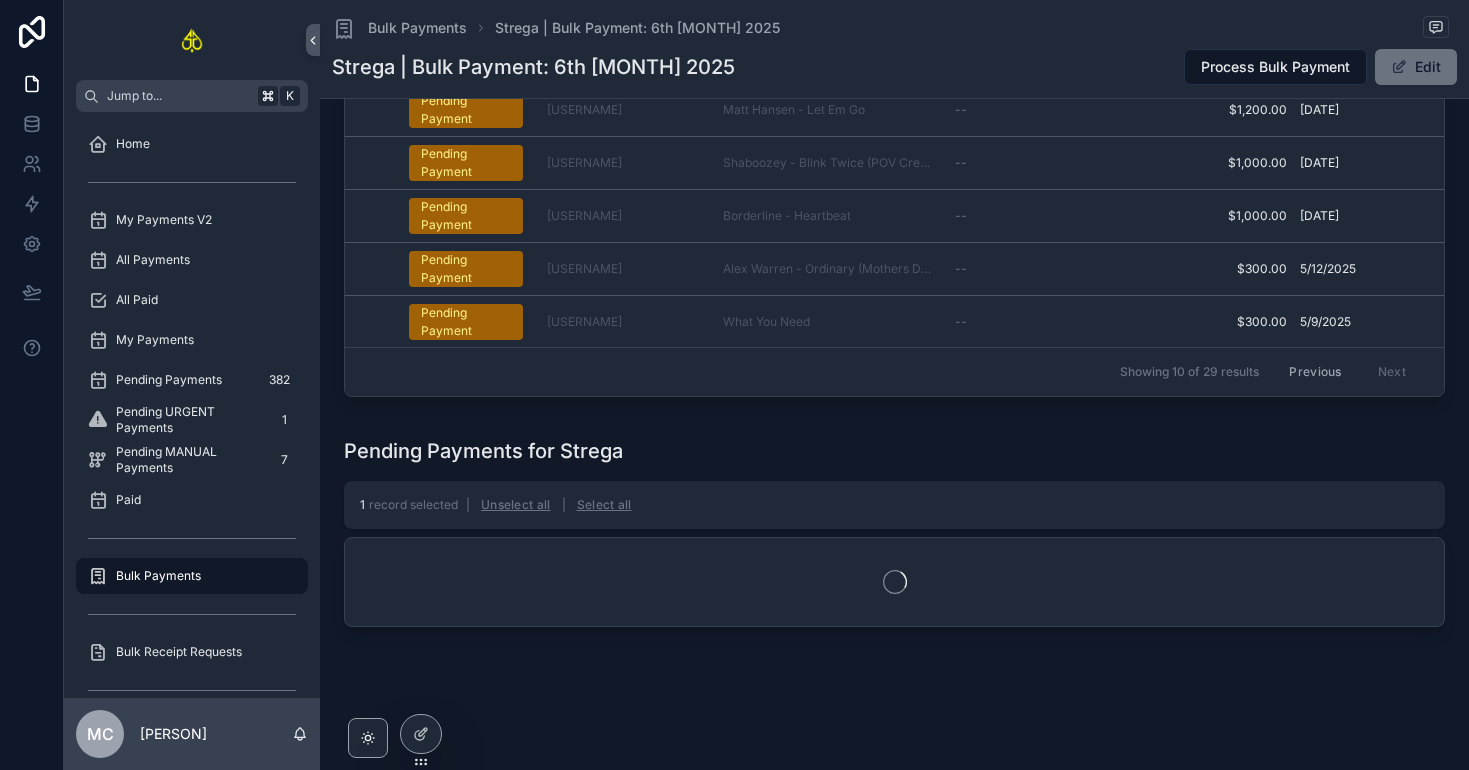 scroll, scrollTop: 598, scrollLeft: 0, axis: vertical 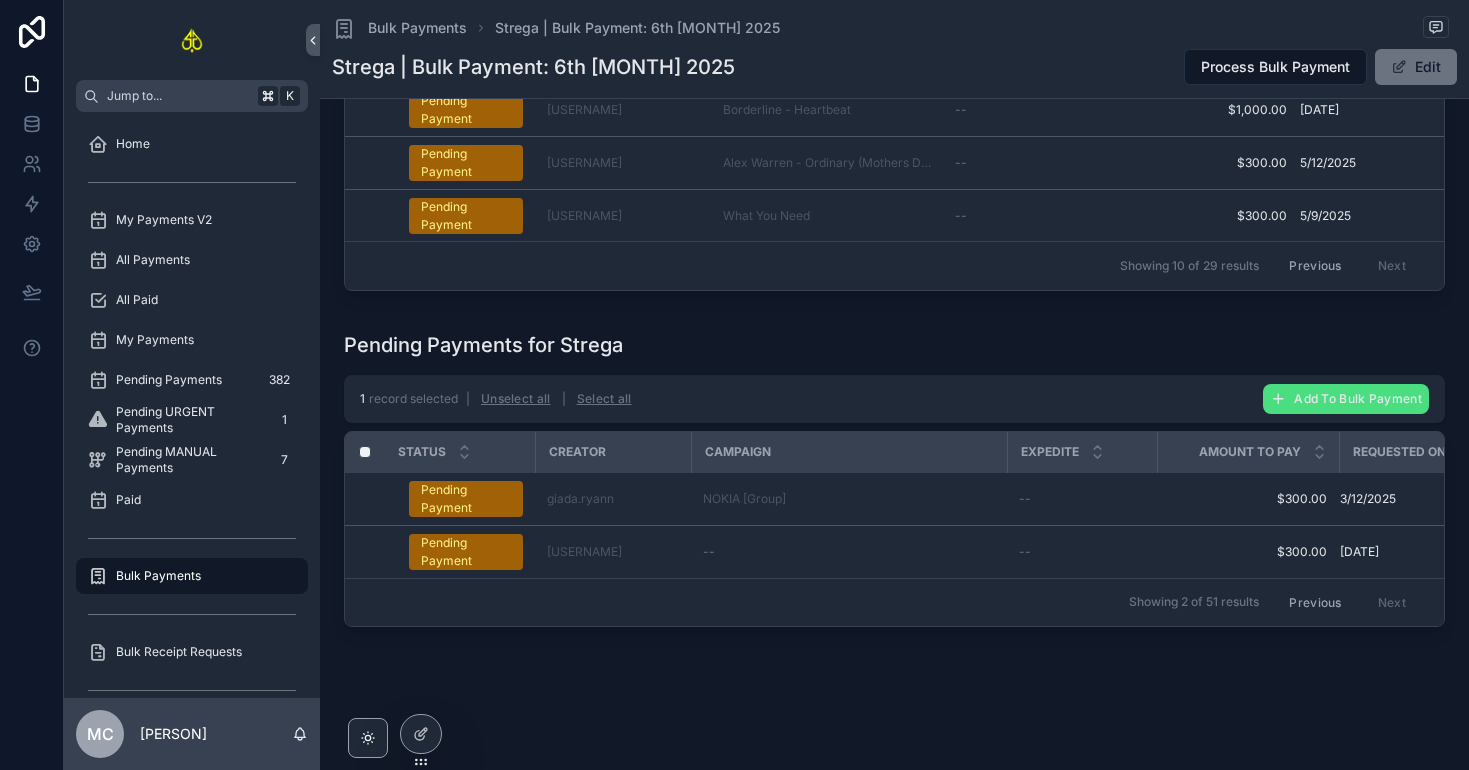 click on "Previous" at bounding box center (1315, 602) 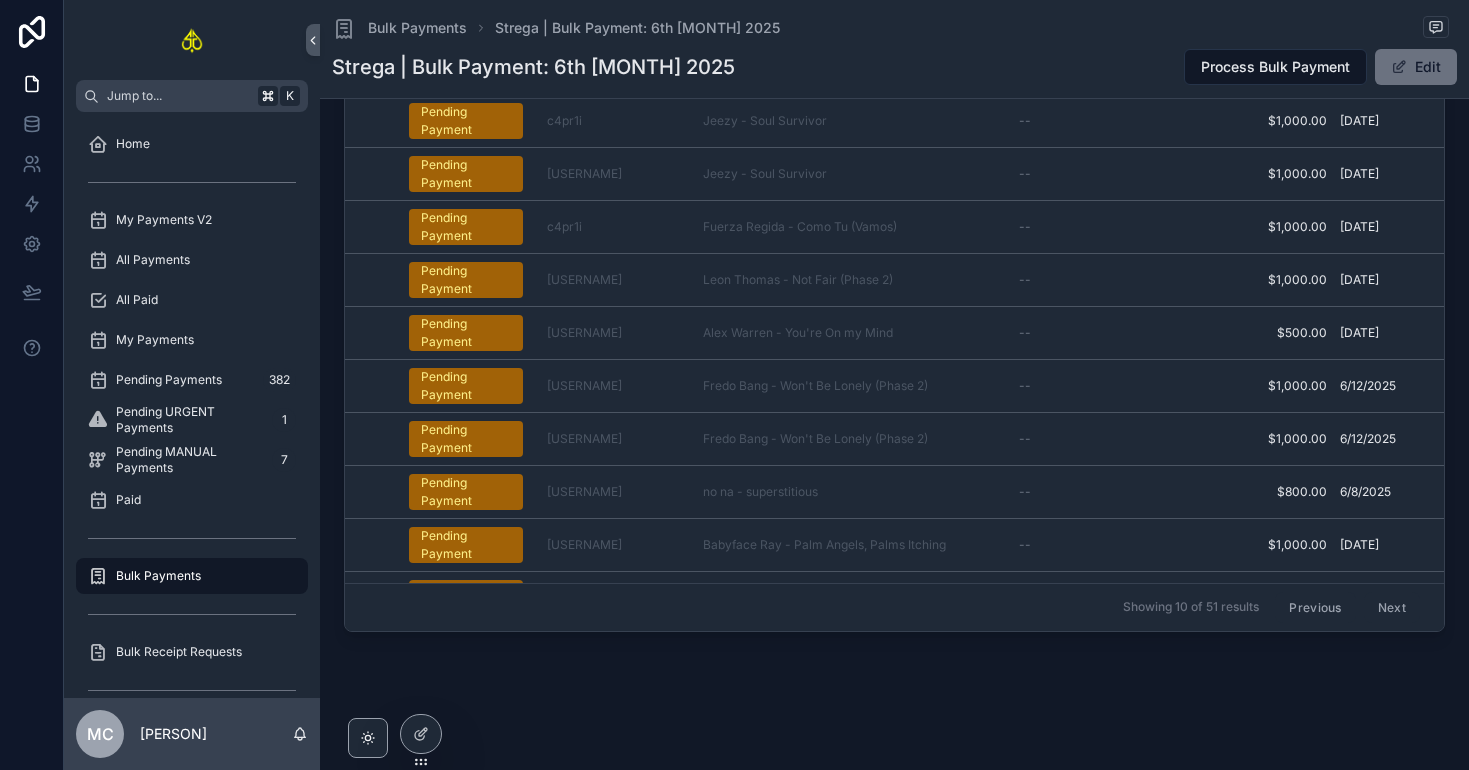 scroll, scrollTop: 982, scrollLeft: 0, axis: vertical 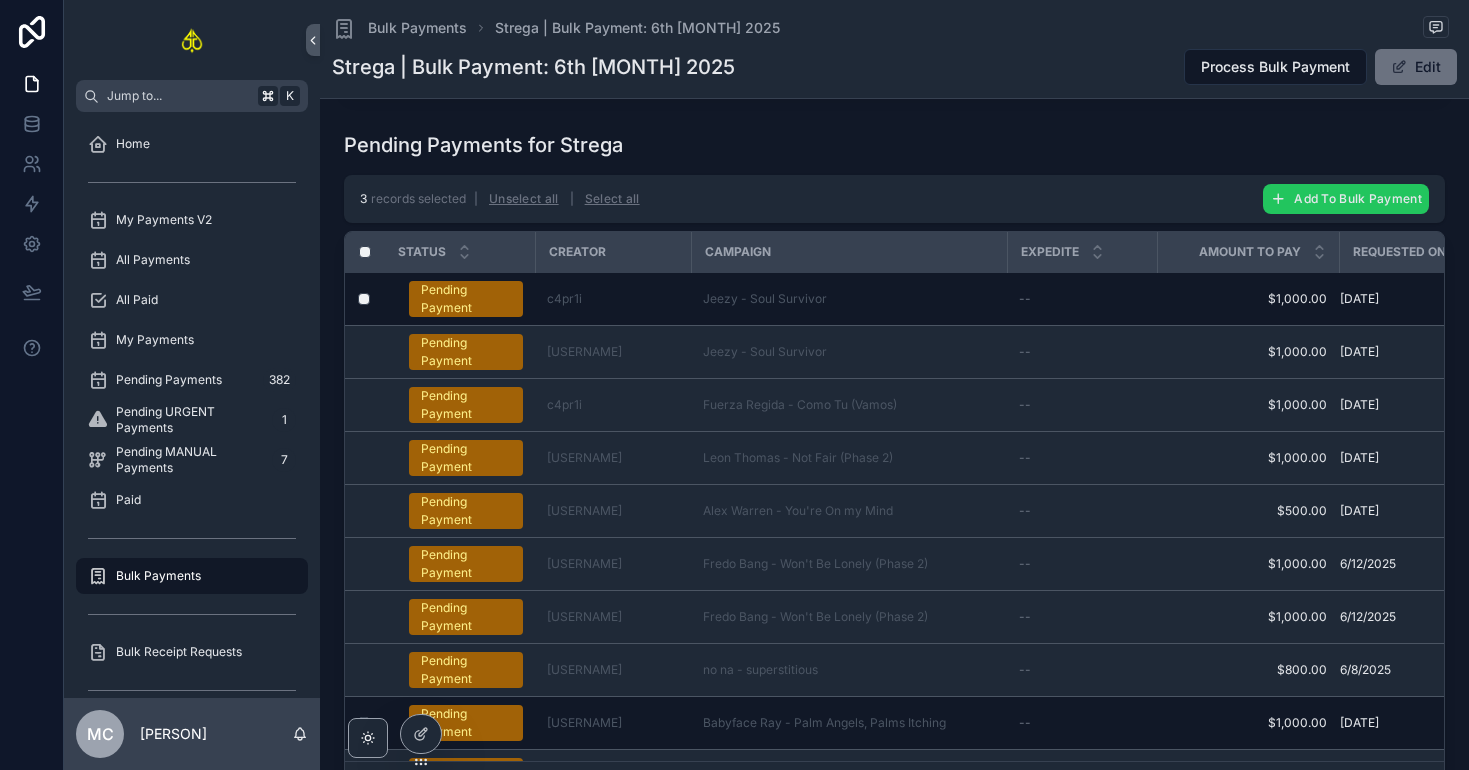 click on "Add To Bulk Payment" at bounding box center (1358, 198) 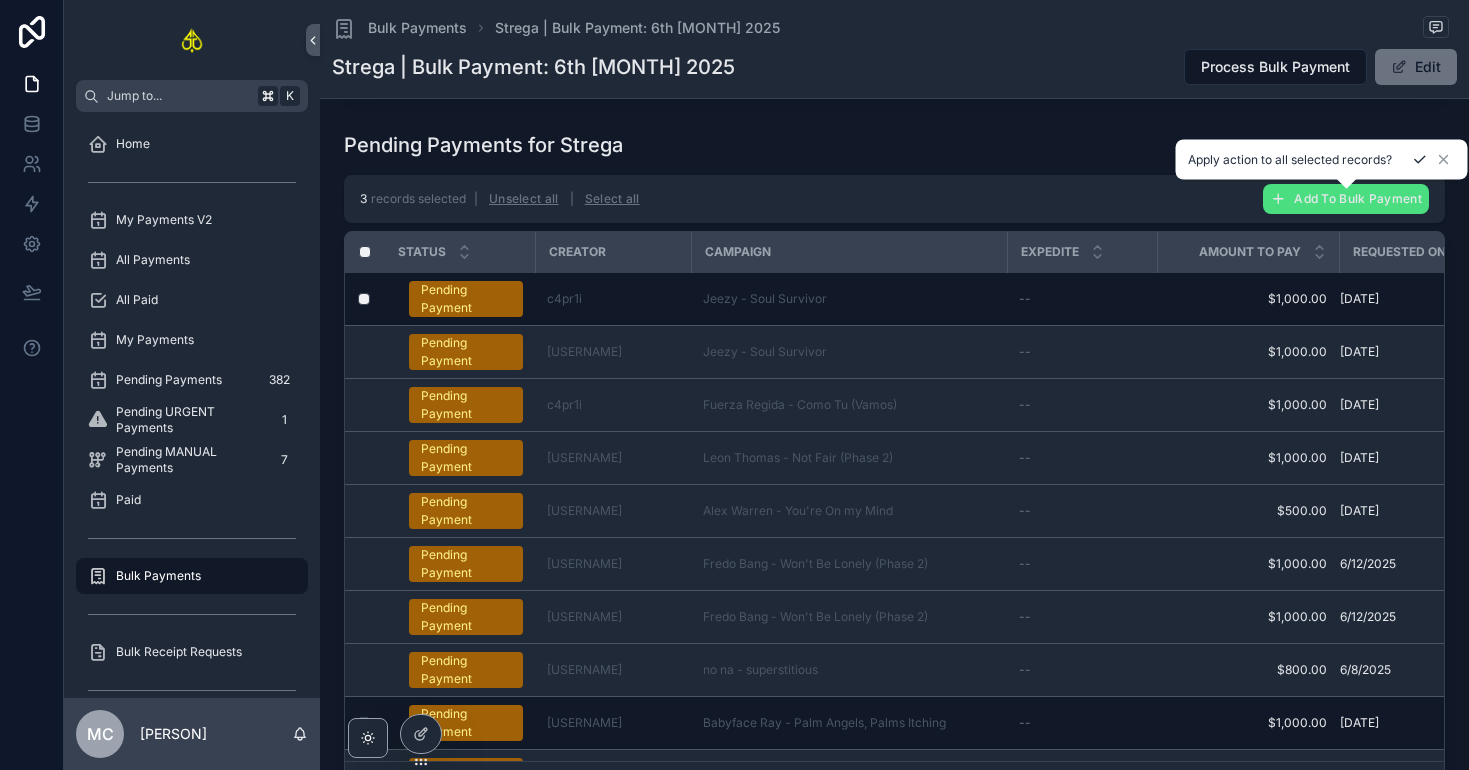 click 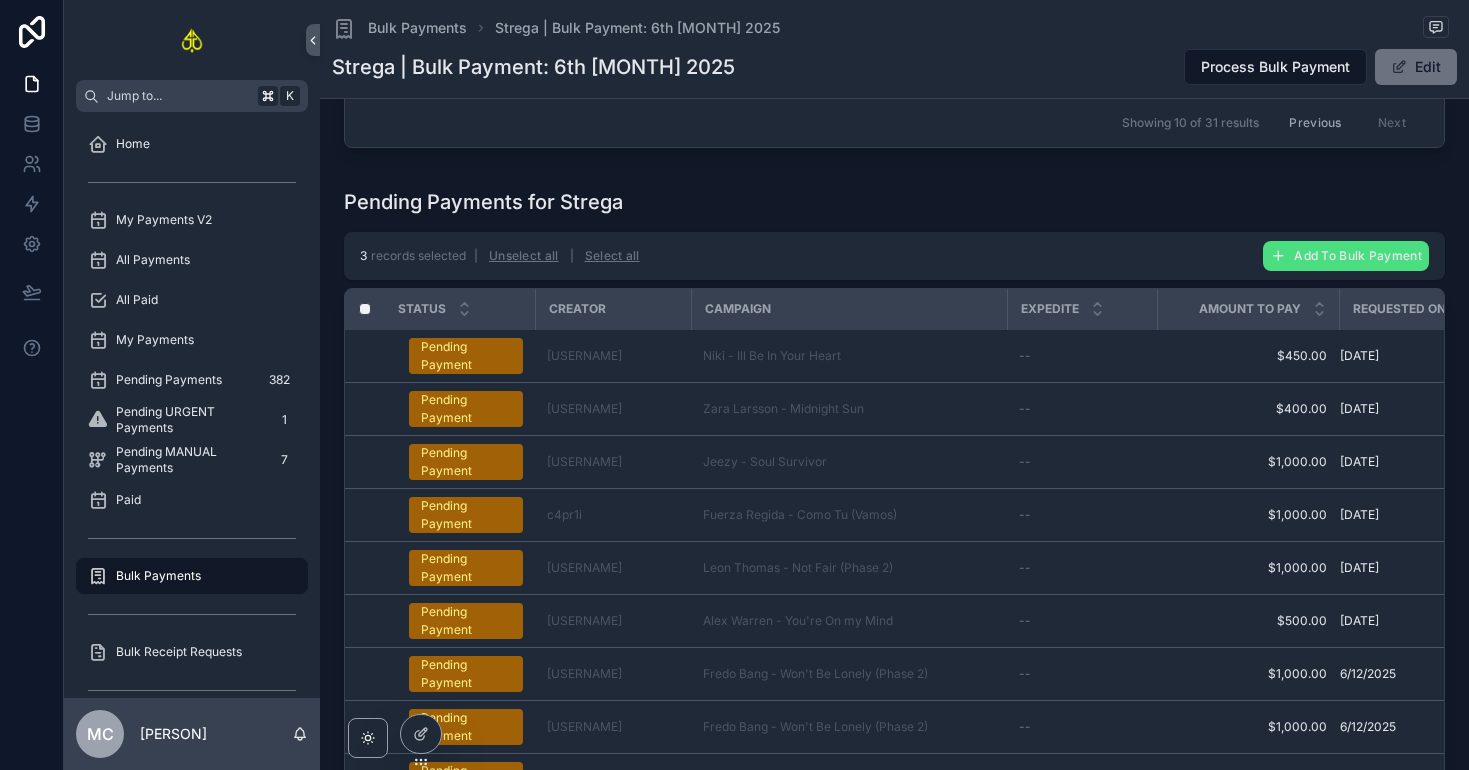 scroll, scrollTop: 982, scrollLeft: 0, axis: vertical 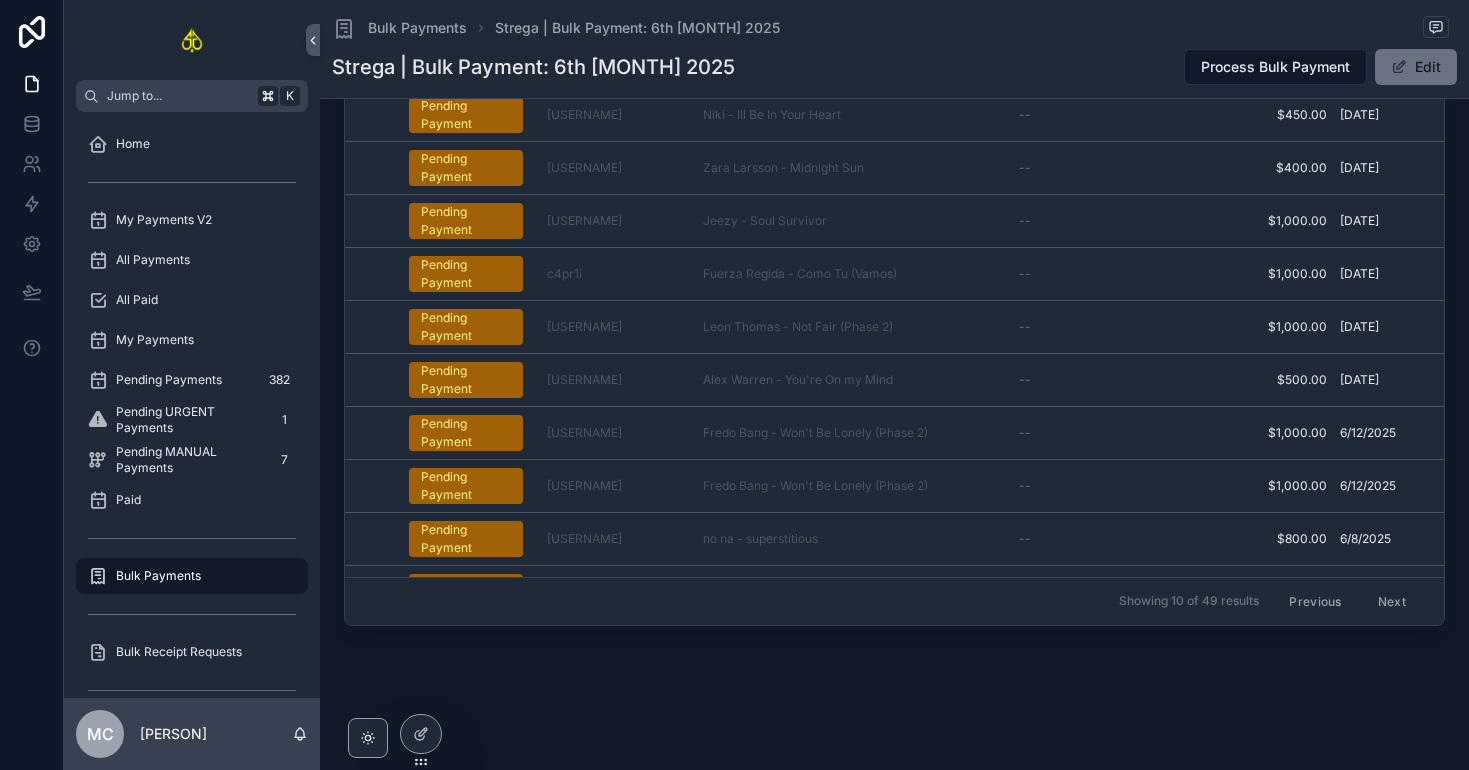 click on "Bulk Payments Strega | Bulk Payment: 6th [MONTH] 2025 Strega | Bulk Payment: 6th [MONTH] 2025 Process Bulk Payment Edit Agency Strega Total Payment Amount $27,400.00 Bulk Payment Receipt Status -- Bulk Payment Receipt -- Payments in Bulk Payment Status Creator Campaign Expedite Amount To Pay Requested On Date Pending Payment c4pr1i Flawed Mangoes - Surreal -- $1,000.00 $1,000.00 [DATE] [DATE] Remove From Bulk Payment Pending Payment owen1dk Connie Francis - Pretty Little Baby -- $1,000.00 $1,000.00 [DATE] [DATE] Remove From Bulk Payment Pending Payment lovealwayspiper Connie Francis - Pretty Little Baby -- $1,000.00 $1,000.00 [DATE] [DATE] Remove From Bulk Payment Pending Payment lovealwayspiper Flawed Mangoes - Surreal -- $1,000.00 $1,000.00 [DATE] [DATE] Remove From Bulk Payment Pending Payment c4pr1i Flawed Mangoes - Surreal -- $1,000.00 $1,000.00 [DATE] [DATE] Remove From Bulk Payment Pending Payment ellianawalmsley_ Matt Hansen - Let Em Go -- $1,200.00 $1,200.00 [DATE] [DATE]" at bounding box center [894, -106] 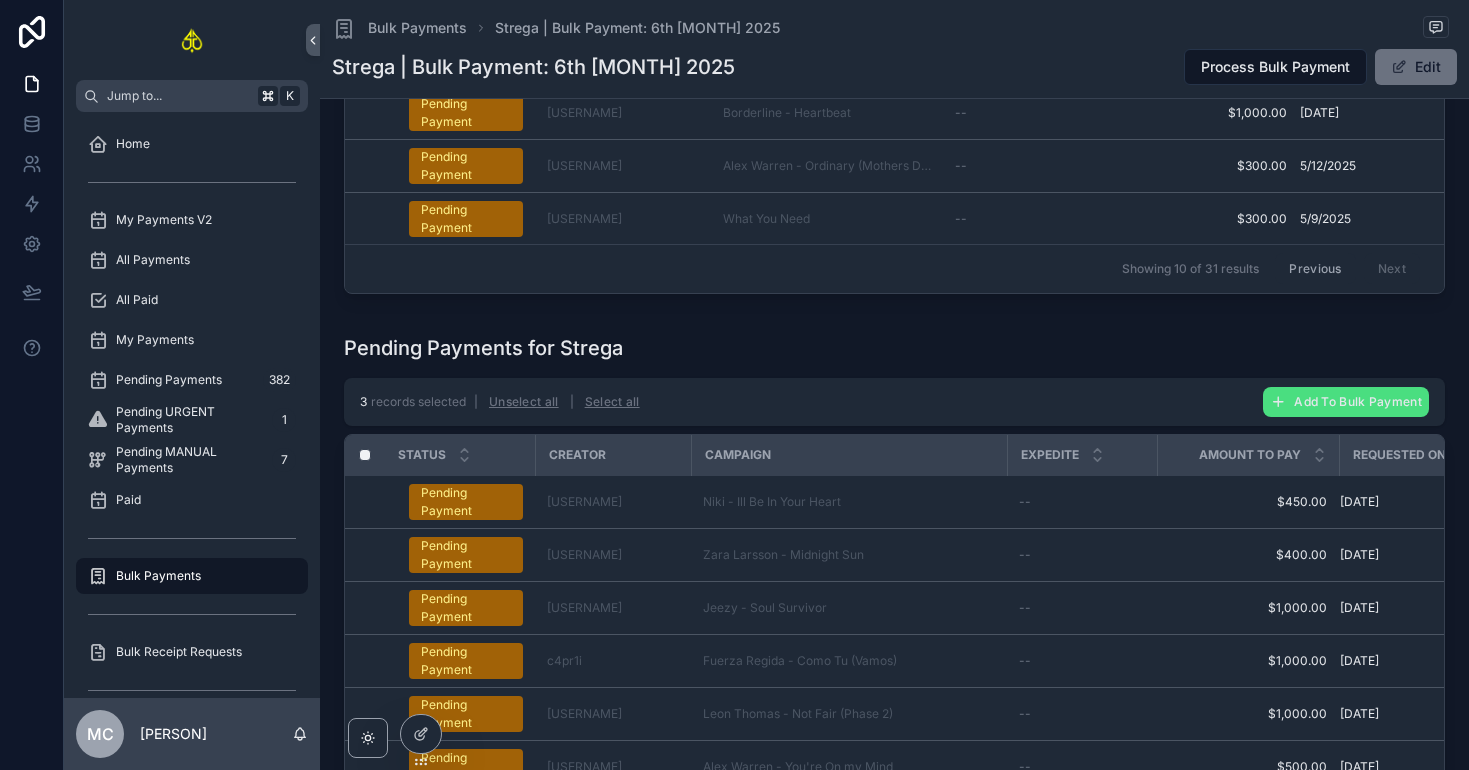 scroll, scrollTop: 0, scrollLeft: 0, axis: both 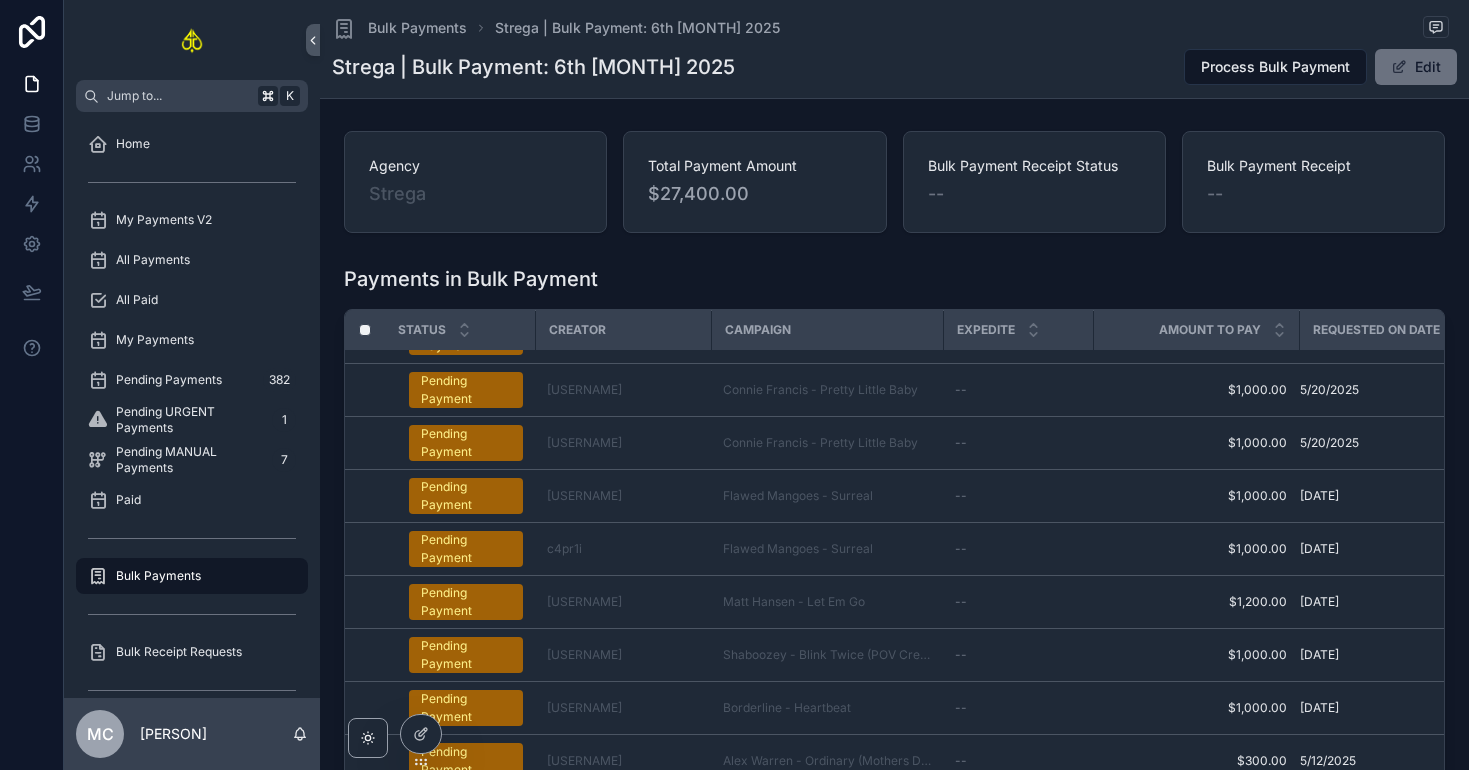 click on "Payments in Bulk Payment Status Creator Campaign Expedite Amount To Pay Requested On Date Pending Payment c4pr1i Flawed Mangoes - Surreal -- $1,000.00 $1,000.00 [DATE] [DATE] Remove From Bulk Payment Pending Payment owen1dk Connie Francis - Pretty Little Baby -- $1,000.00 $1,000.00 [DATE] [DATE] Remove From Bulk Payment Pending Payment lovealwayspiper Connie Francis - Pretty Little Baby -- $1,000.00 $1,000.00 [DATE] [DATE] Remove From Bulk Payment Pending Payment lovealwayspiper Flawed Mangoes - Surreal -- $1,000.00 $1,000.00 [DATE] [DATE] Remove From Bulk Payment Pending Payment c4pr1i Flawed Mangoes - Surreal -- $1,000.00 $1,000.00 [DATE] [DATE] Remove From Bulk Payment Pending Payment ellianawalmsley_ Matt Hansen - Let Em Go -- $1,200.00 $1,200.00 [DATE] [DATE] Remove From Bulk Payment Pending Payment lovealwayspiper Shaboozey - Blink Twice (POV Creative) -- $1,000.00 $1,000.00 [DATE] [DATE] Remove From Bulk Payment Pending Payment lovealwayspiper -- $1,000.00 --" at bounding box center [894, 581] 